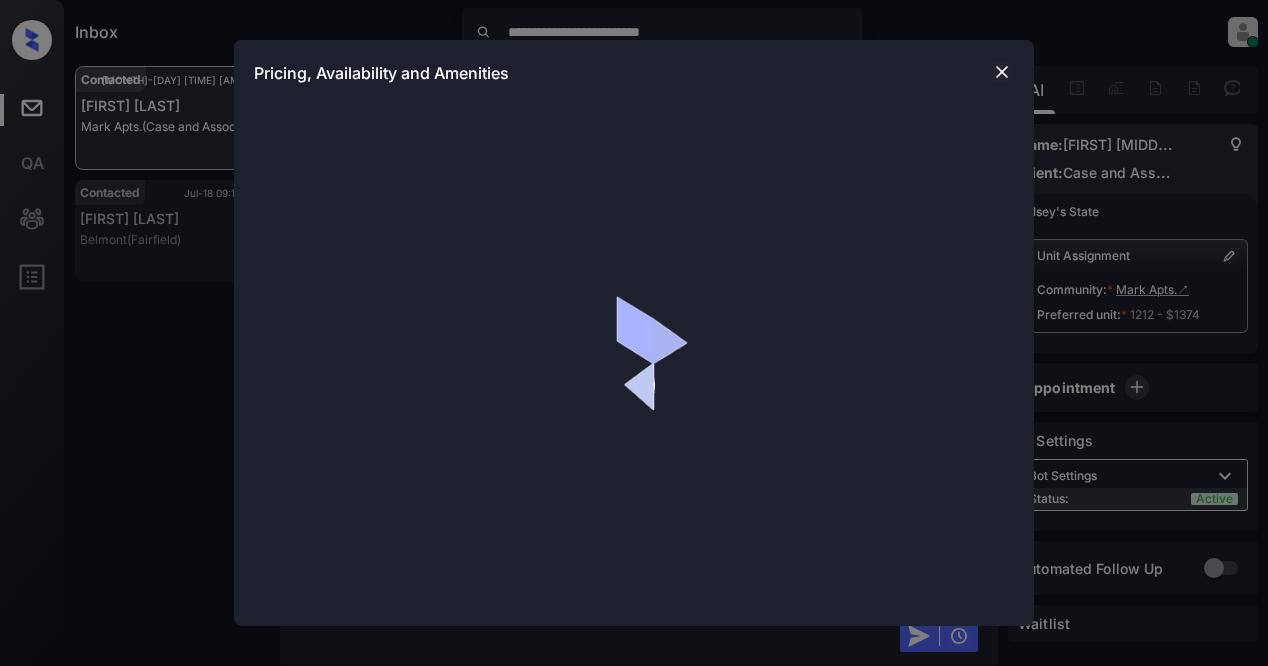 scroll, scrollTop: 0, scrollLeft: 0, axis: both 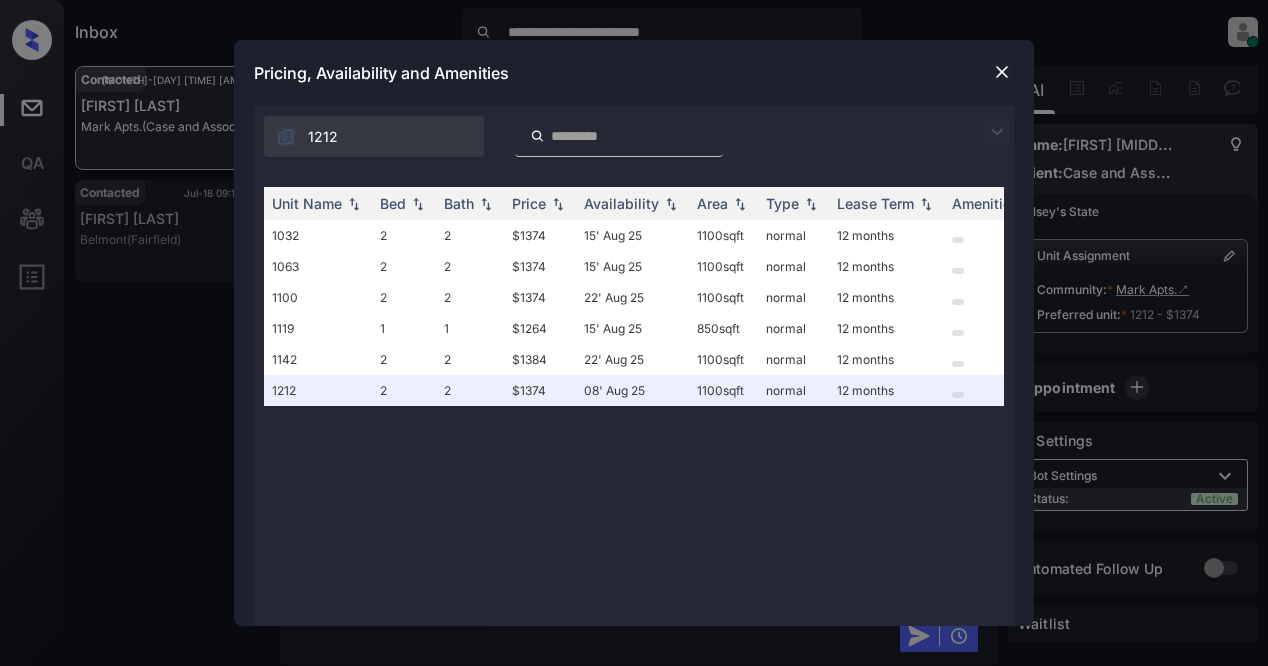 click at bounding box center (997, 132) 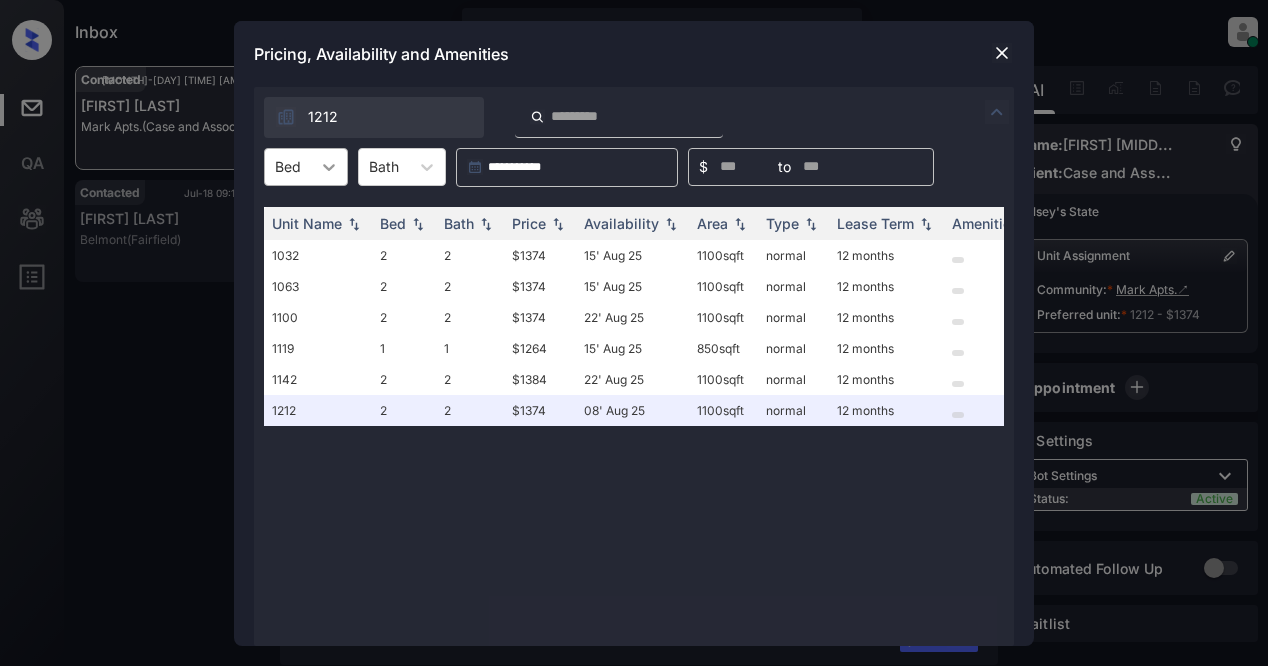click 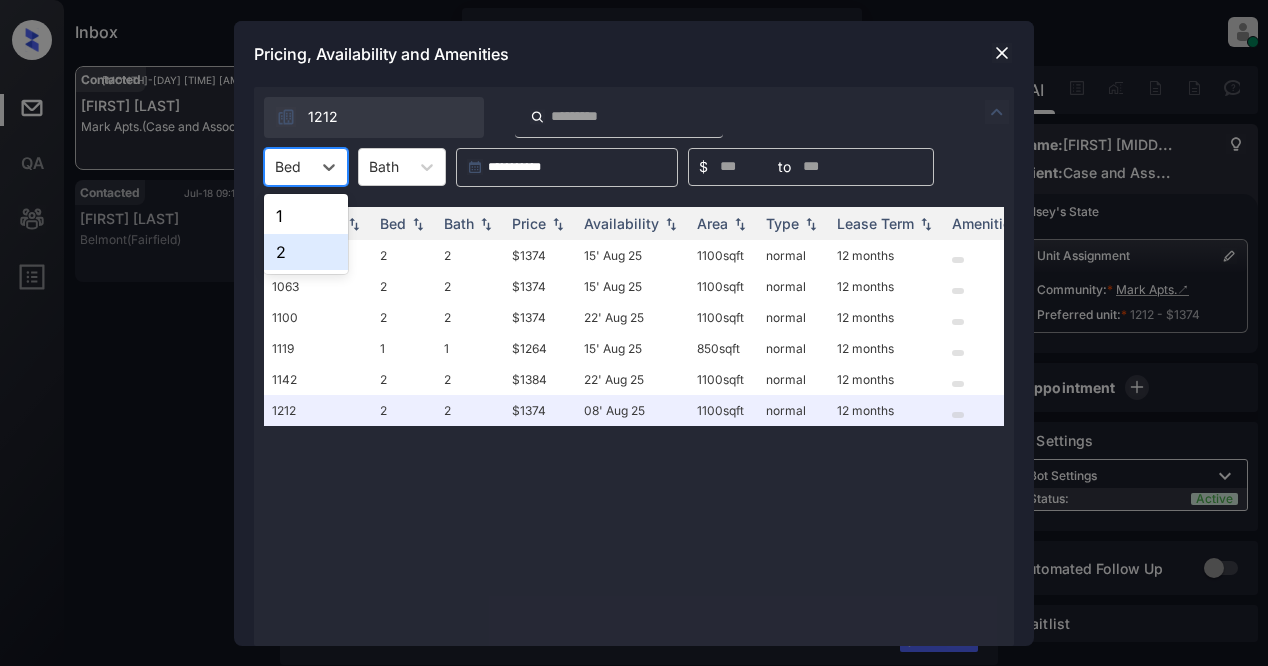 click on "2" at bounding box center (306, 252) 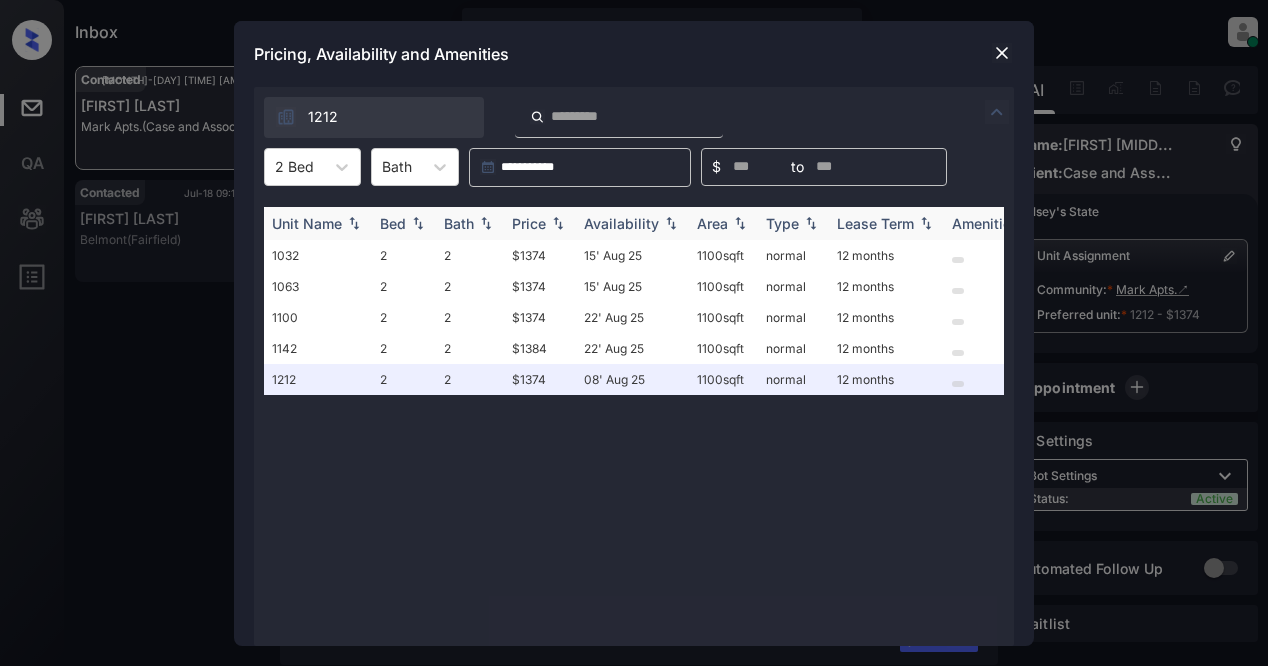 click on "Price" at bounding box center [529, 223] 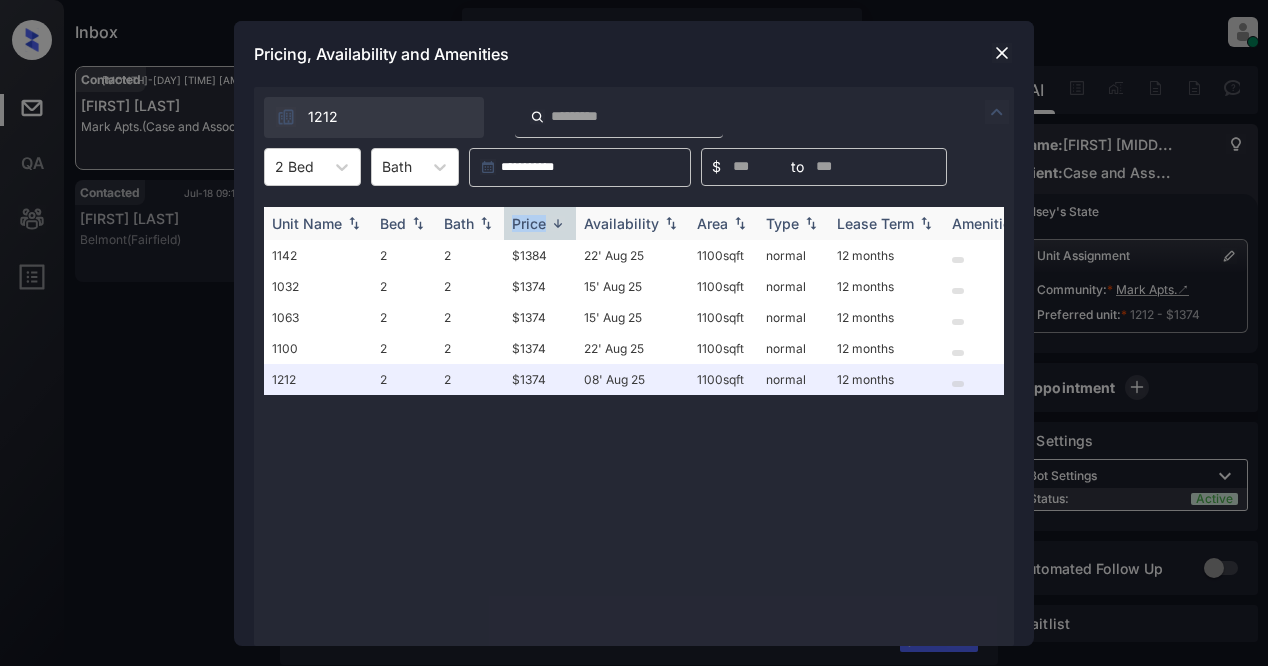 click on "Price" at bounding box center [529, 223] 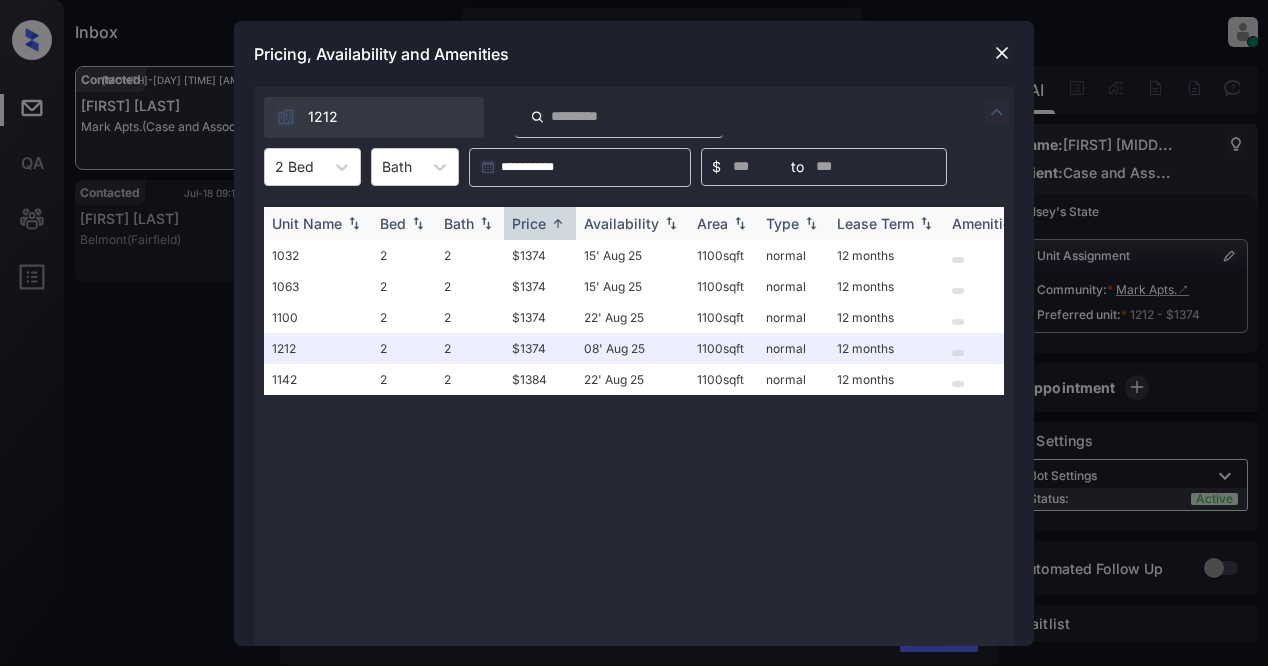 click on "Availability" at bounding box center [621, 223] 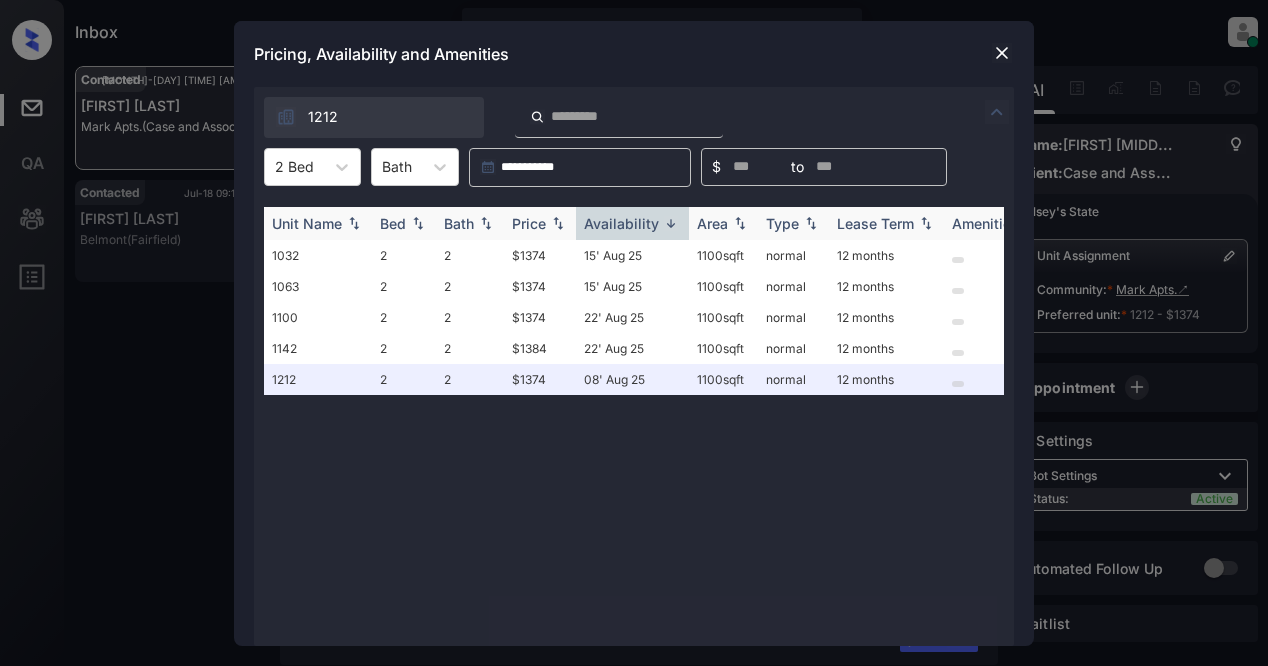 click on "Availability" at bounding box center [621, 223] 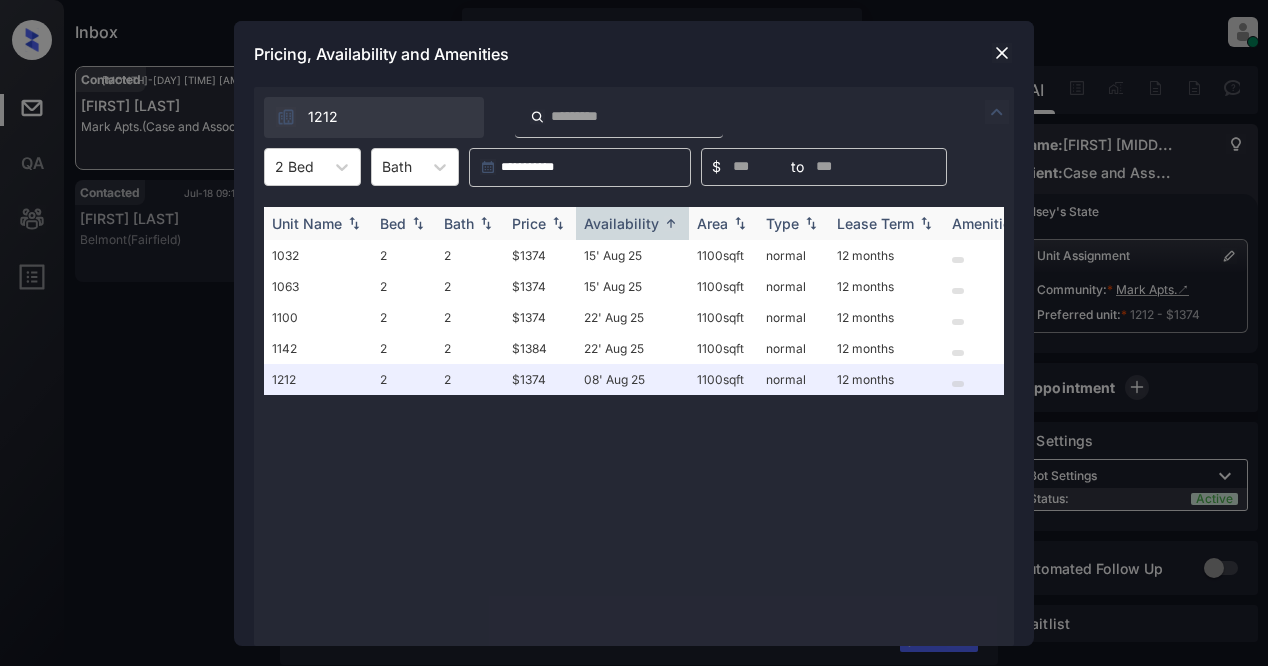 click on "Price" at bounding box center (529, 223) 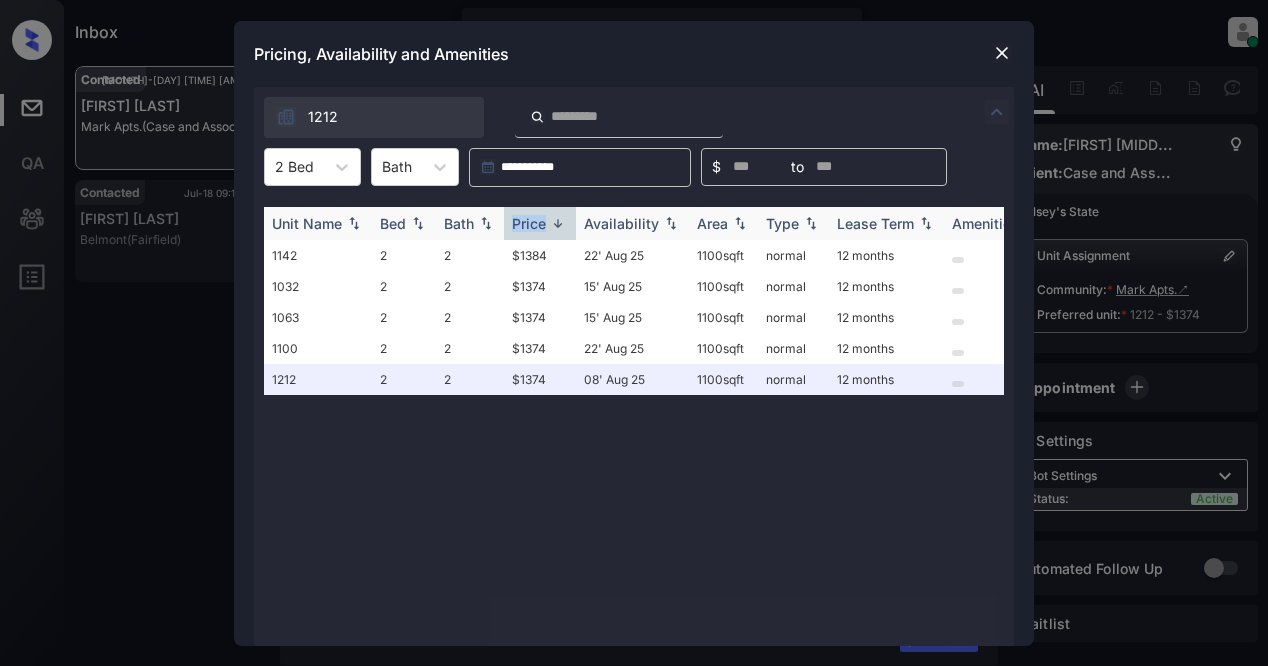 click on "Price" at bounding box center (529, 223) 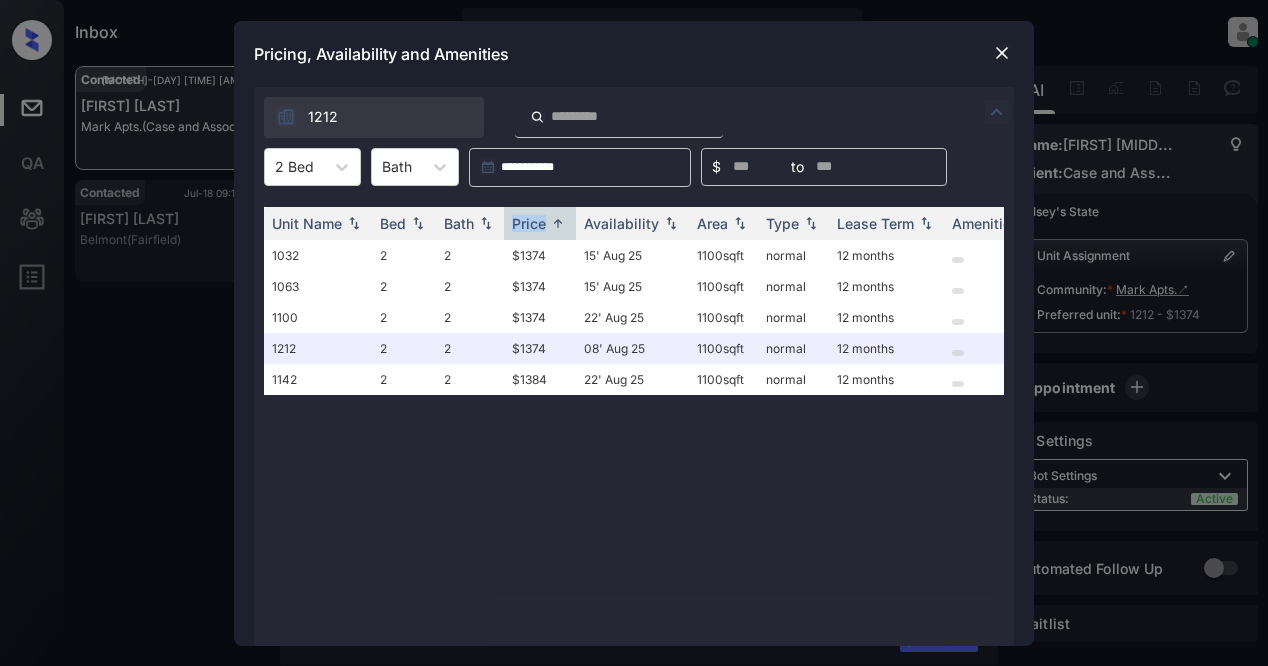 click at bounding box center (1002, 53) 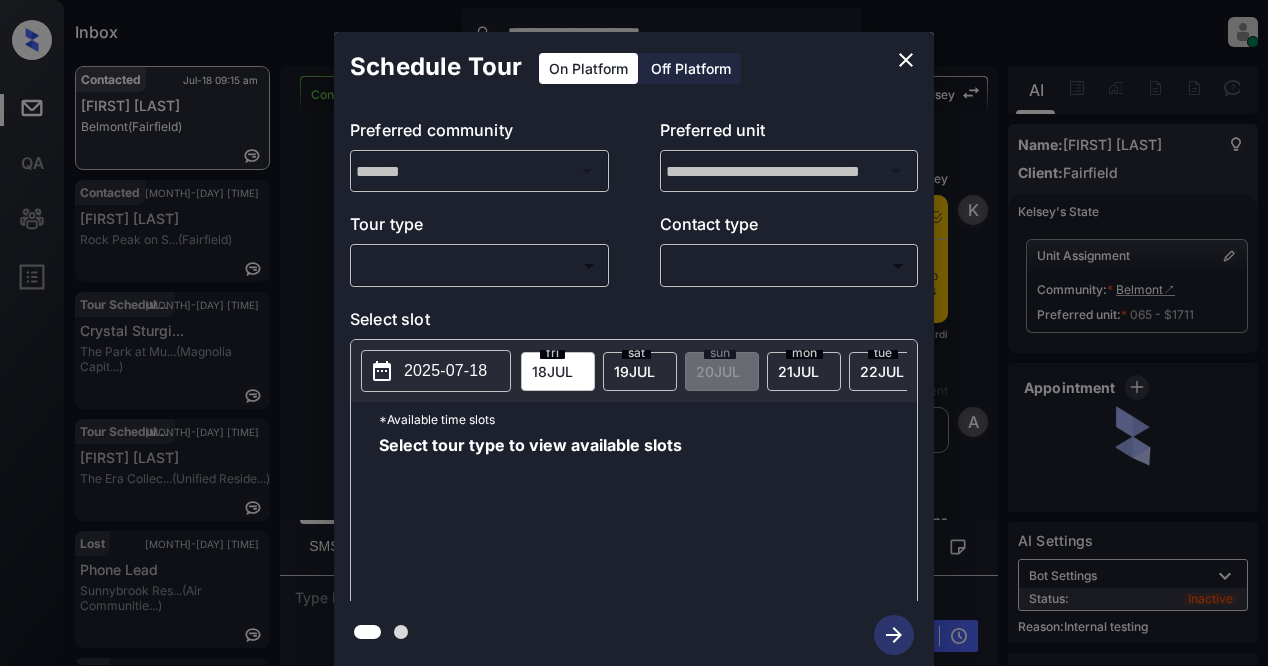 scroll, scrollTop: 0, scrollLeft: 0, axis: both 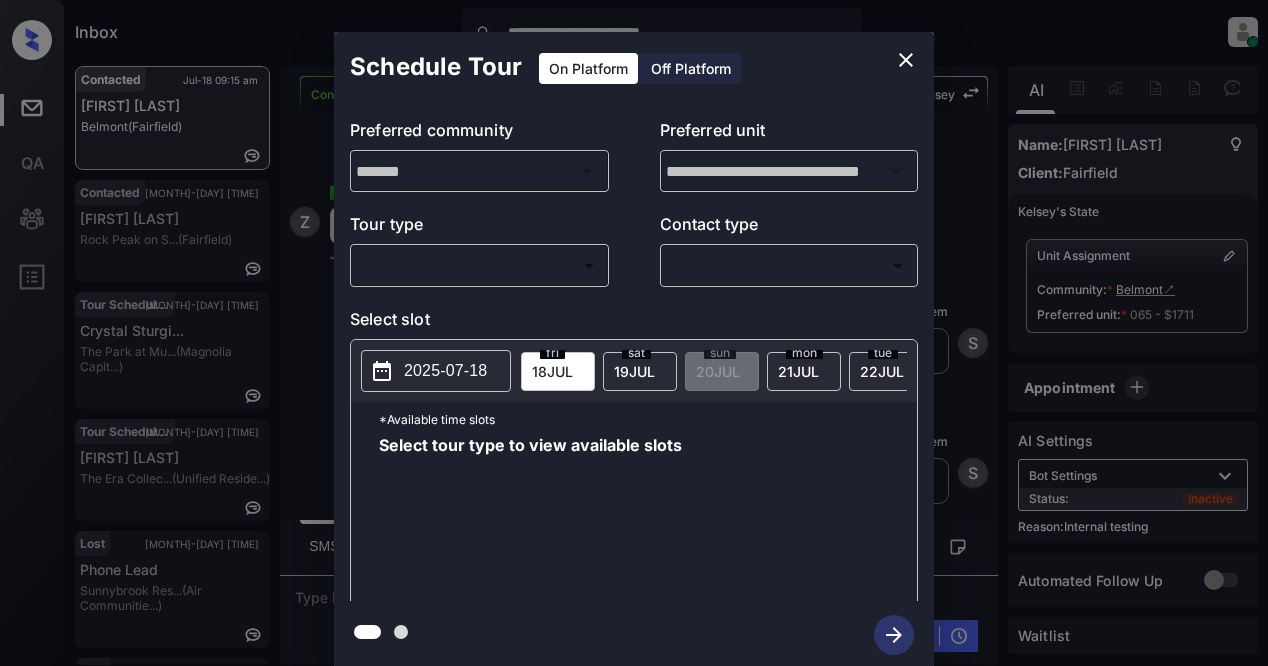 click on "**********" at bounding box center (634, 333) 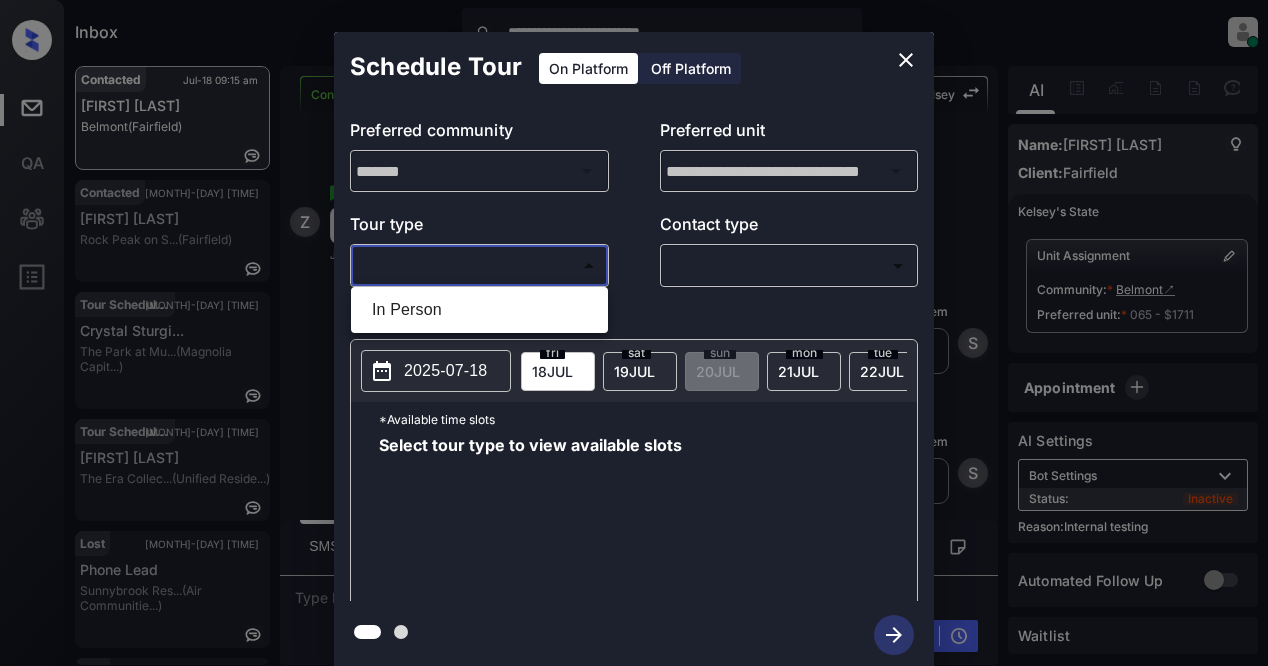 click on "In Person" at bounding box center (479, 310) 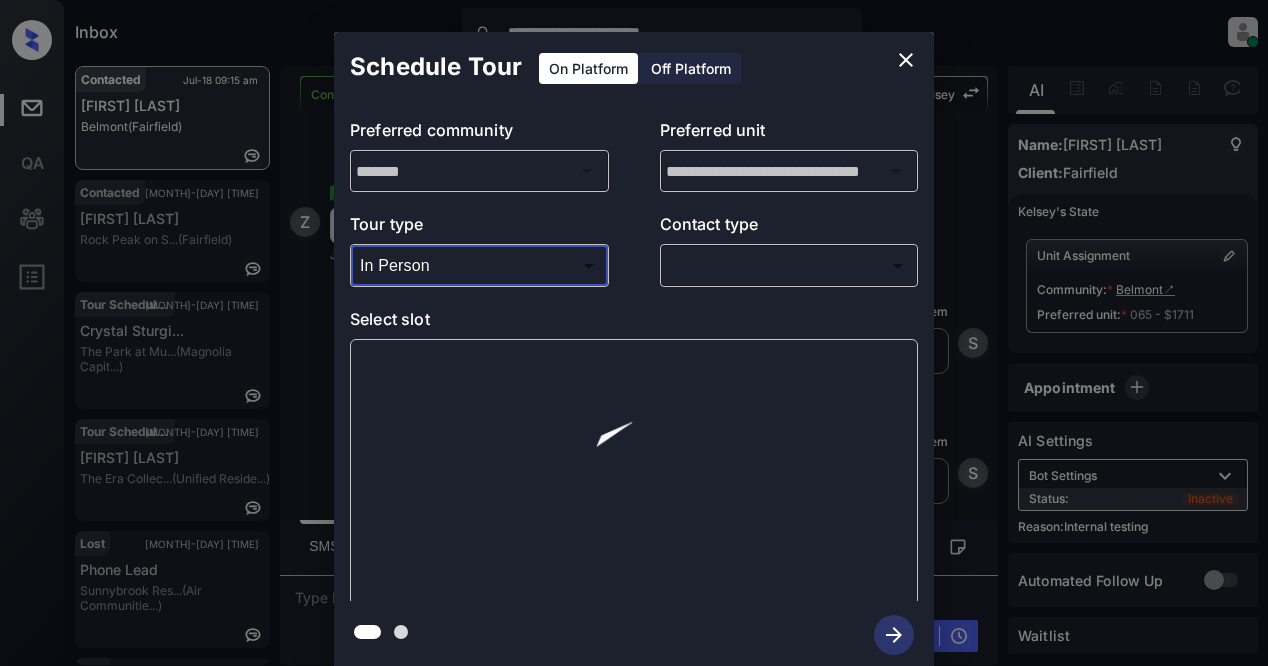 click on "**********" at bounding box center [634, 333] 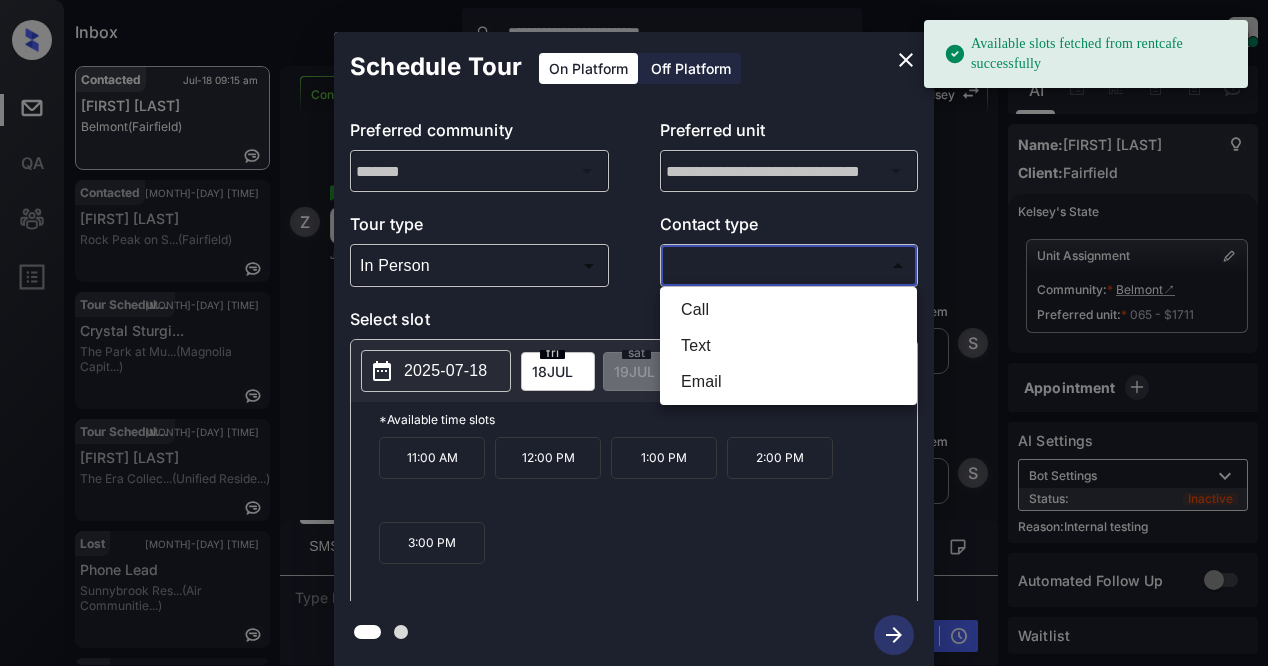 click on "Text" at bounding box center [788, 346] 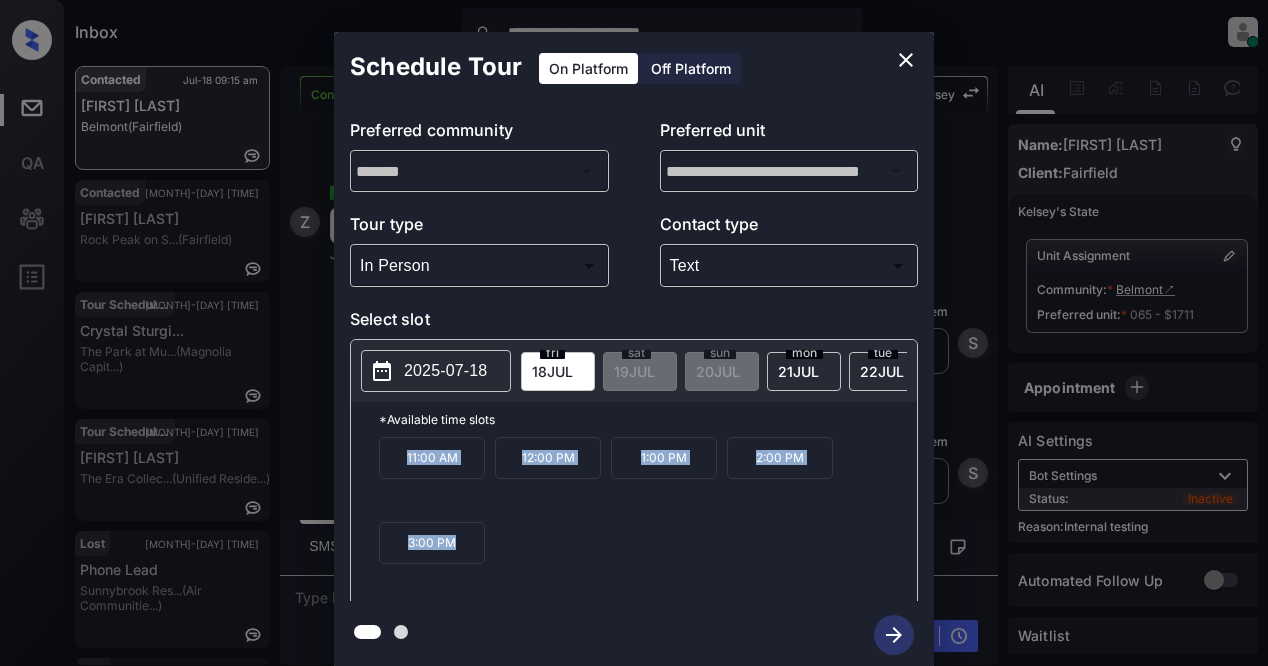drag, startPoint x: 396, startPoint y: 465, endPoint x: 456, endPoint y: 567, distance: 118.3385 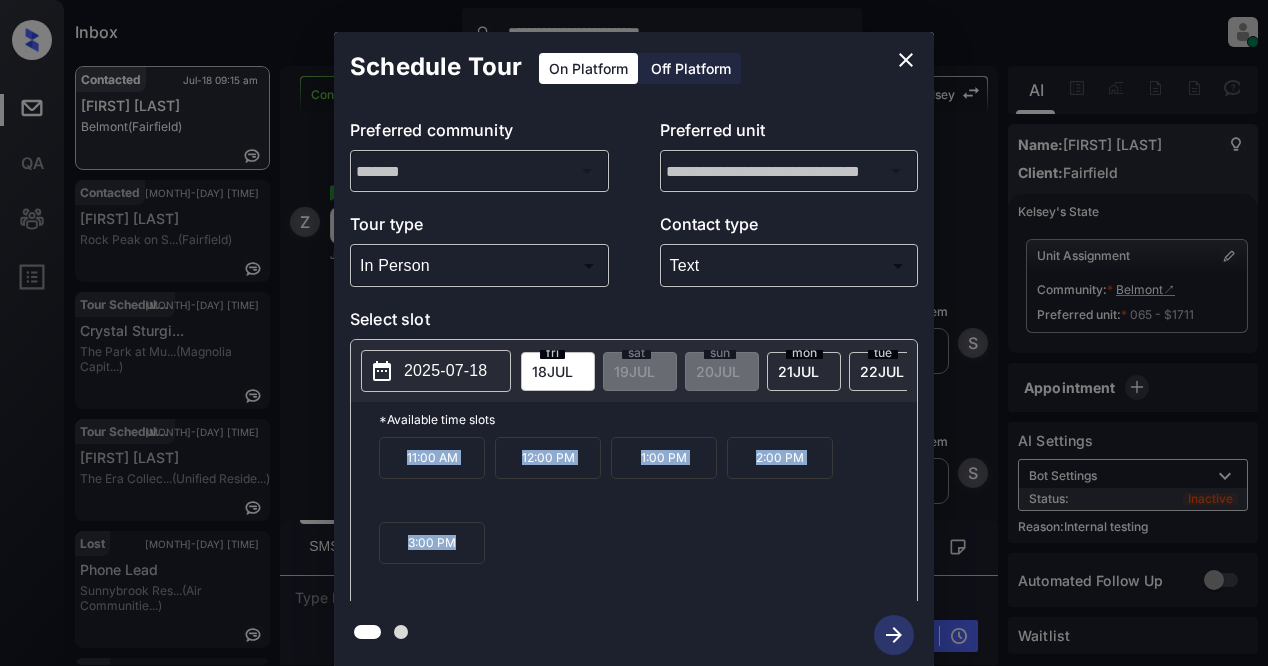 copy on "11:00 AM 12:00 PM 1:00 PM 2:00 PM 3:00 PM" 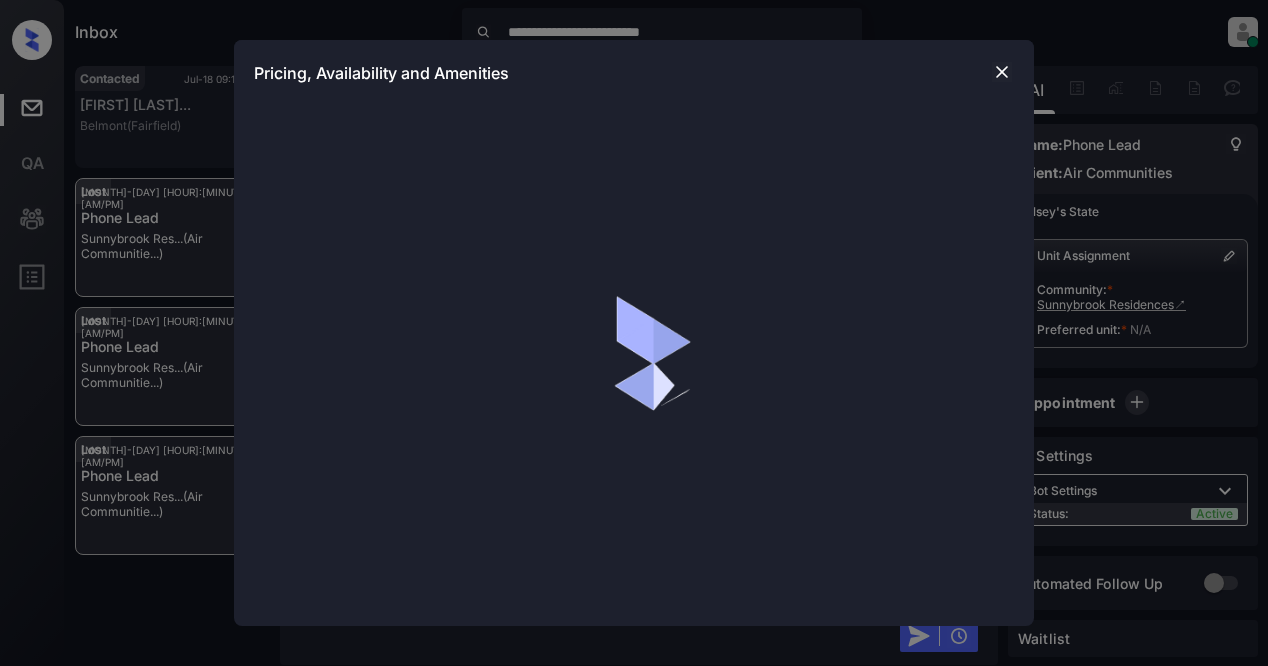 scroll, scrollTop: 0, scrollLeft: 0, axis: both 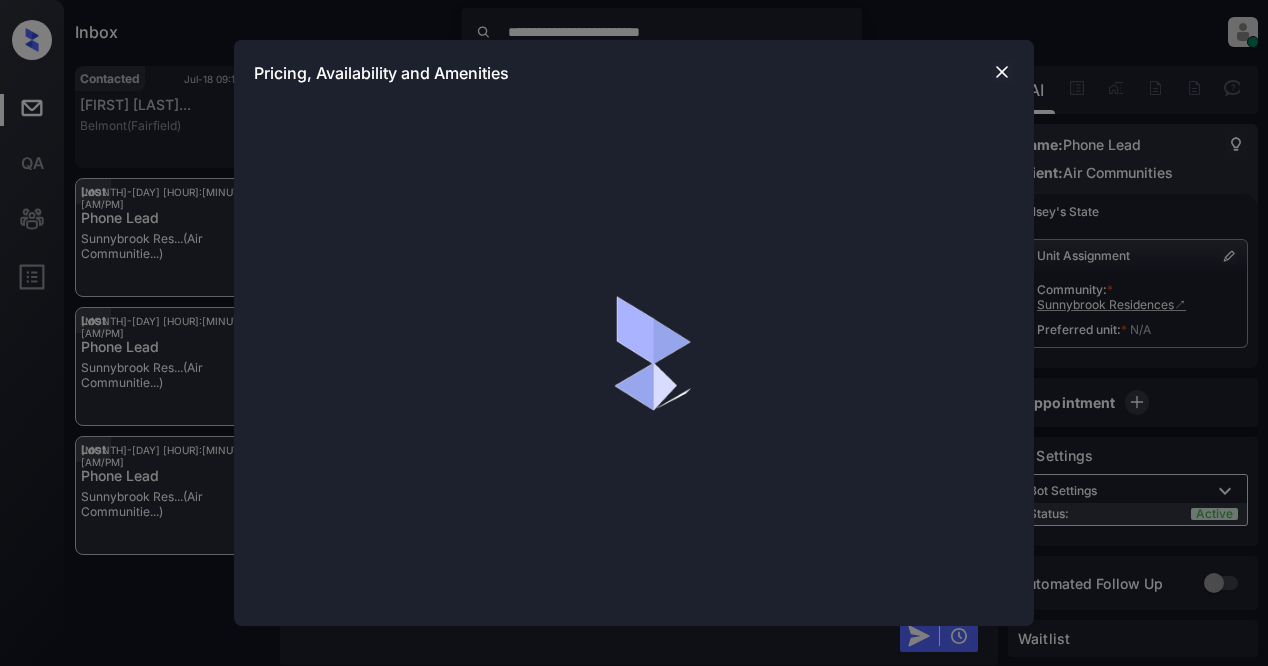 click at bounding box center [1002, 72] 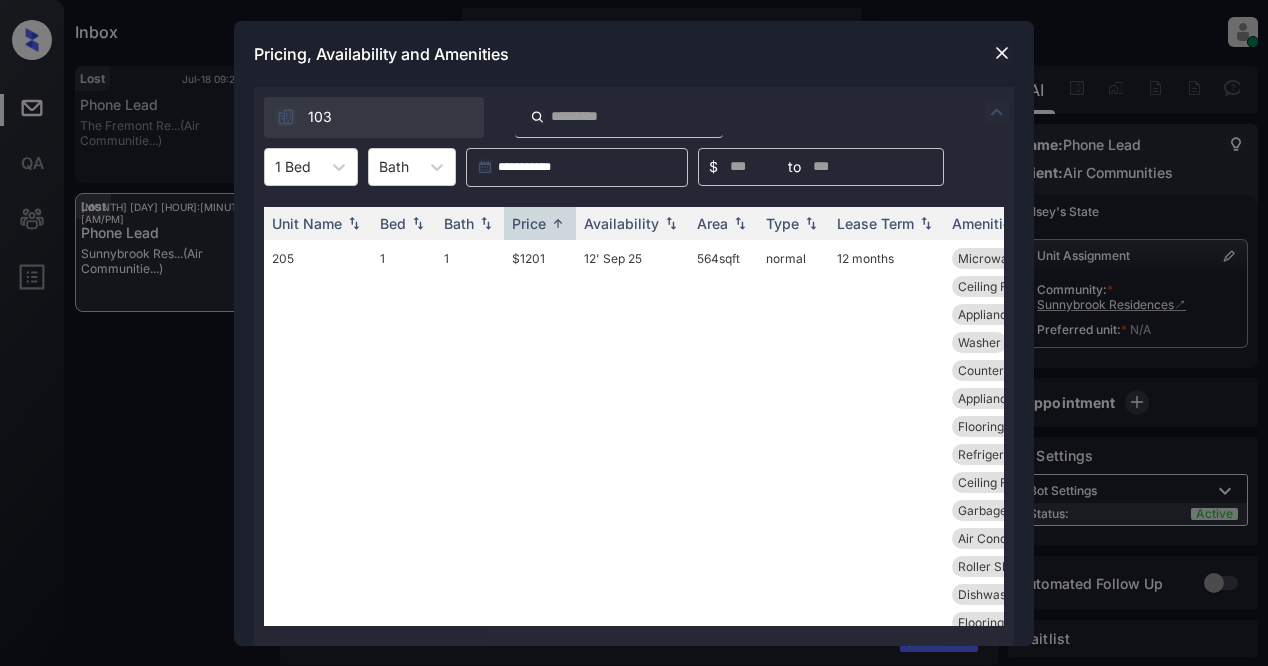 scroll, scrollTop: 0, scrollLeft: 0, axis: both 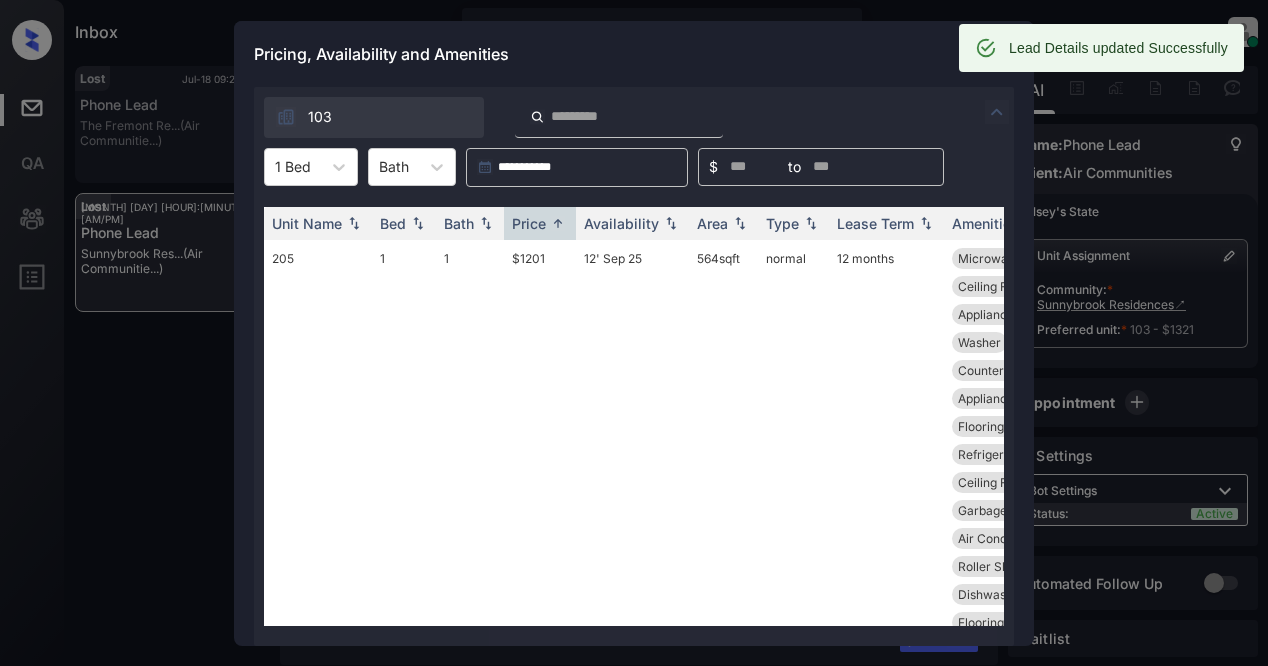 click on "Pricing, Availability and Amenities" at bounding box center [634, 54] 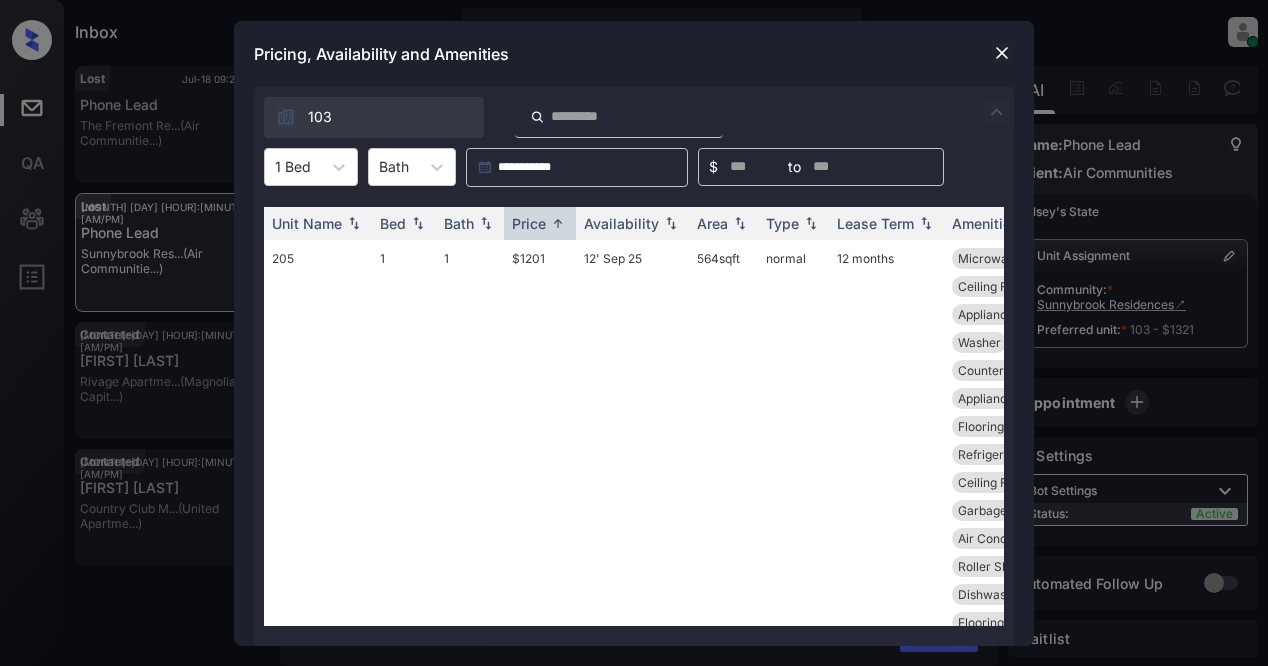 click on "Pricing, Availability and Amenities" at bounding box center (634, 54) 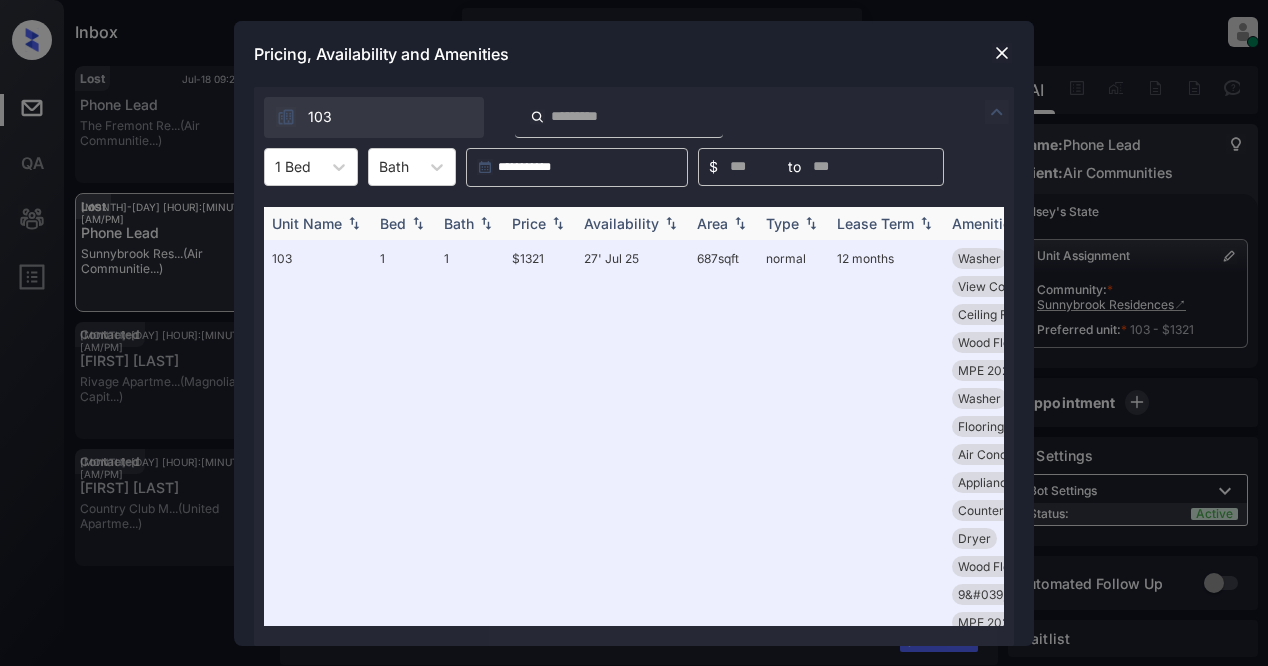 scroll, scrollTop: 0, scrollLeft: 0, axis: both 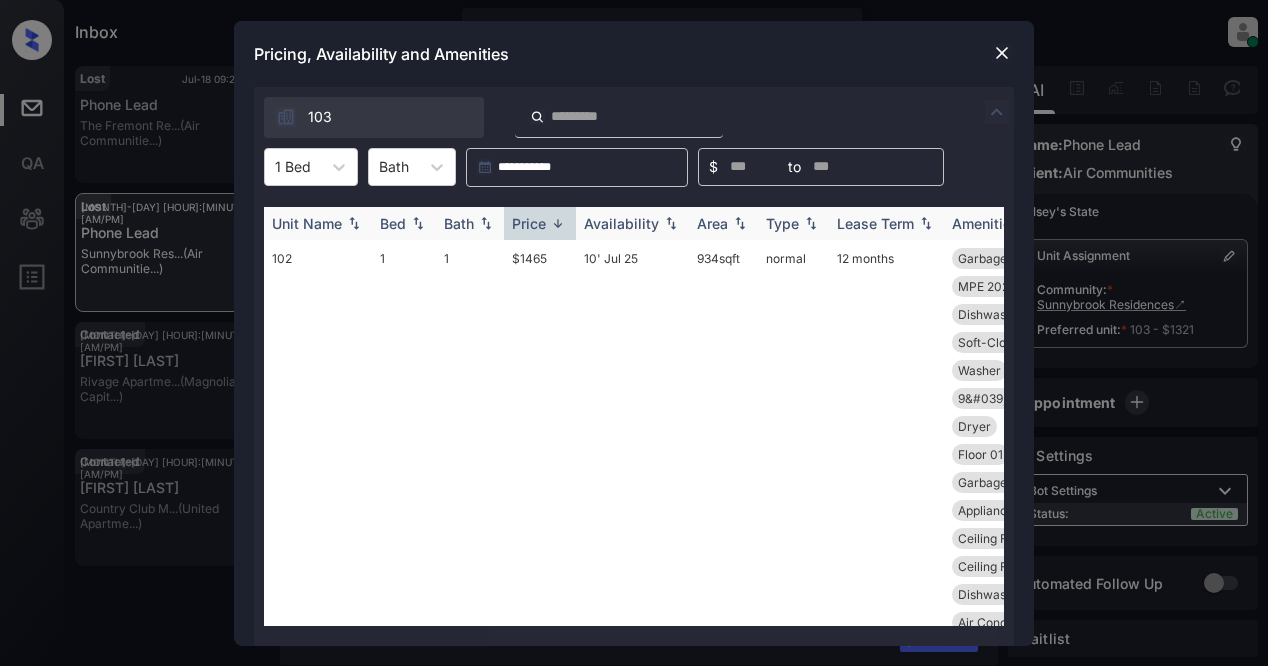 click at bounding box center [558, 223] 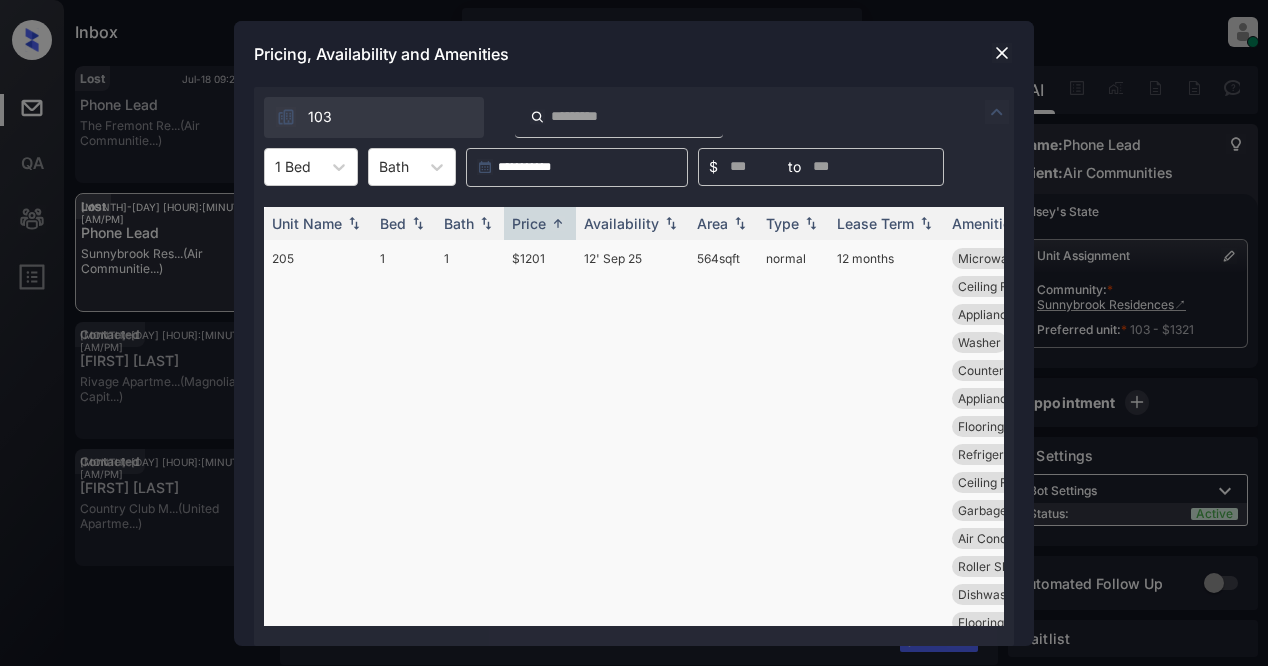 click on "$1201" at bounding box center (540, 580) 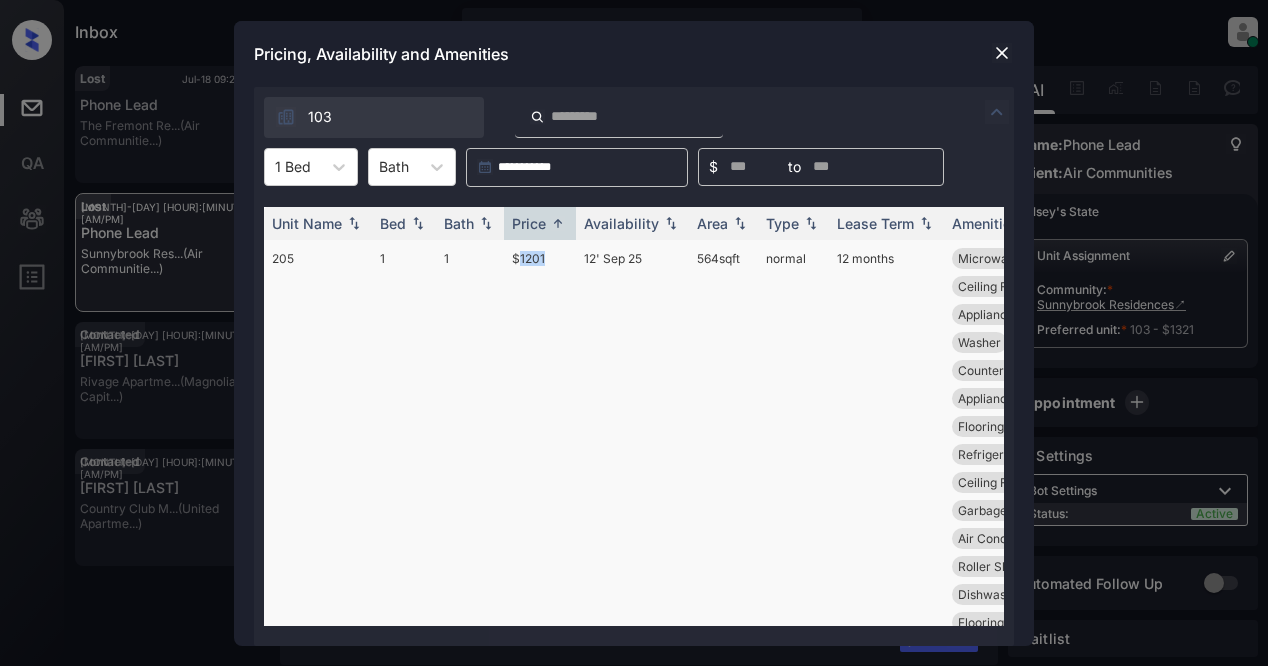 click on "$1201" at bounding box center [540, 580] 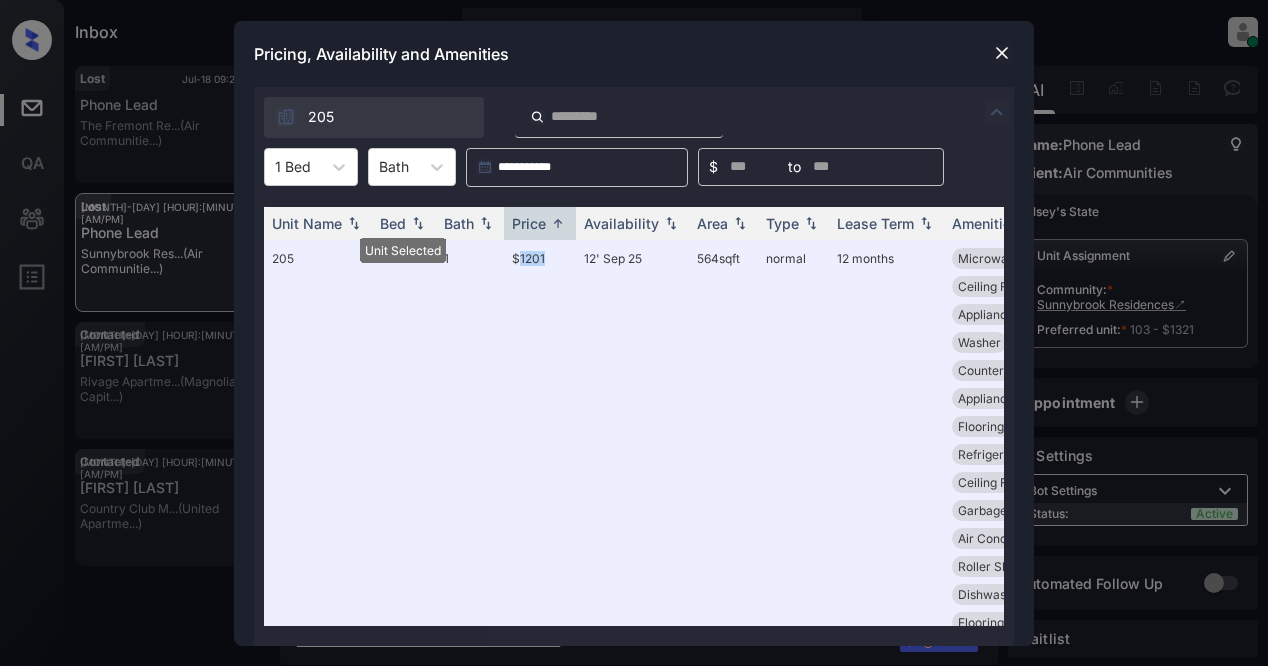 click at bounding box center (1002, 53) 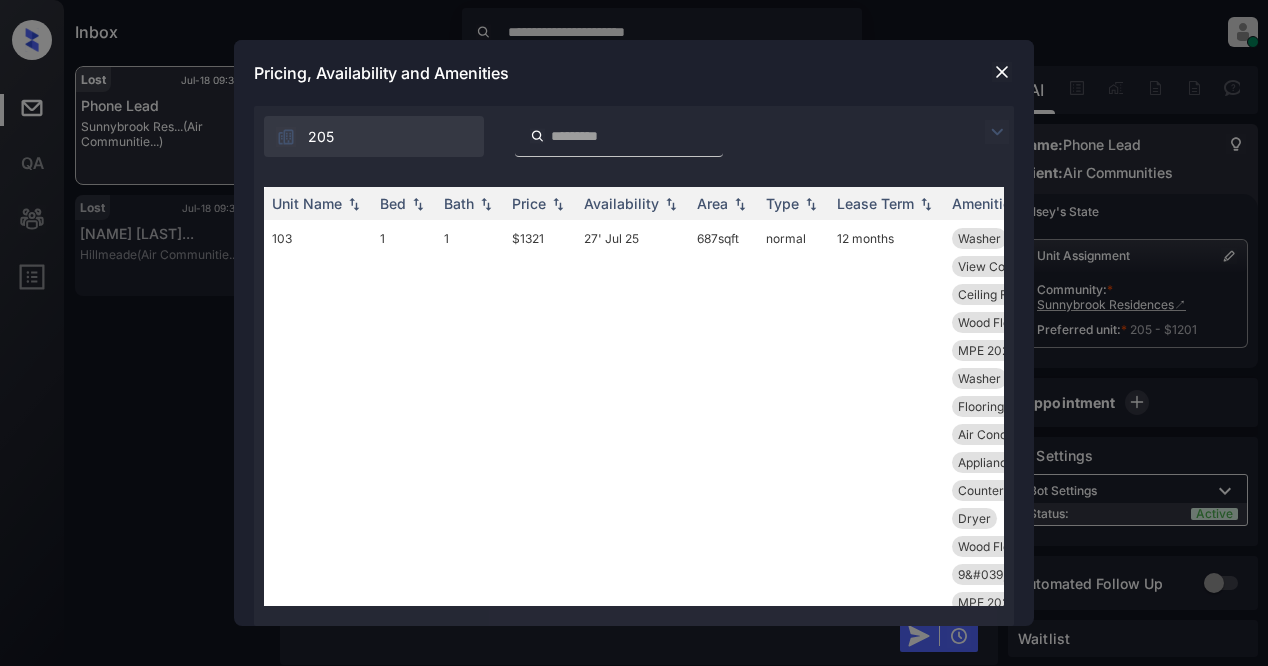 scroll, scrollTop: 0, scrollLeft: 0, axis: both 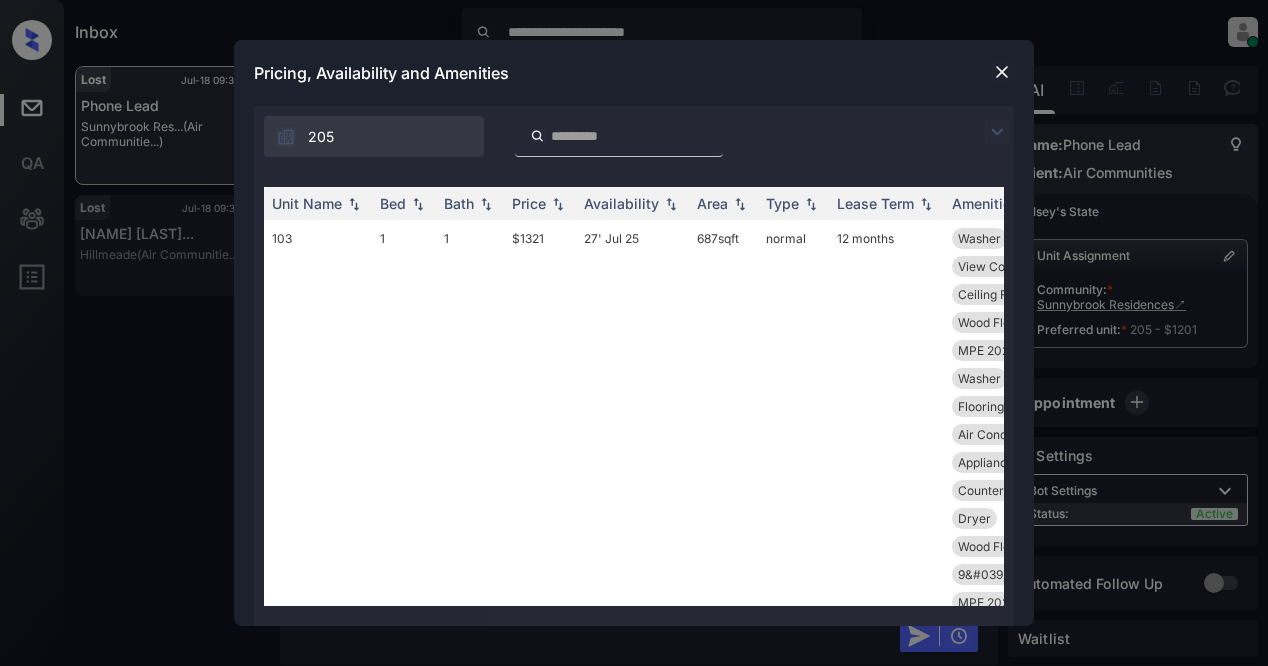 click on "103" at bounding box center [318, 672] 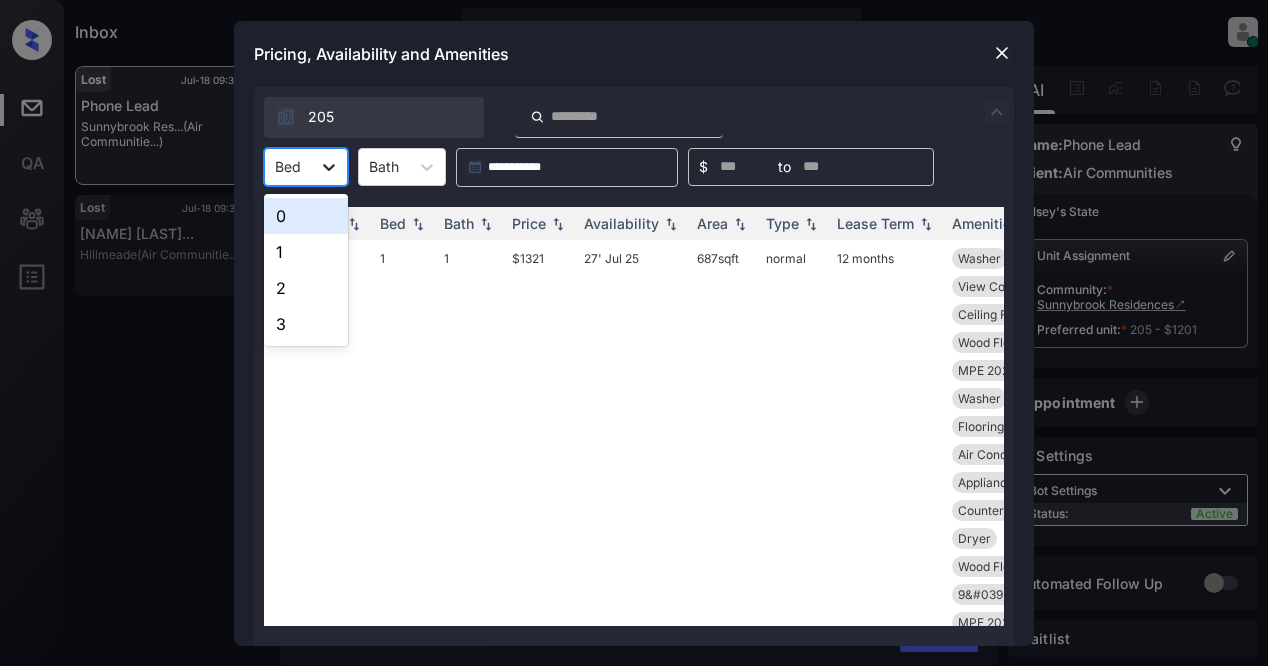 click 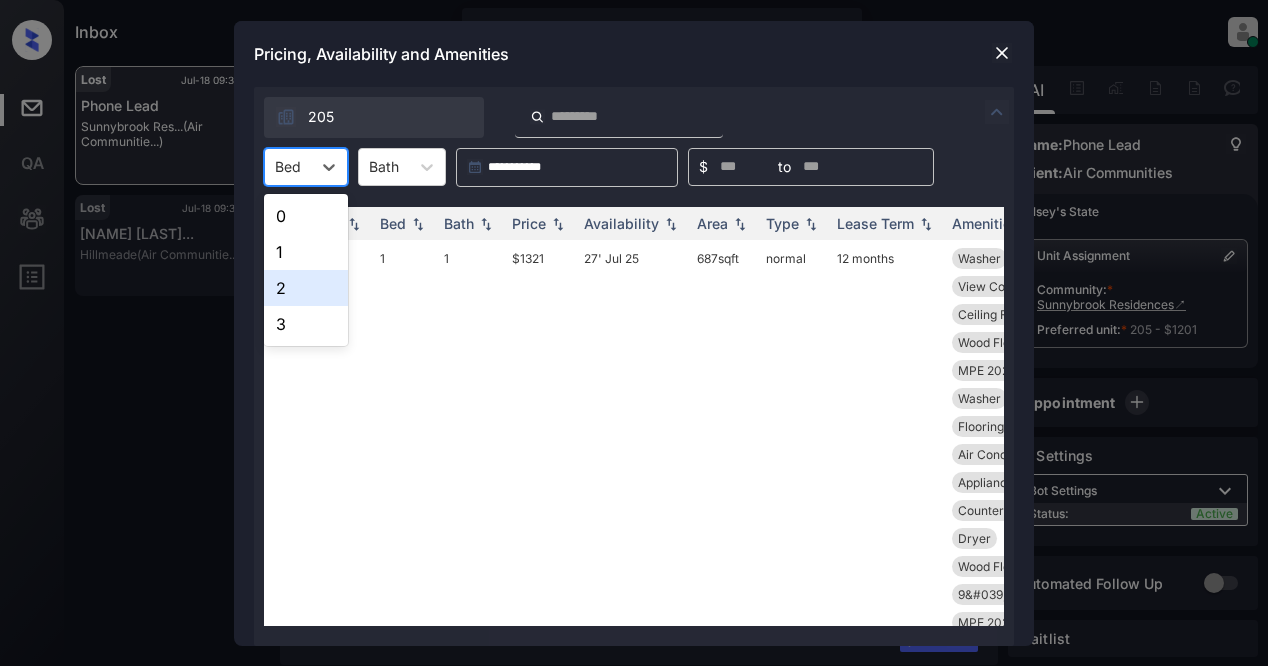 click on "2" at bounding box center [306, 288] 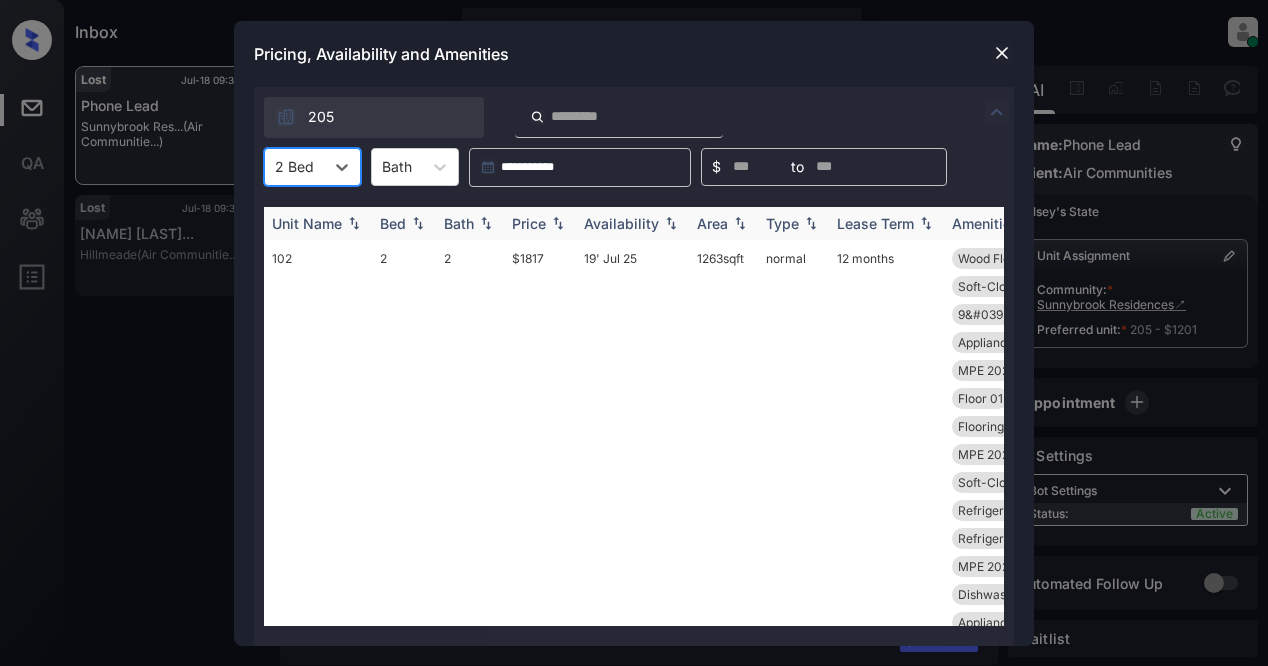 click on "Price" at bounding box center [540, 223] 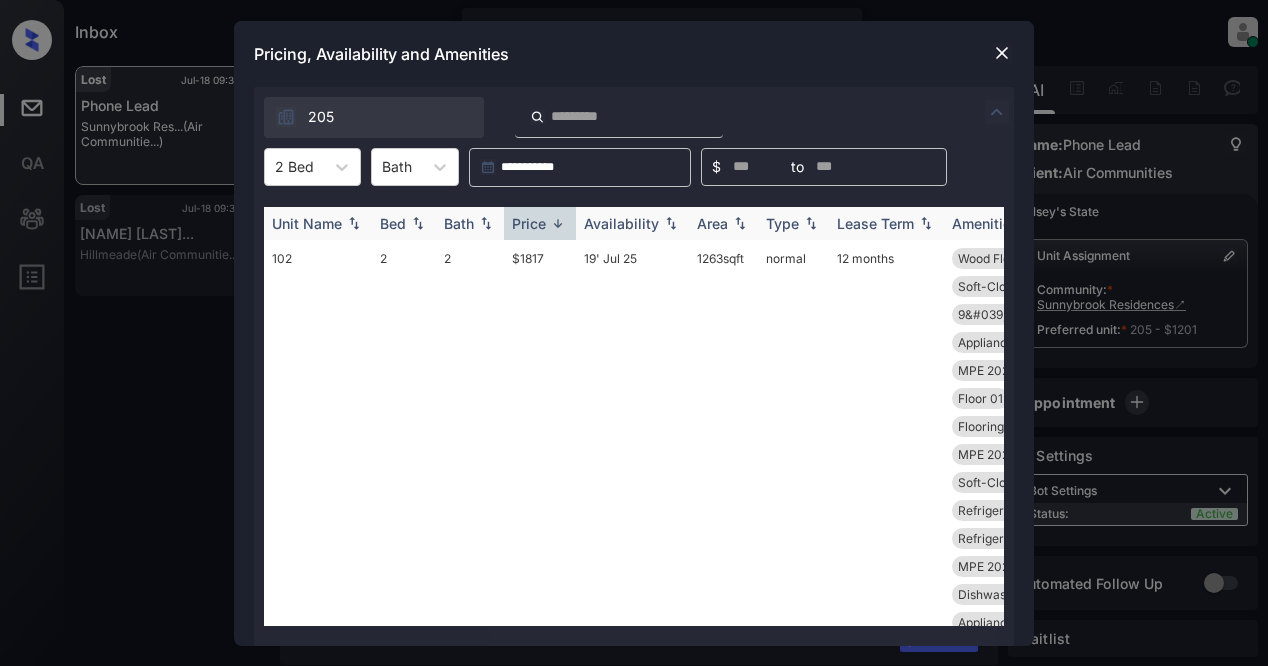 click on "Price" at bounding box center [540, 223] 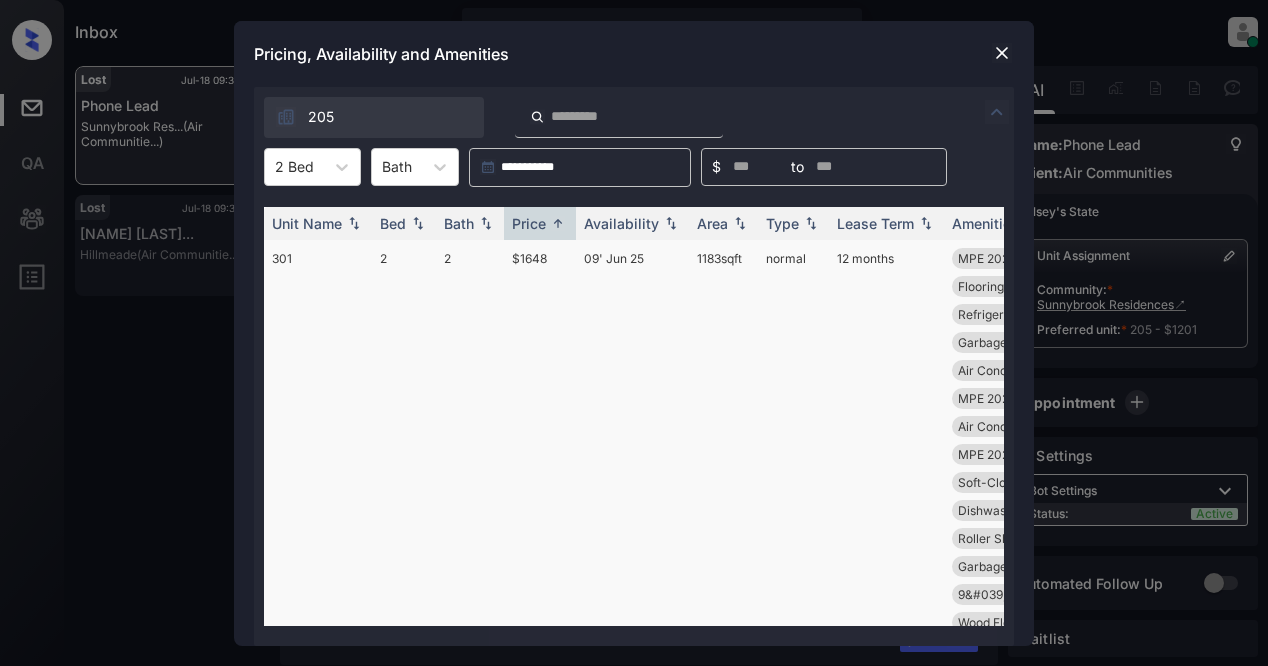 click on "$1648" at bounding box center (540, 664) 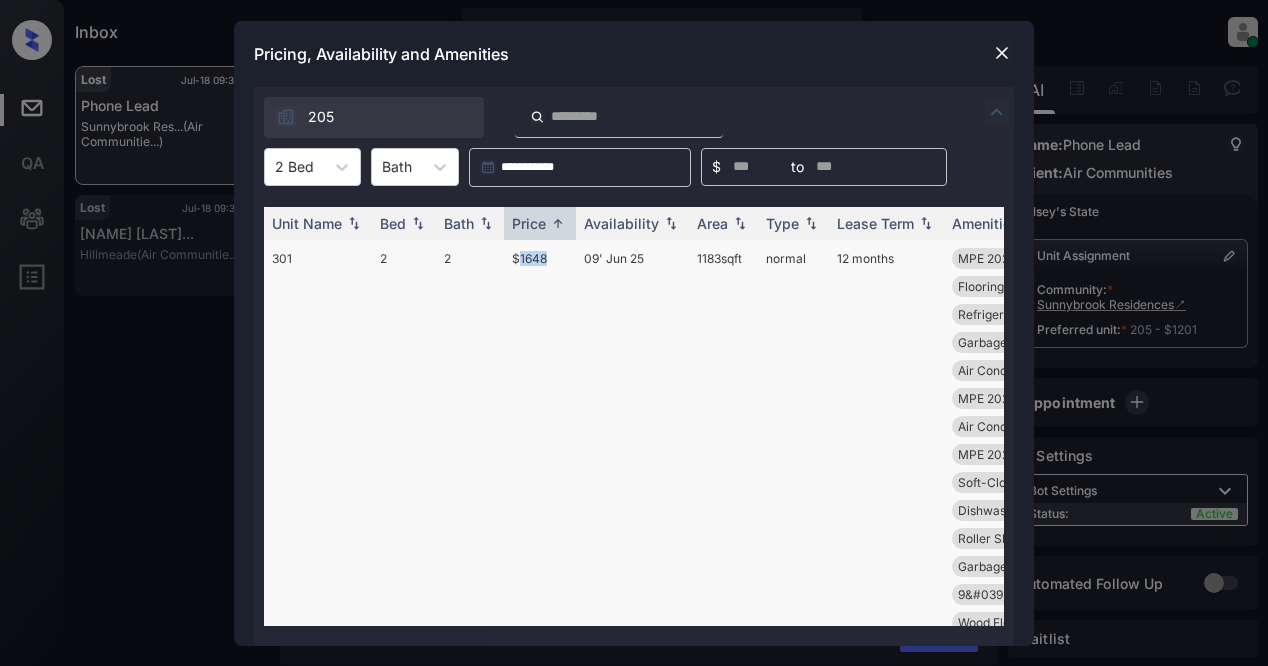click on "$1648" at bounding box center [540, 664] 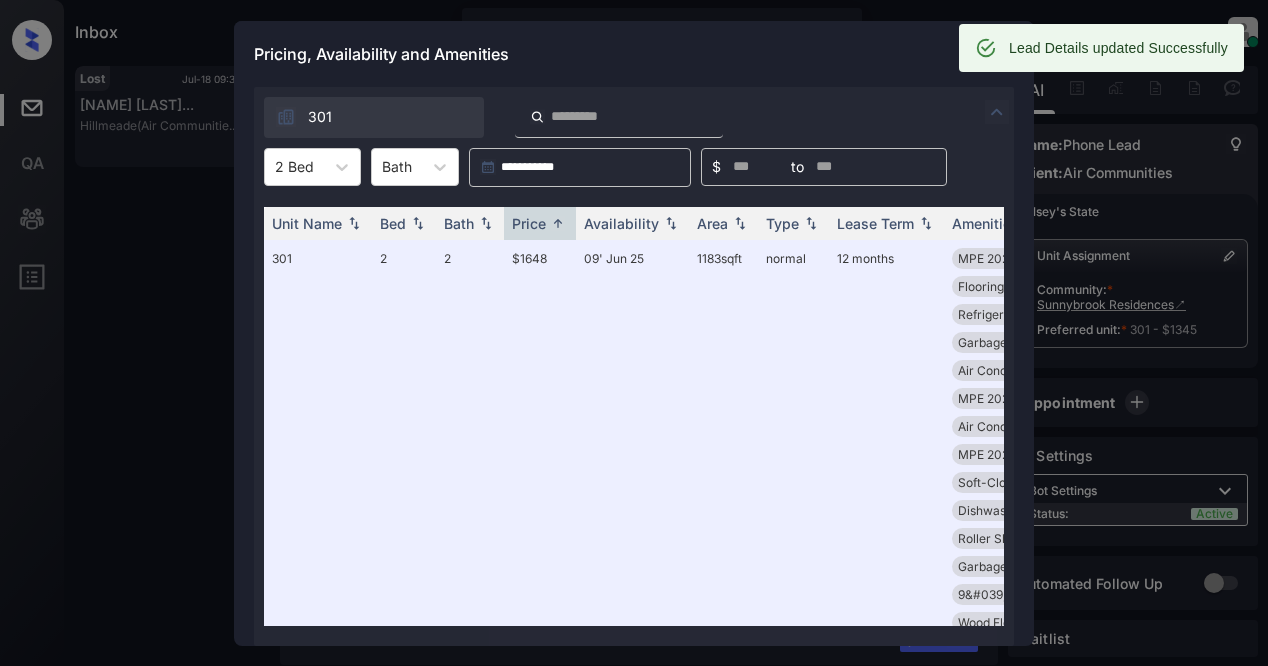 click on "Pricing, Availability and Amenities" at bounding box center [634, 54] 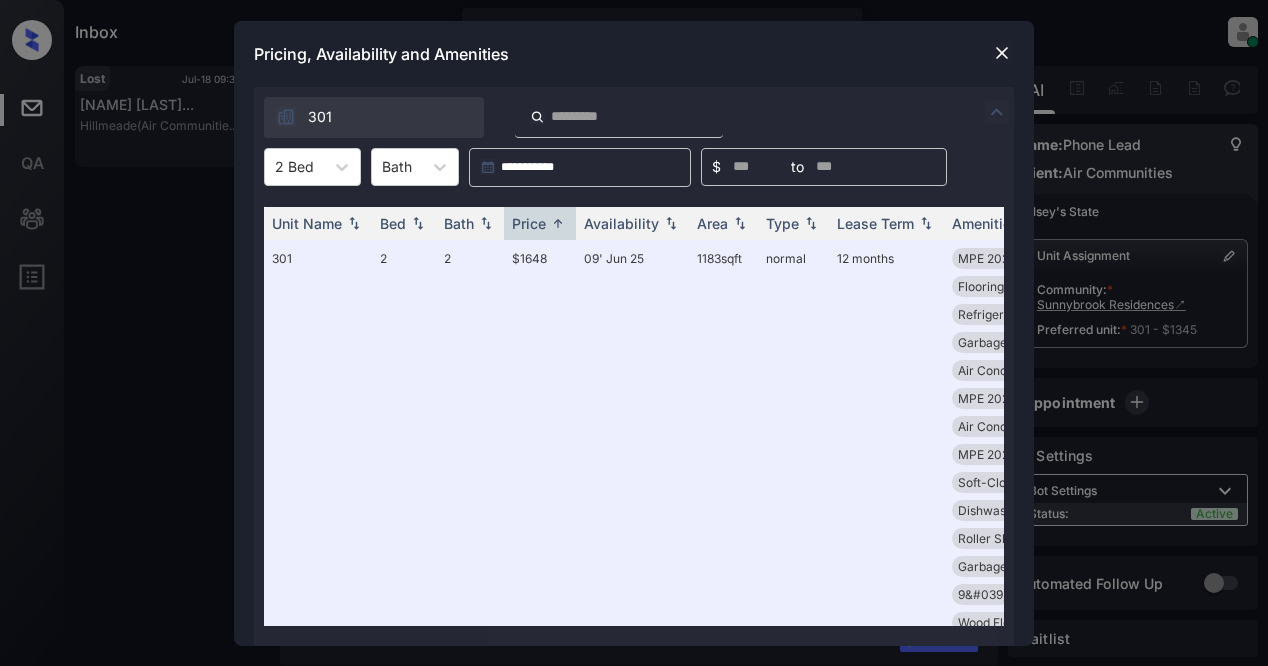 click at bounding box center [1002, 53] 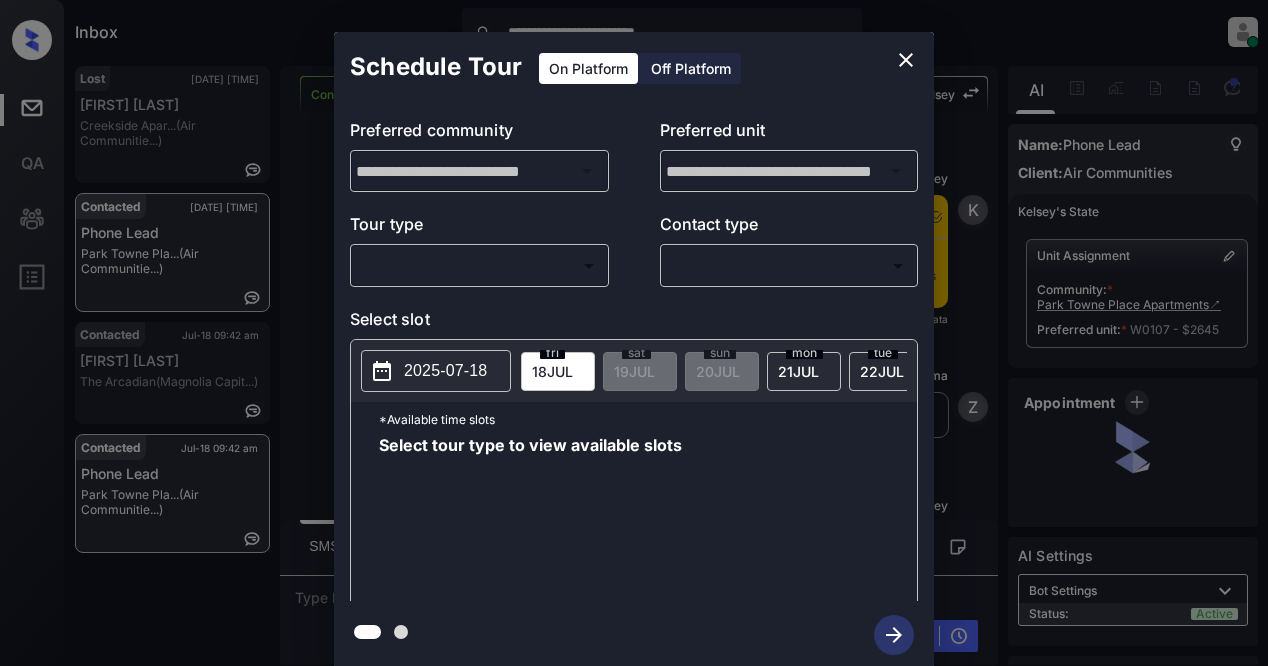 scroll, scrollTop: 0, scrollLeft: 0, axis: both 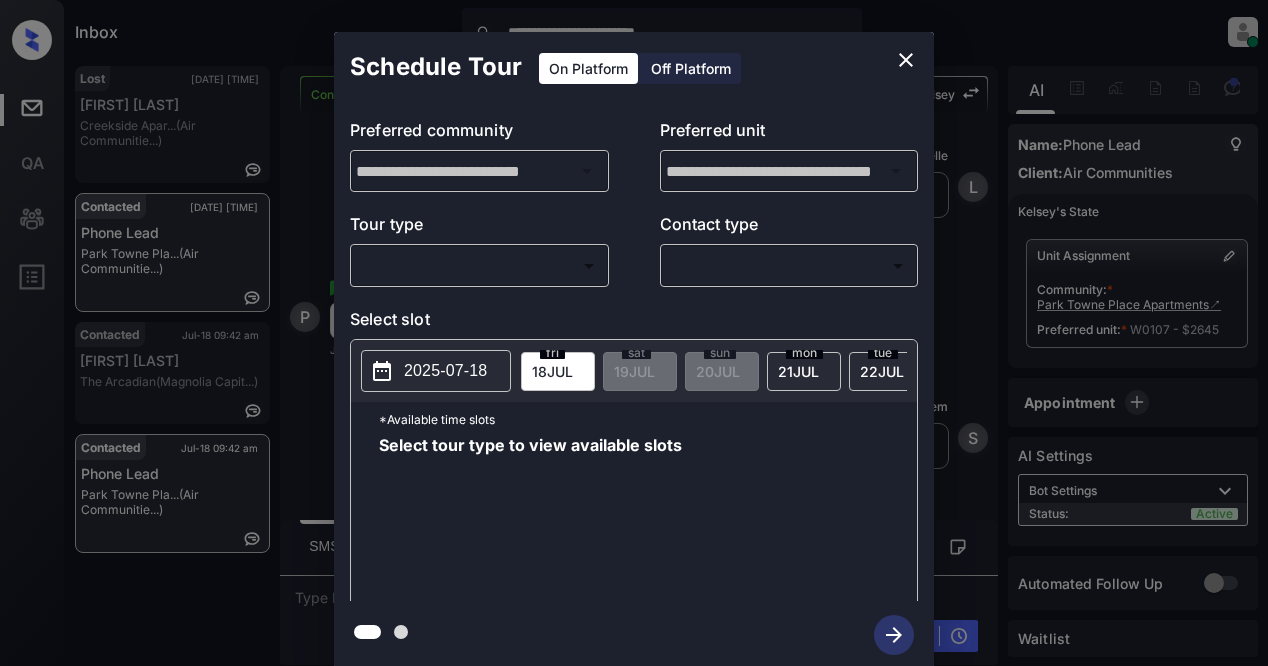 click on "**********" at bounding box center [634, 333] 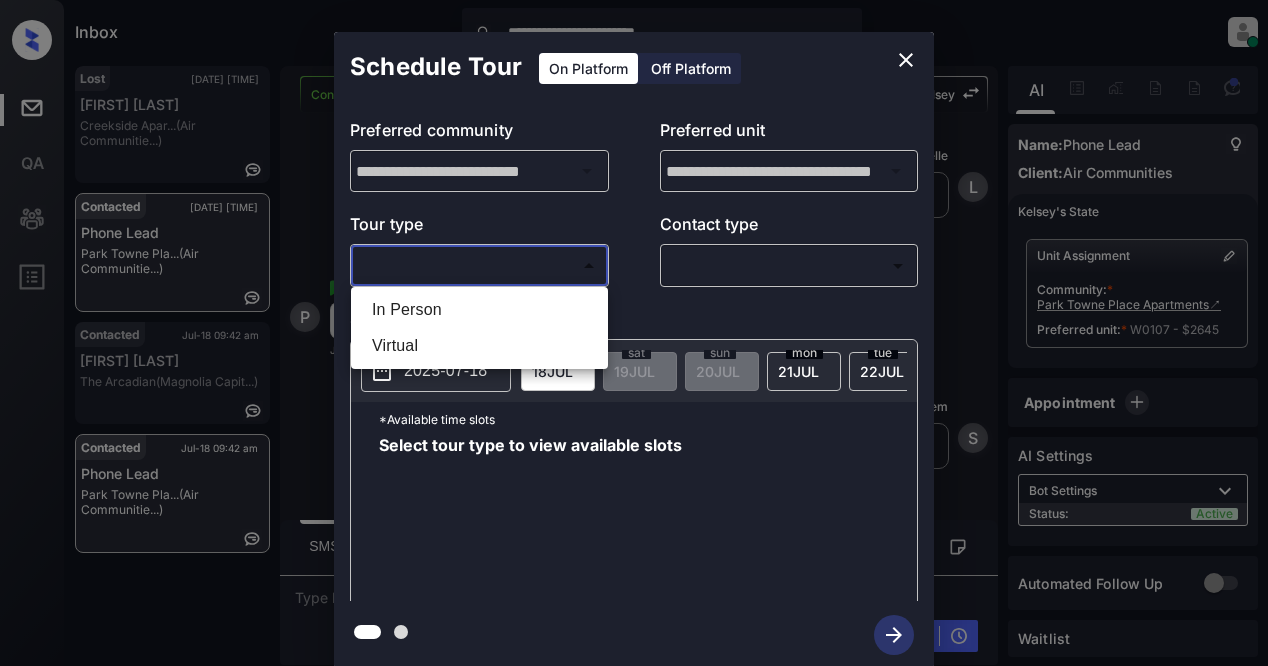click on "In Person" at bounding box center (479, 310) 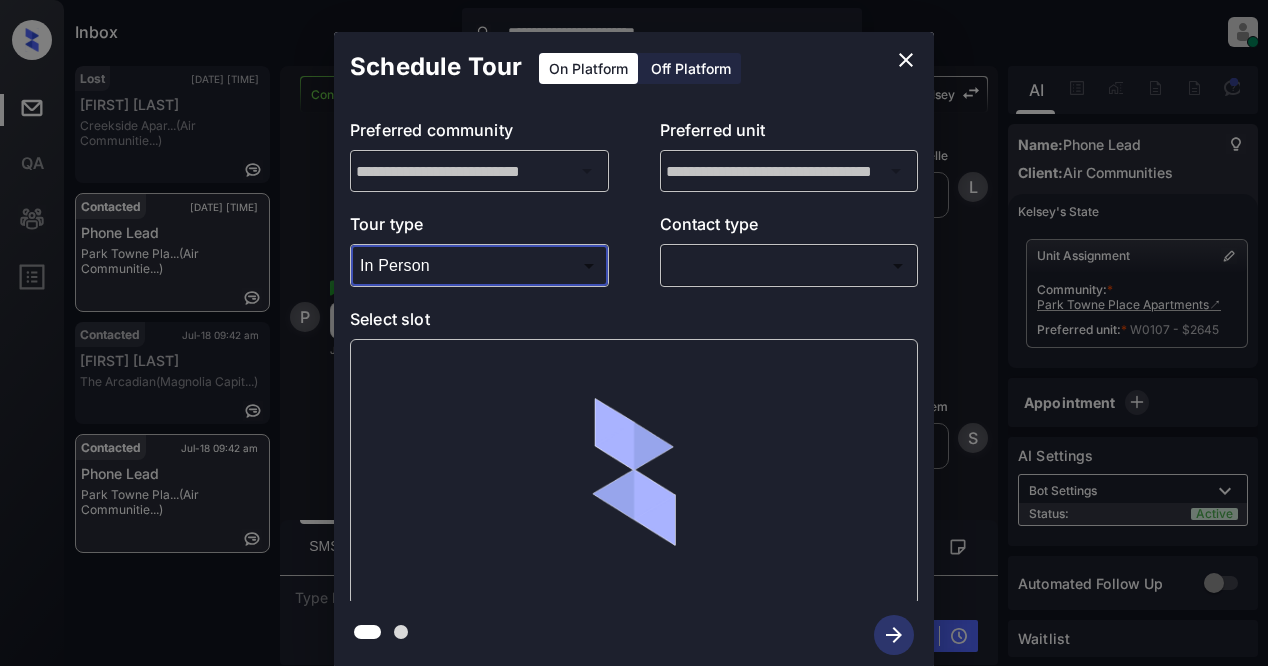 click on "**********" at bounding box center [634, 333] 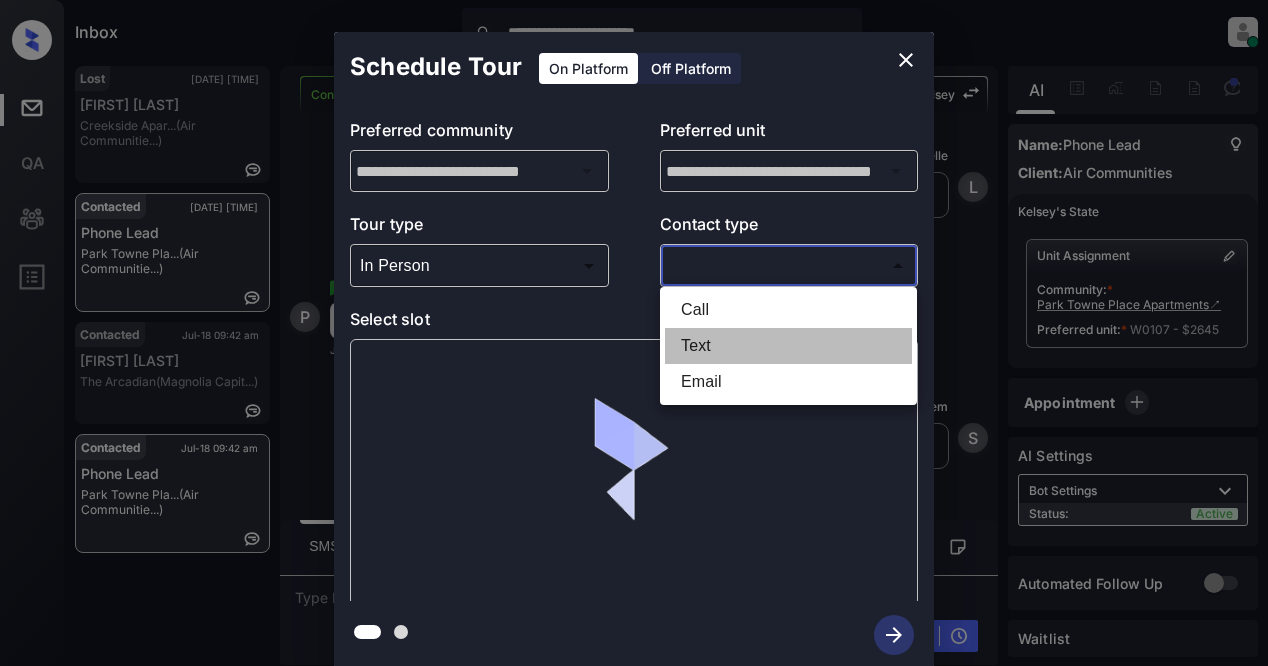 click on "Text" at bounding box center [788, 346] 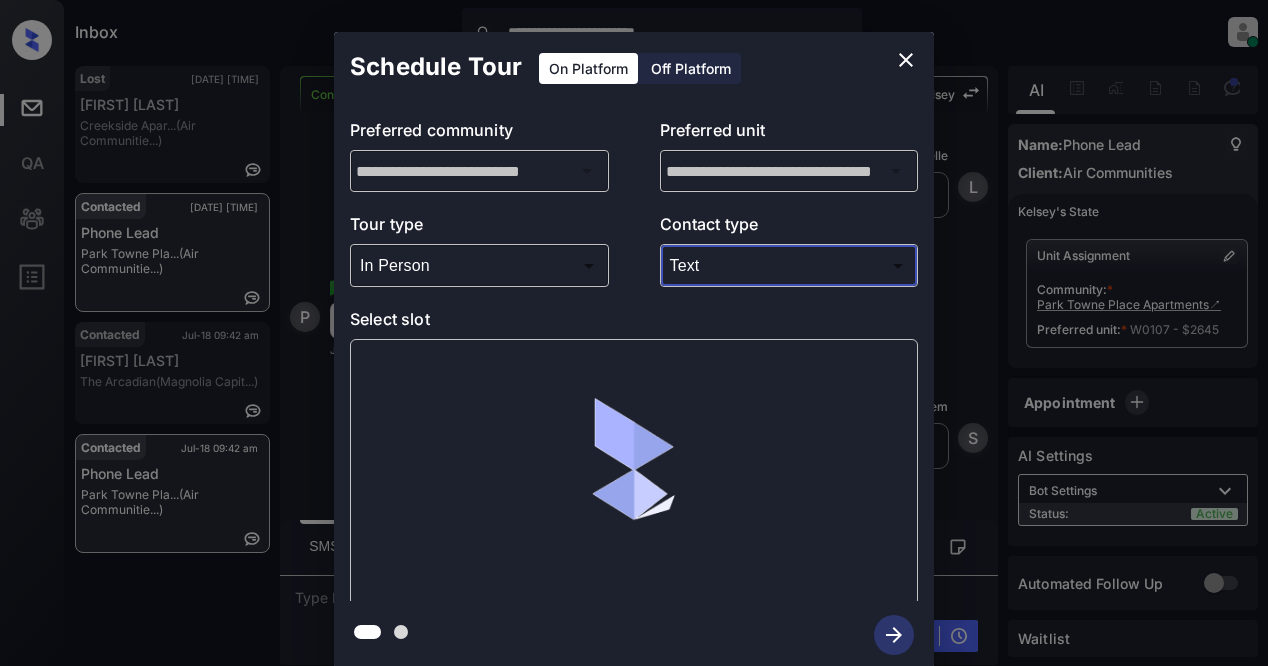 type on "****" 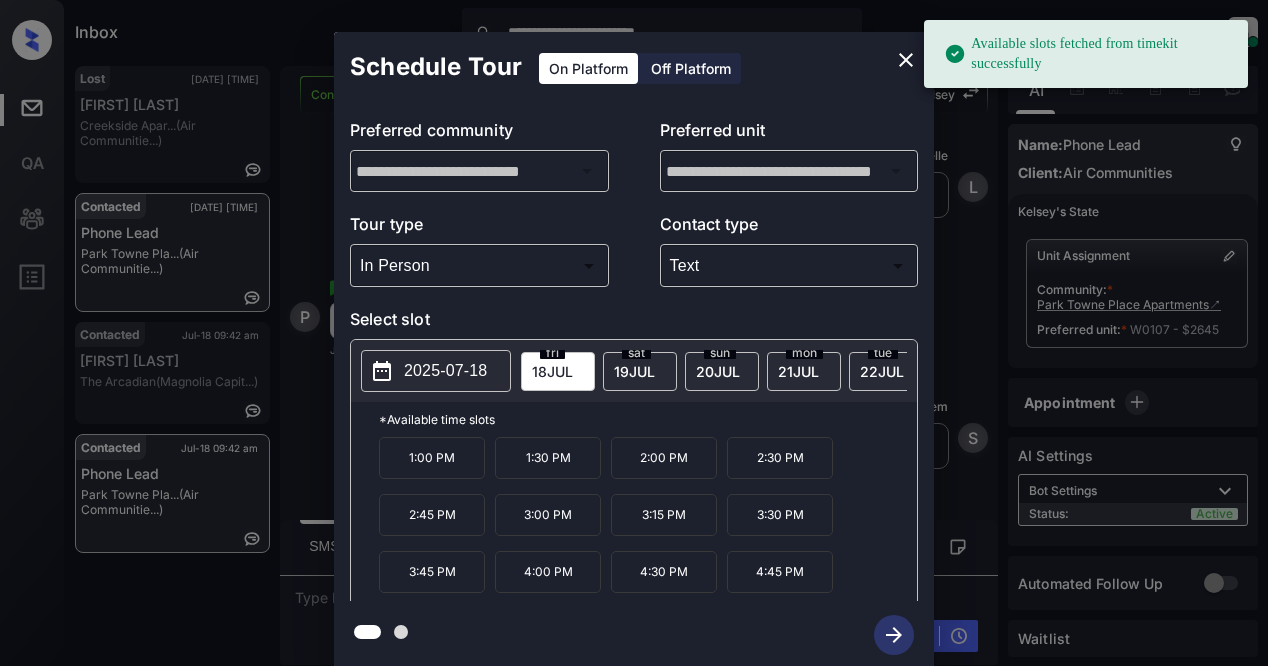 click on "2025-07-18" at bounding box center [445, 371] 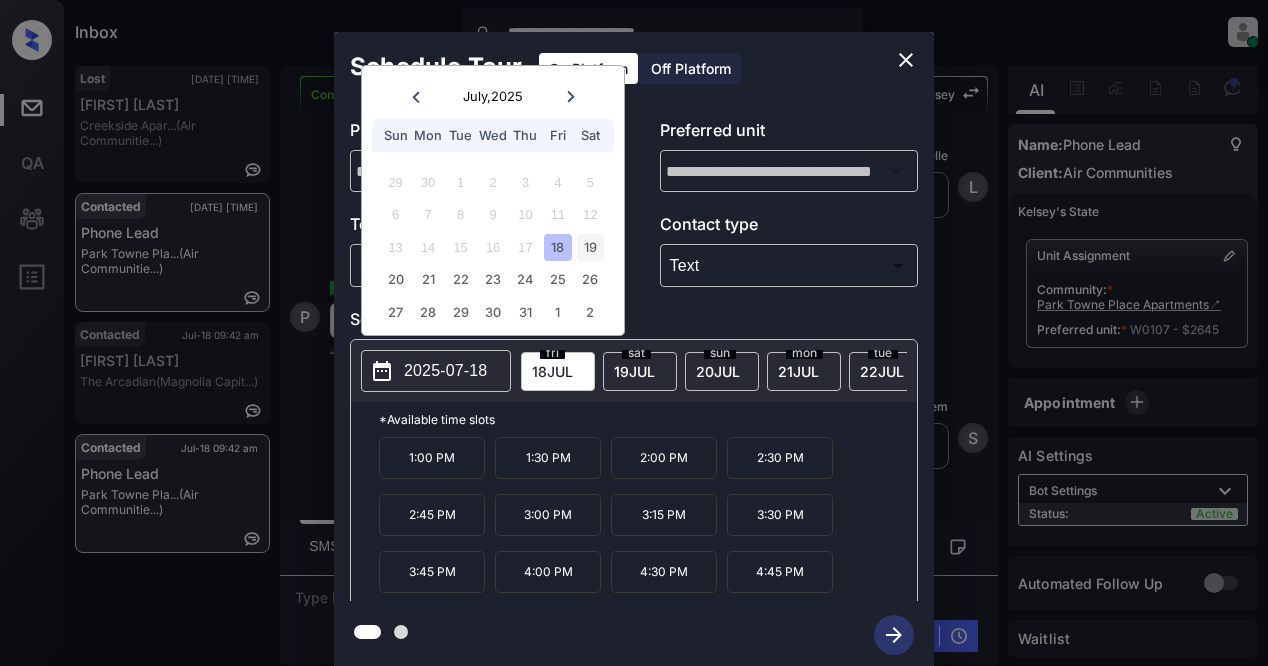 click on "19" at bounding box center [590, 247] 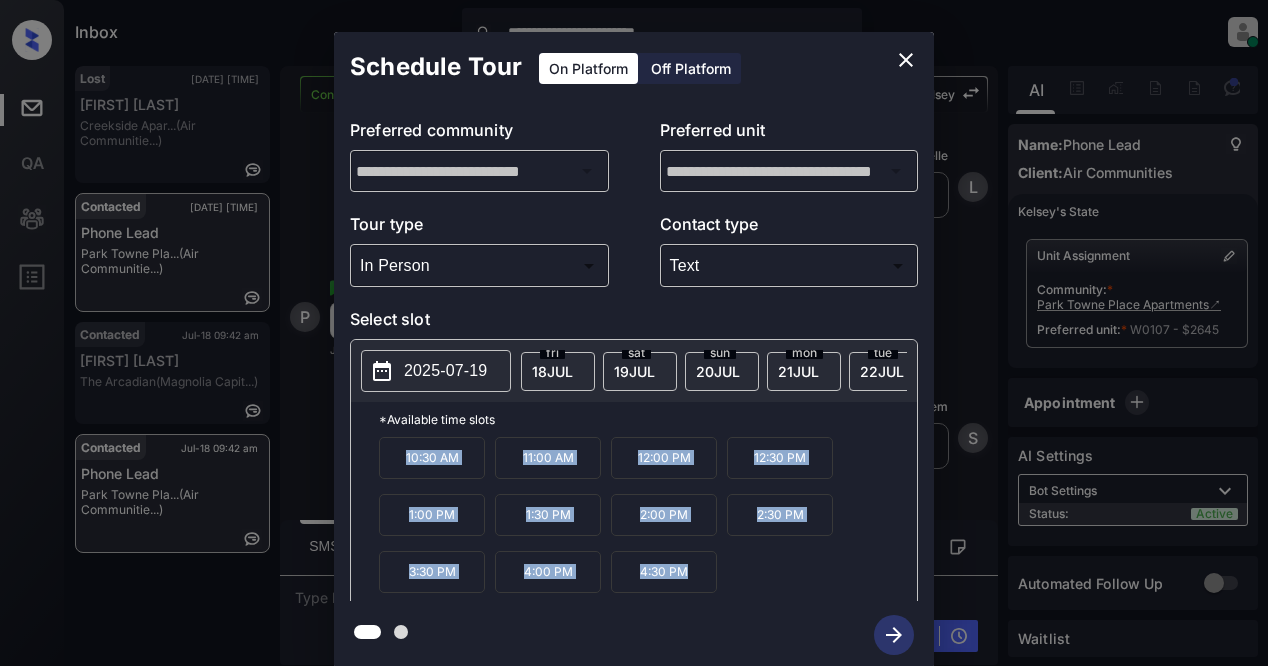 drag, startPoint x: 401, startPoint y: 460, endPoint x: 703, endPoint y: 588, distance: 328.0061 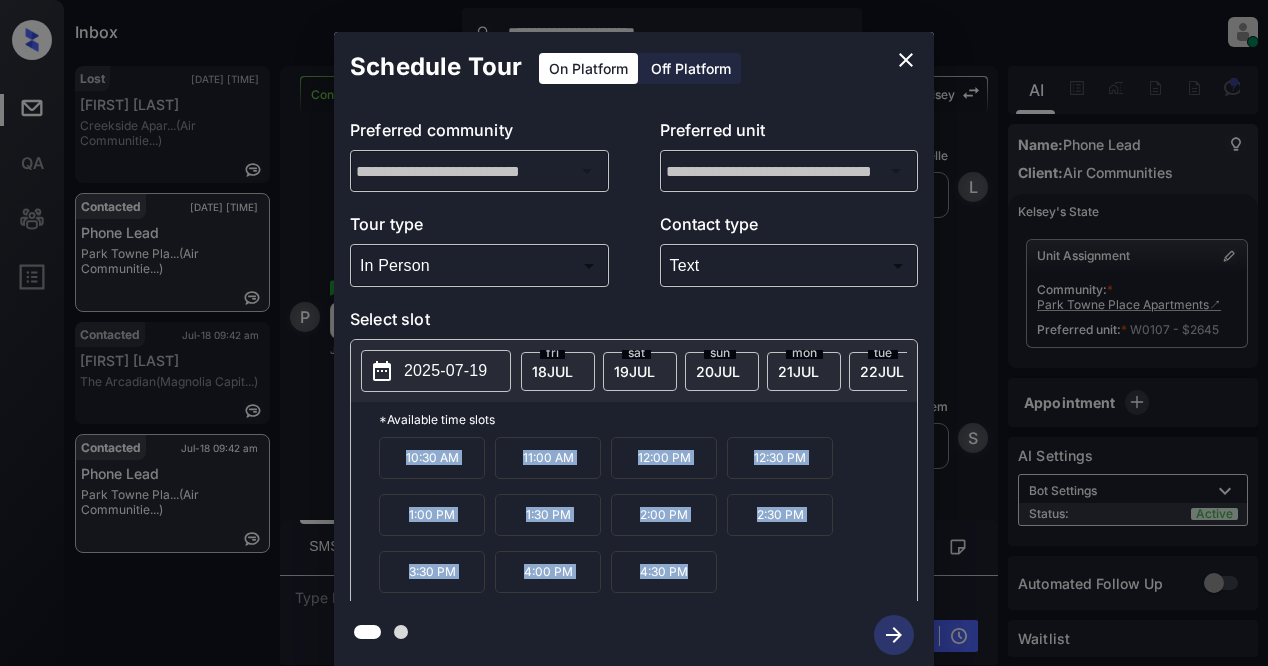 click 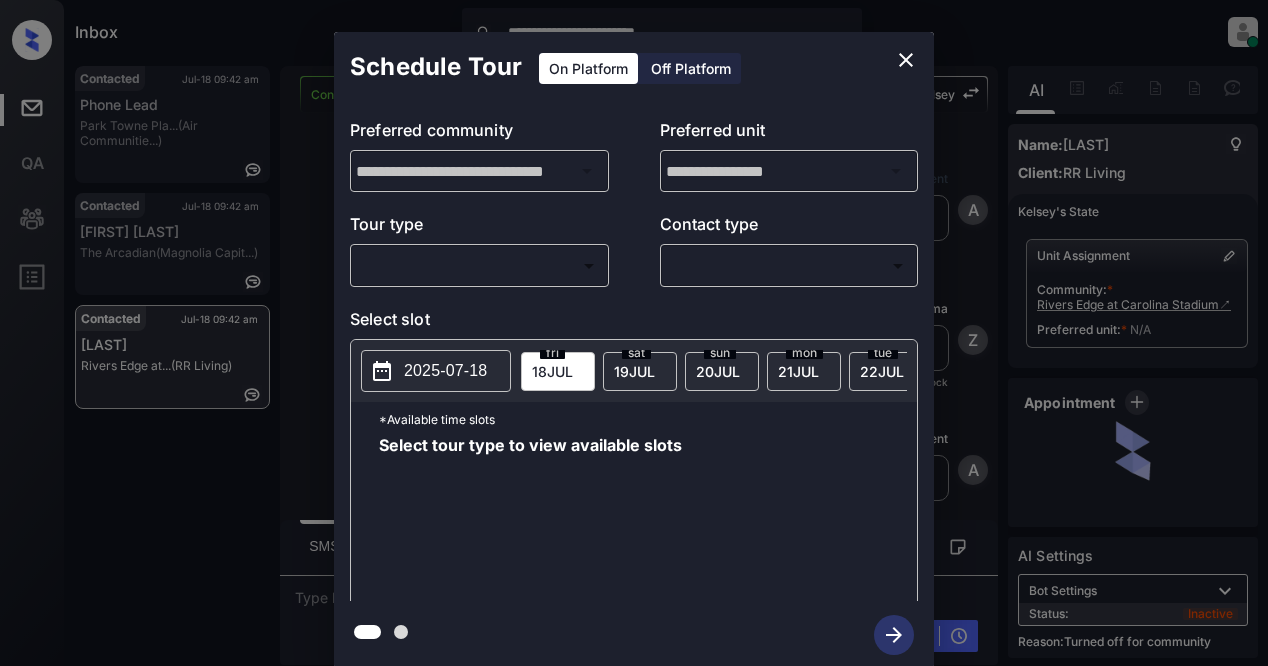 scroll, scrollTop: 0, scrollLeft: 0, axis: both 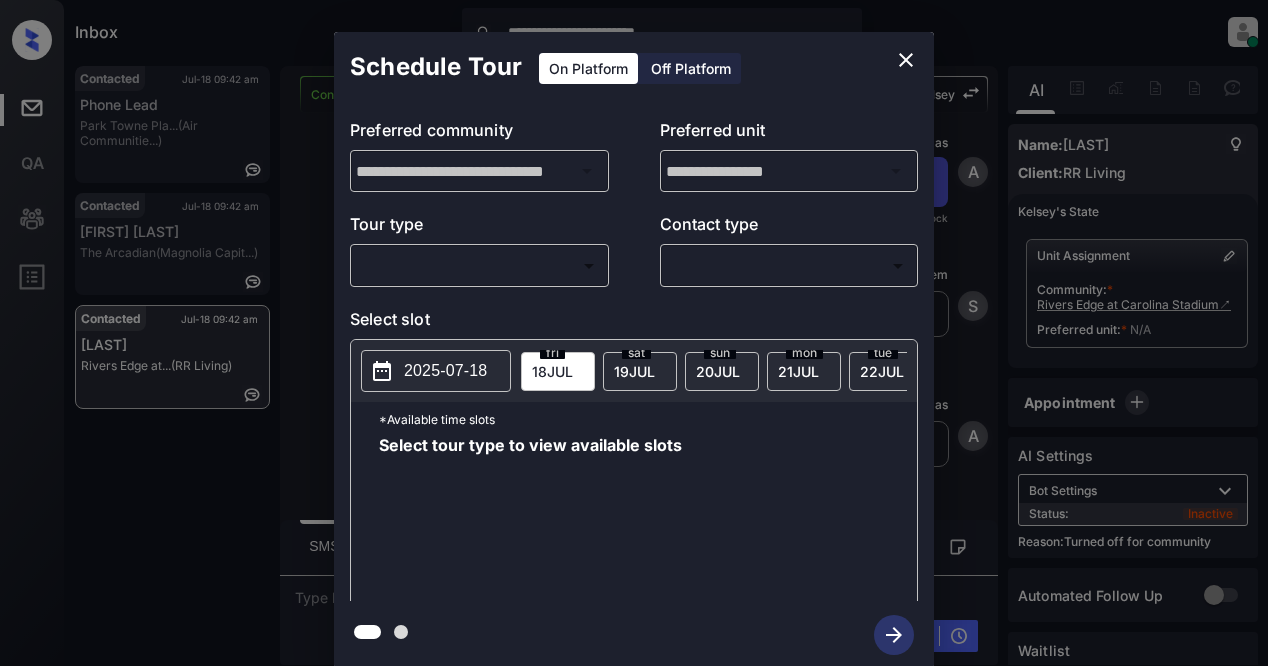 click on "**********" at bounding box center [634, 333] 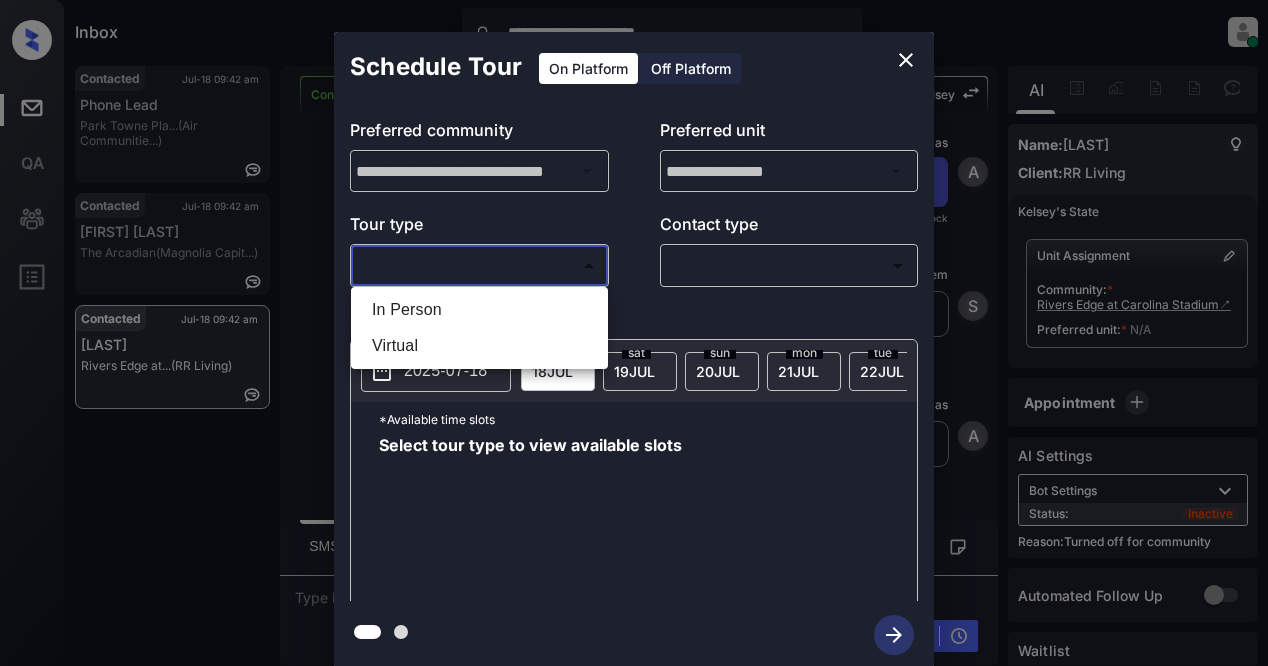 click on "In Person" at bounding box center [479, 310] 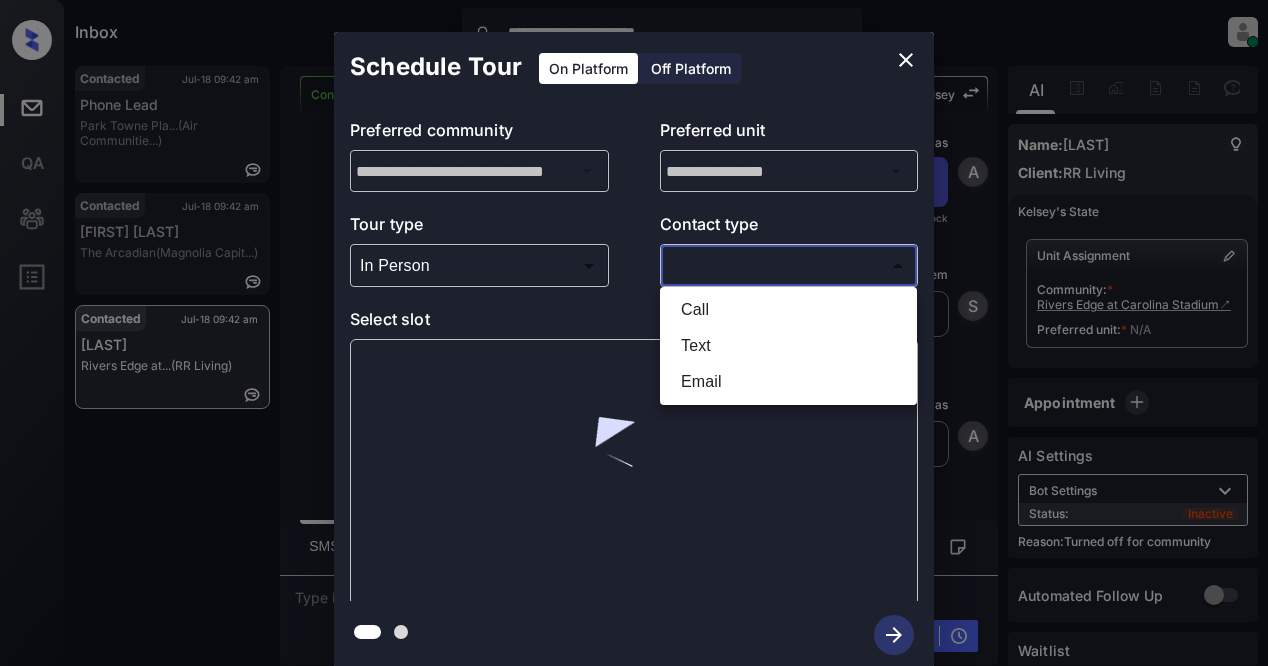 click on "**********" at bounding box center [634, 333] 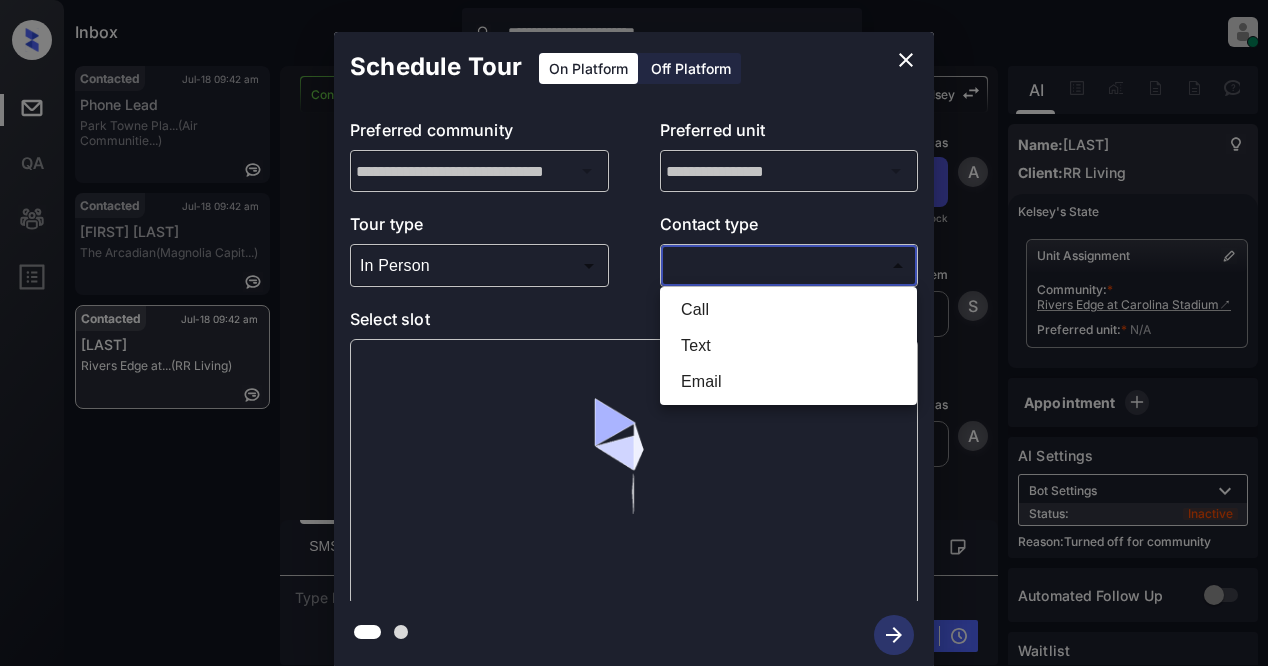 click on "Text" at bounding box center (788, 346) 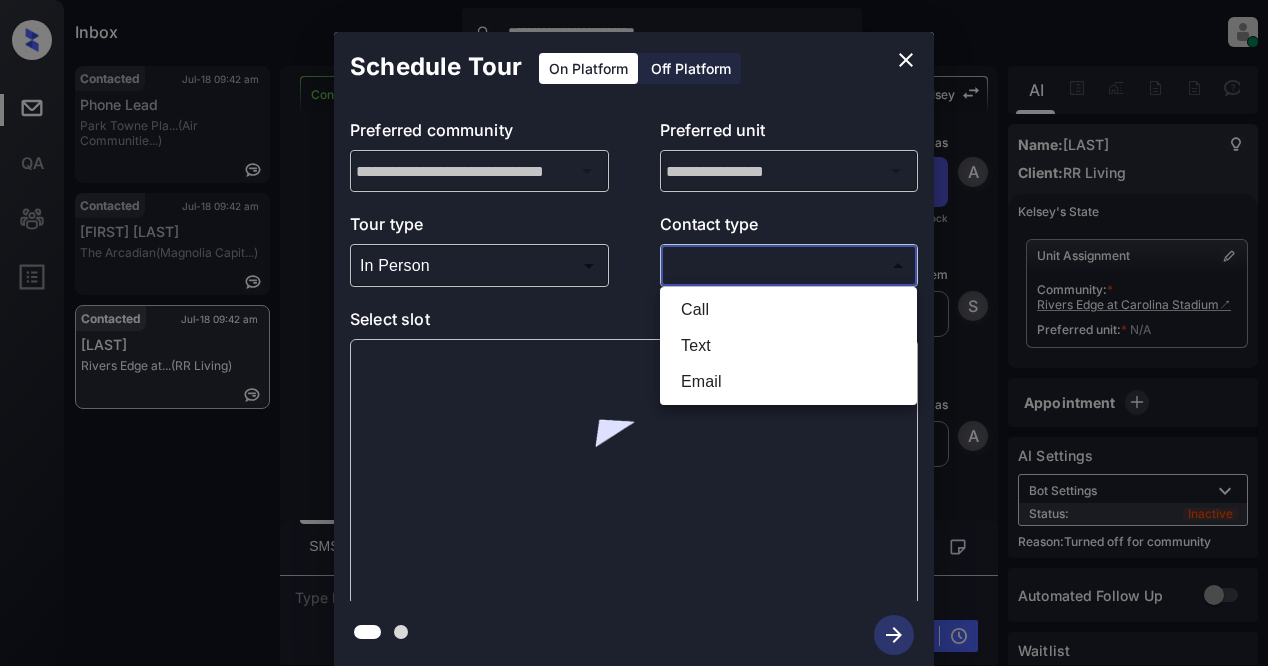 type on "****" 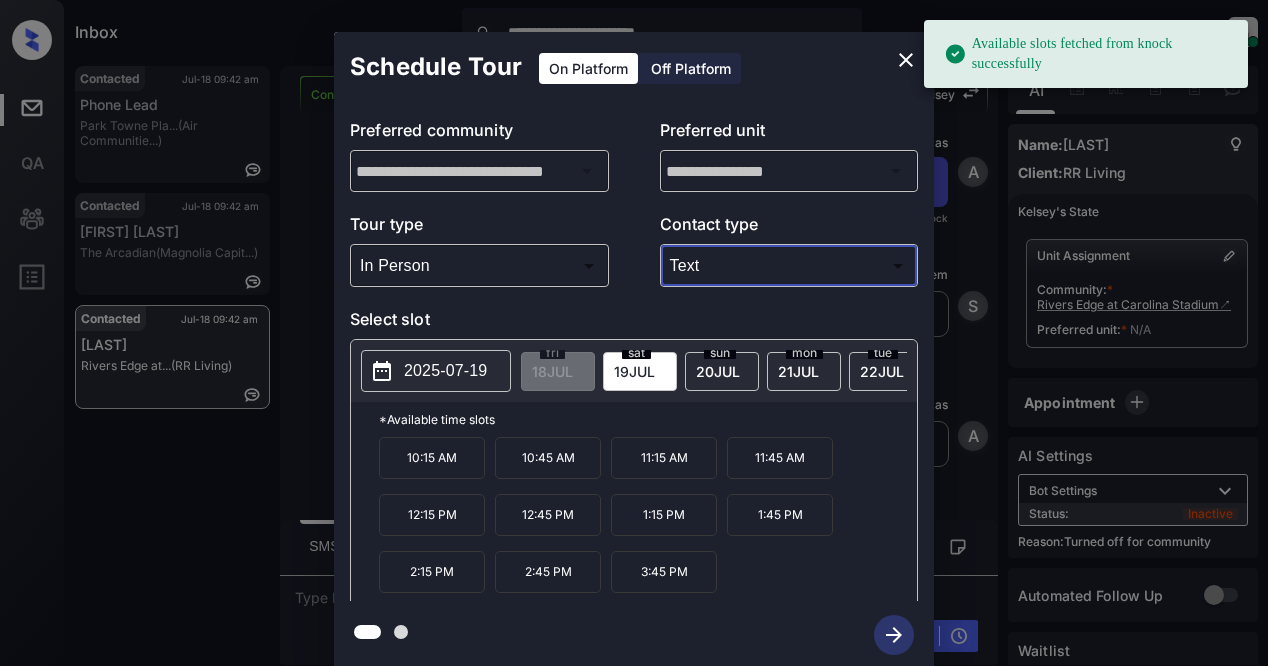 click on "**********" at bounding box center (634, 350) 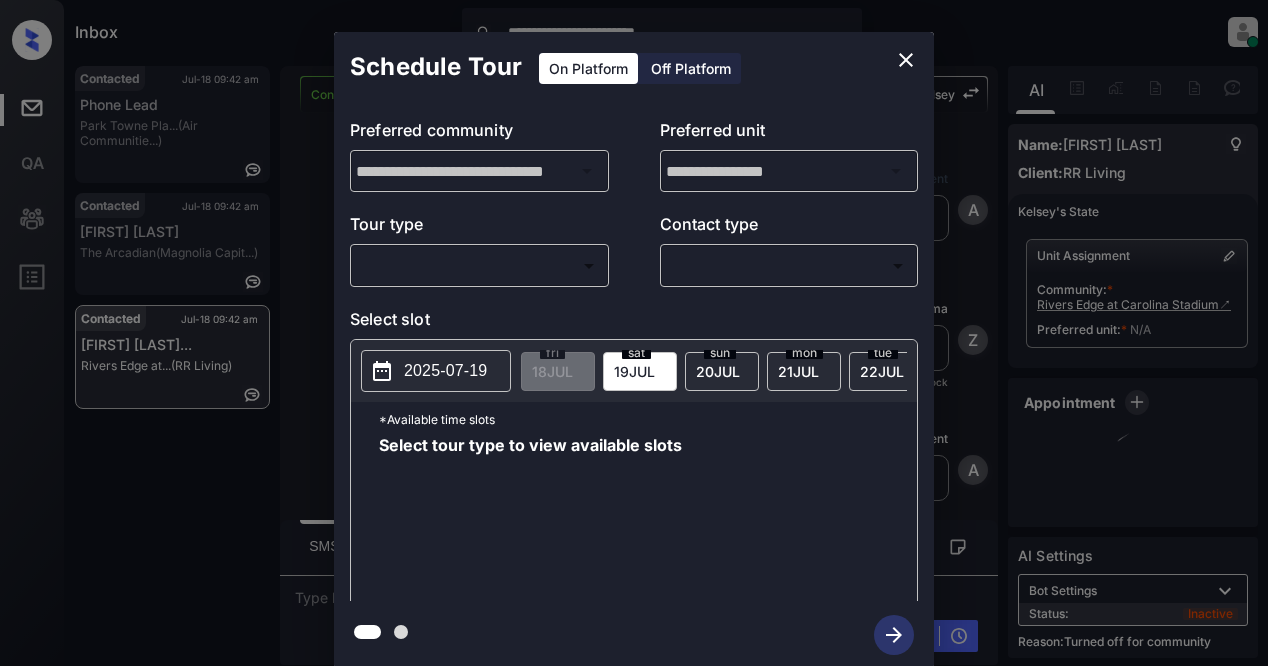 scroll, scrollTop: 0, scrollLeft: 0, axis: both 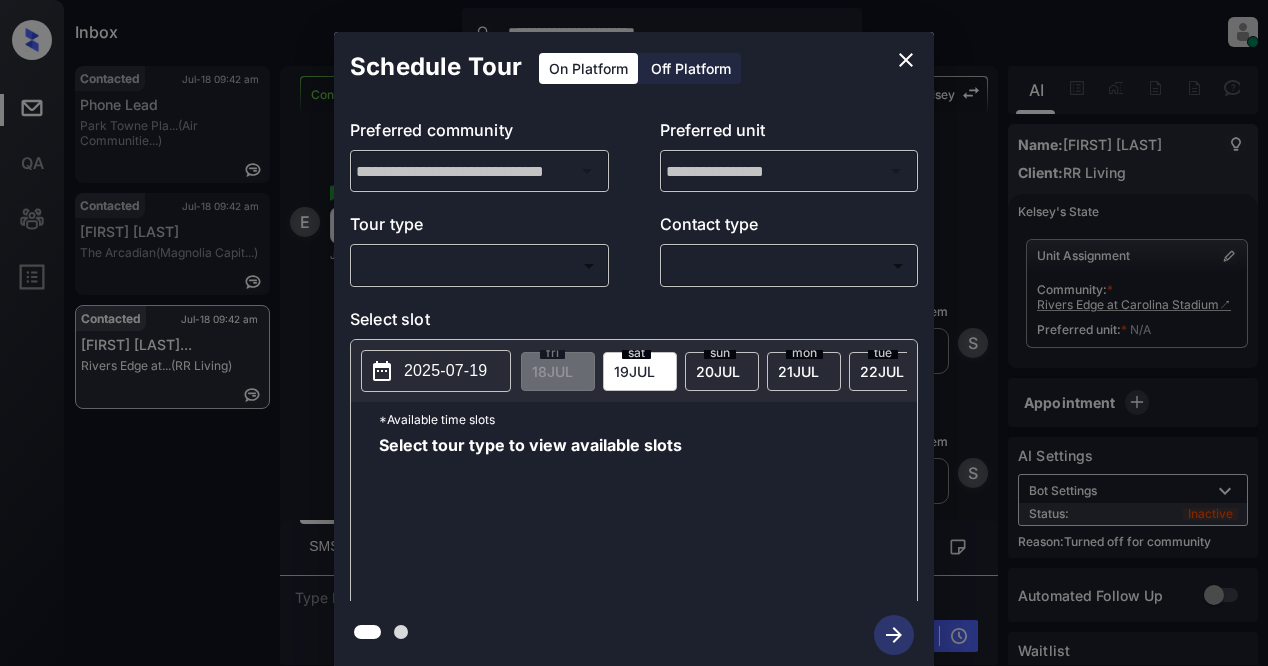 click on "**********" at bounding box center [634, 333] 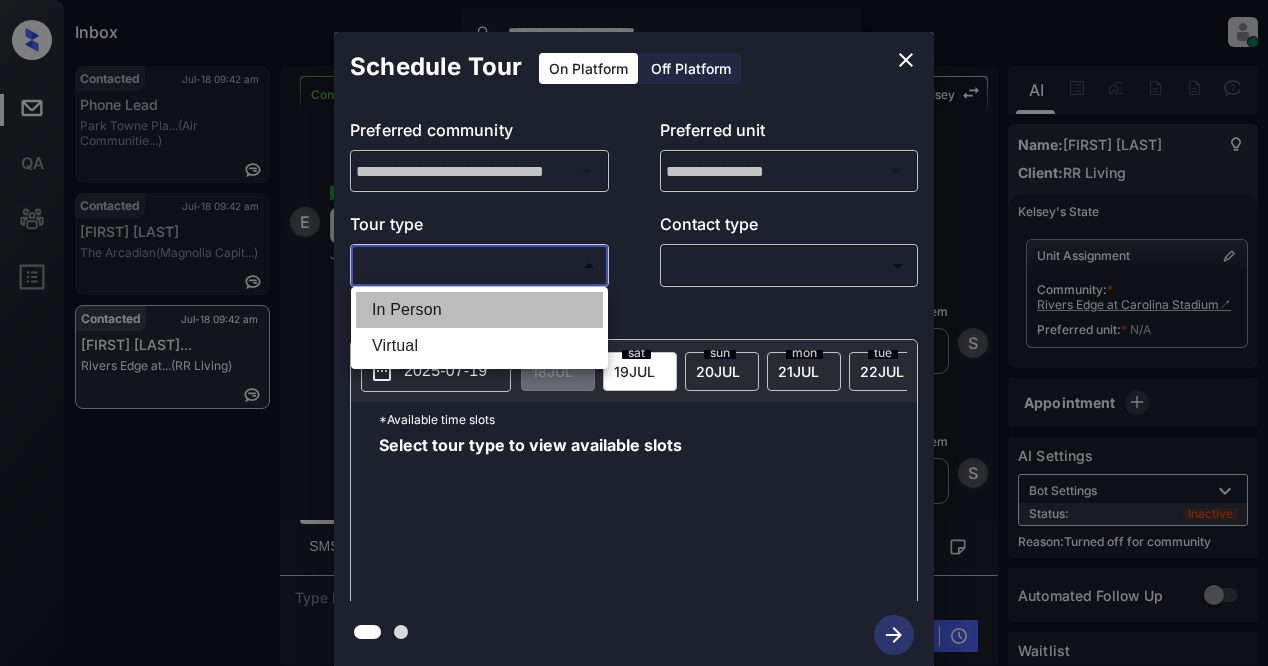 click on "In Person" at bounding box center [479, 310] 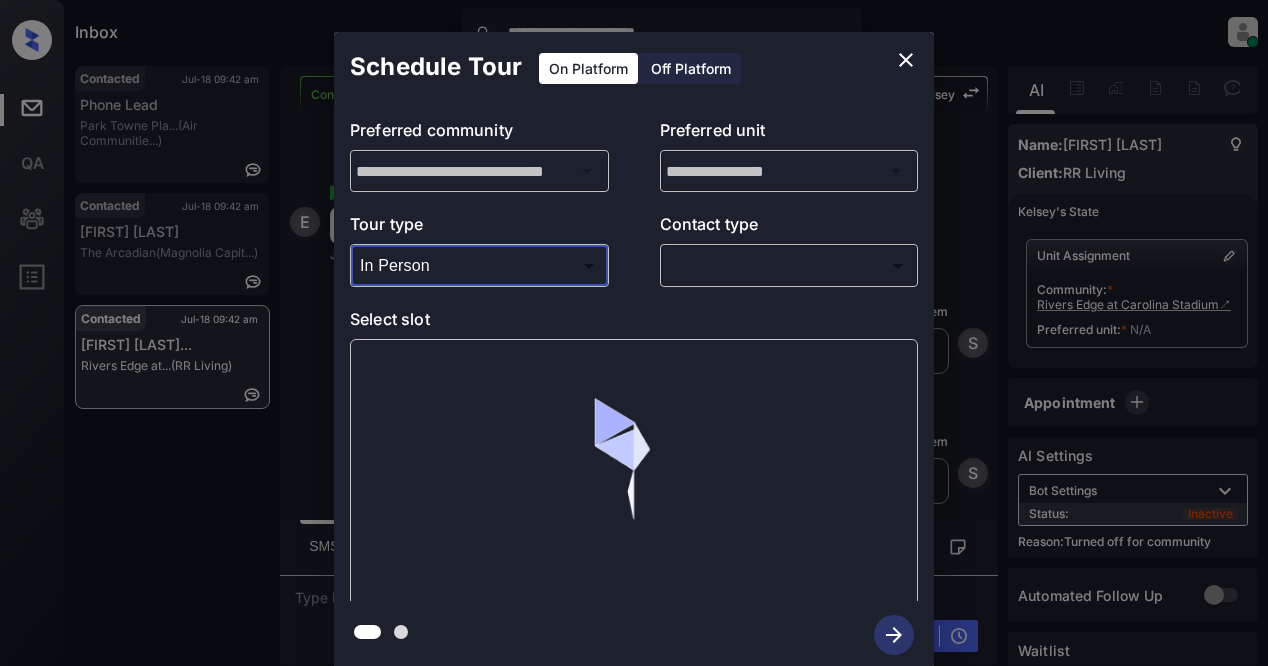 click on "**********" at bounding box center (634, 333) 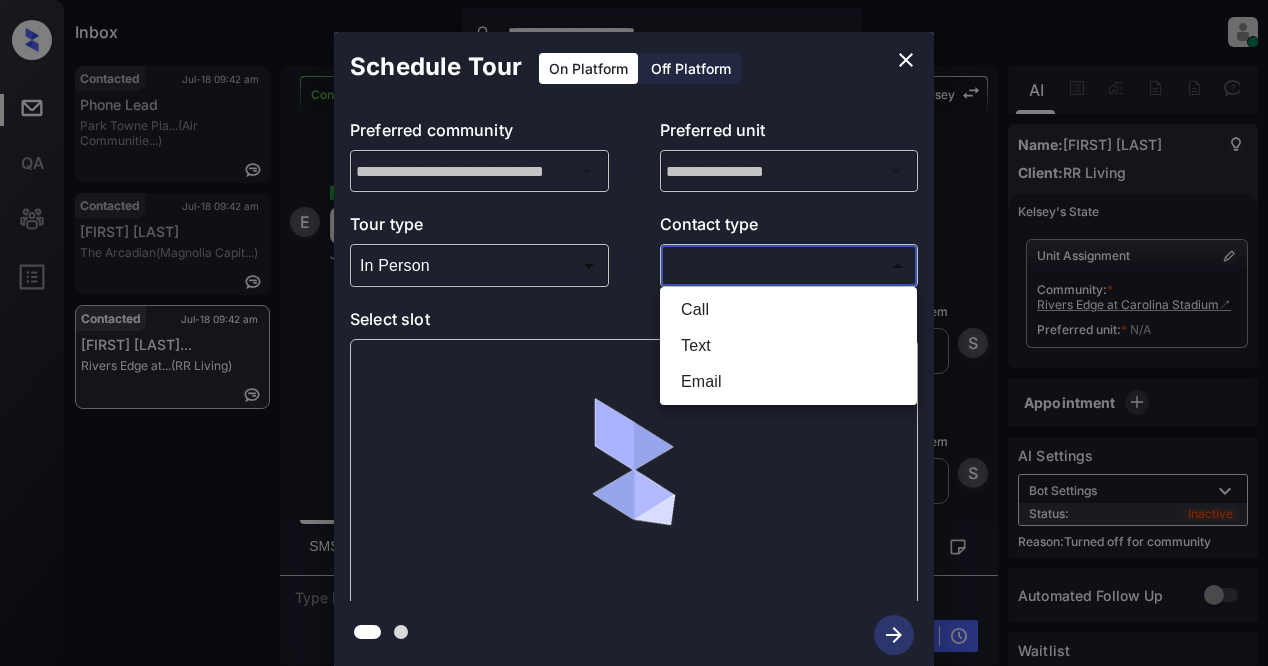 click on "Text" at bounding box center [788, 346] 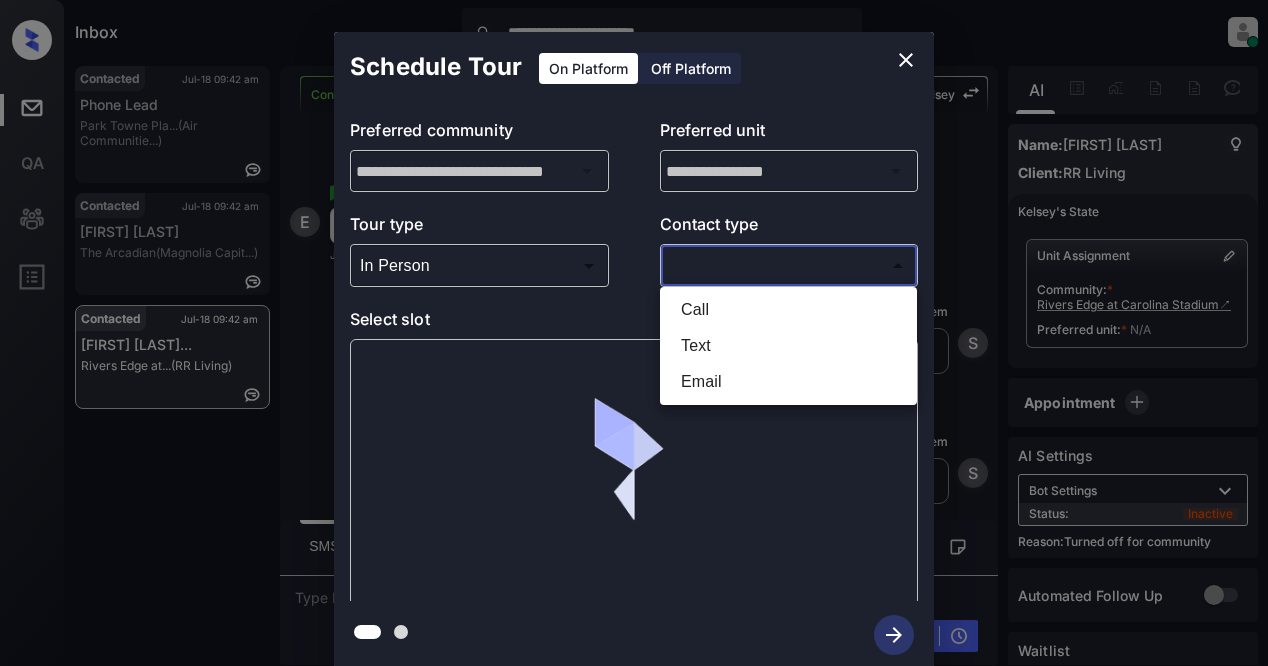 type on "****" 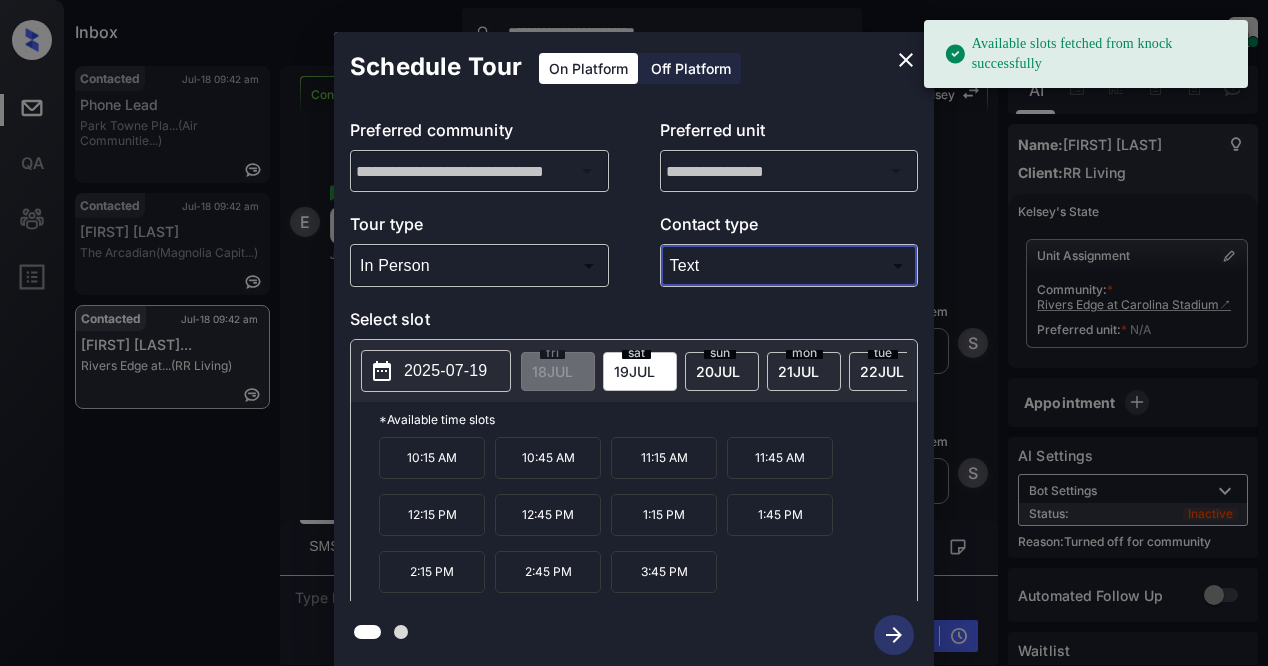 click on "2025-07-19" at bounding box center [445, 371] 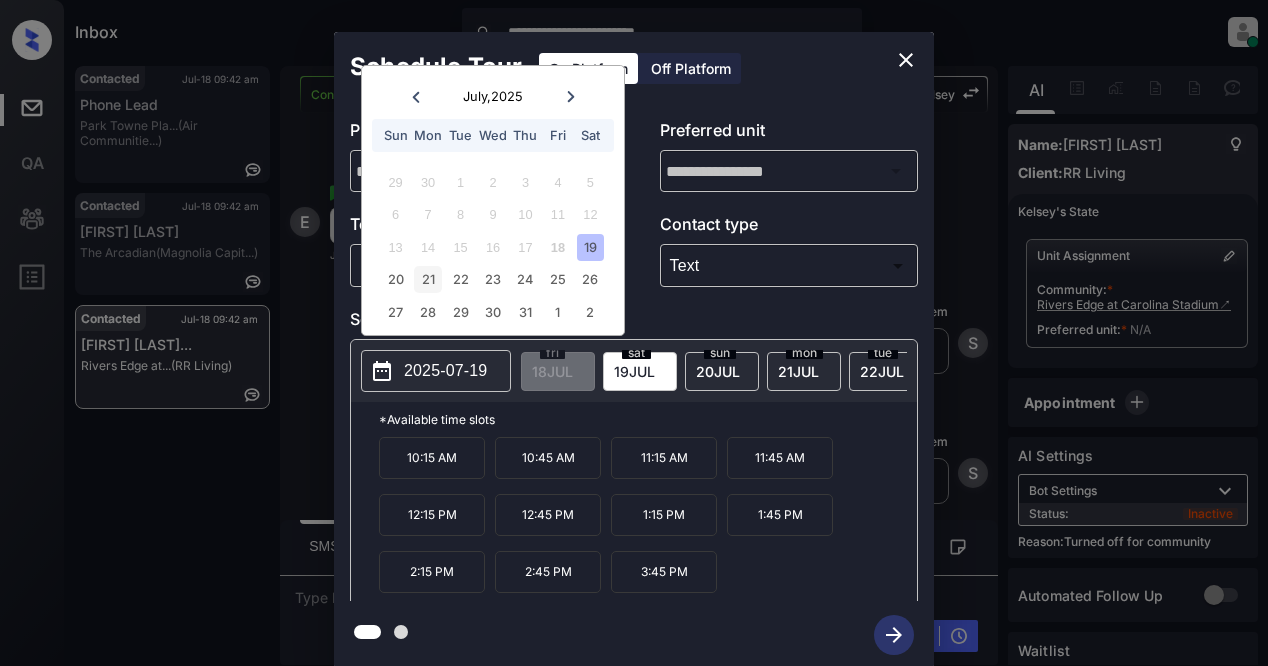 click on "21" at bounding box center (427, 279) 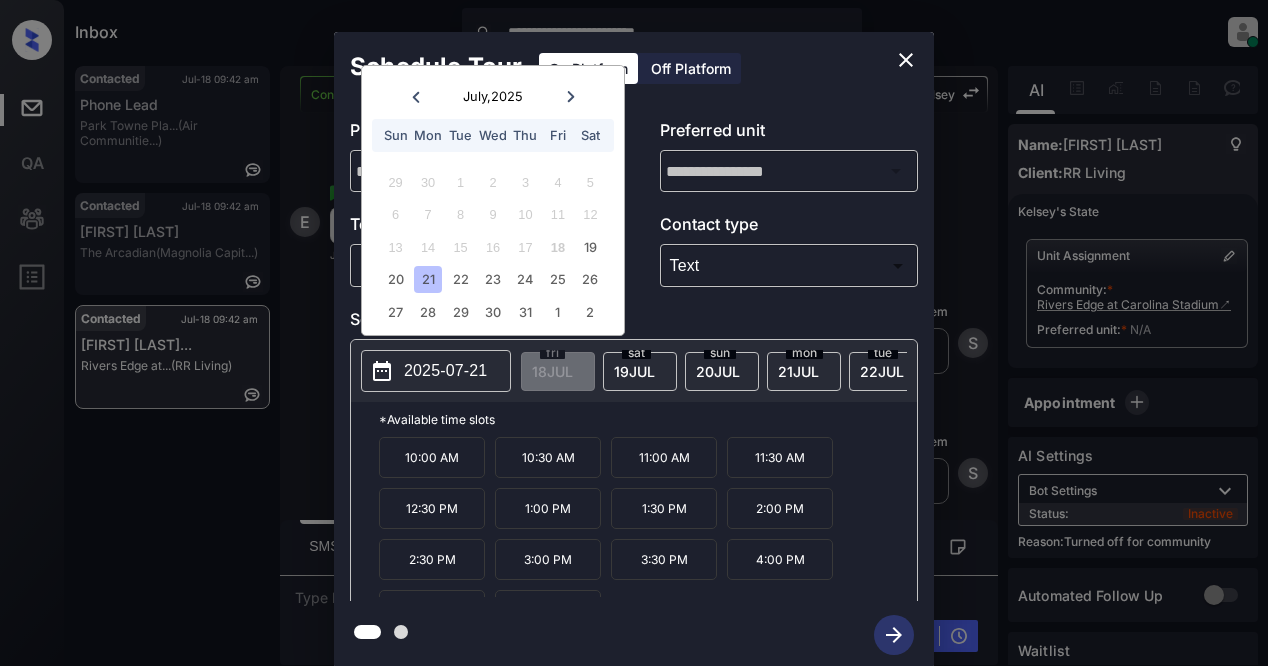 click on "10:00 AM" at bounding box center (432, 457) 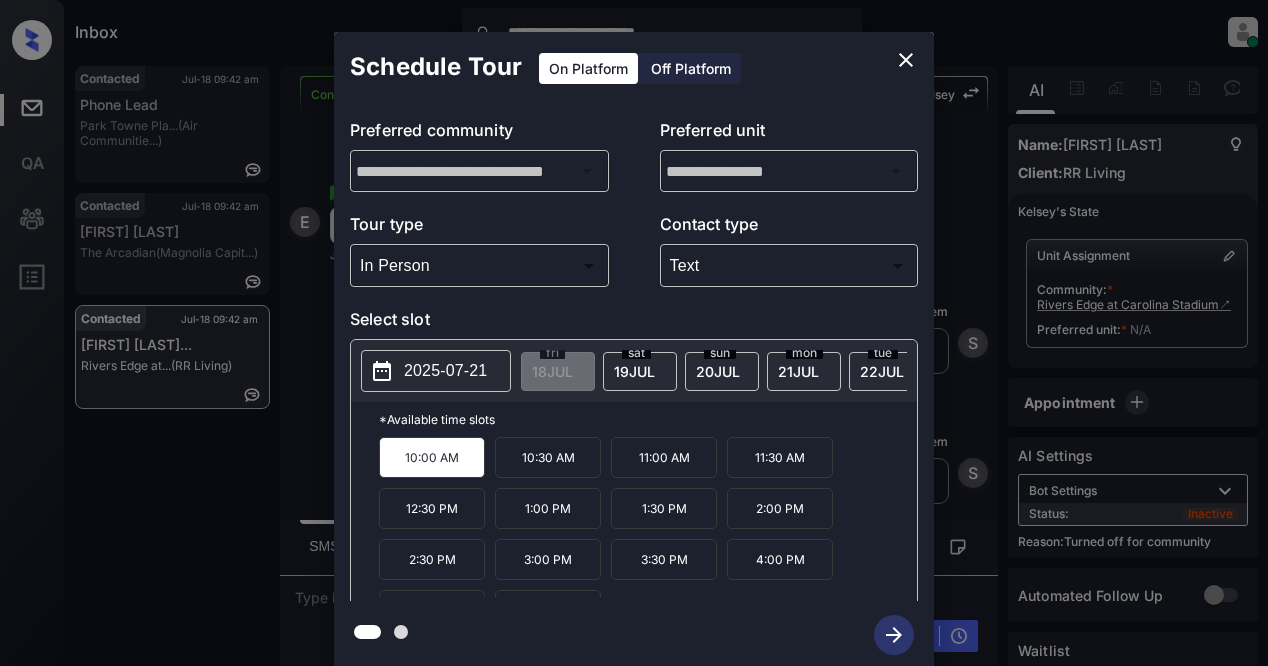 click 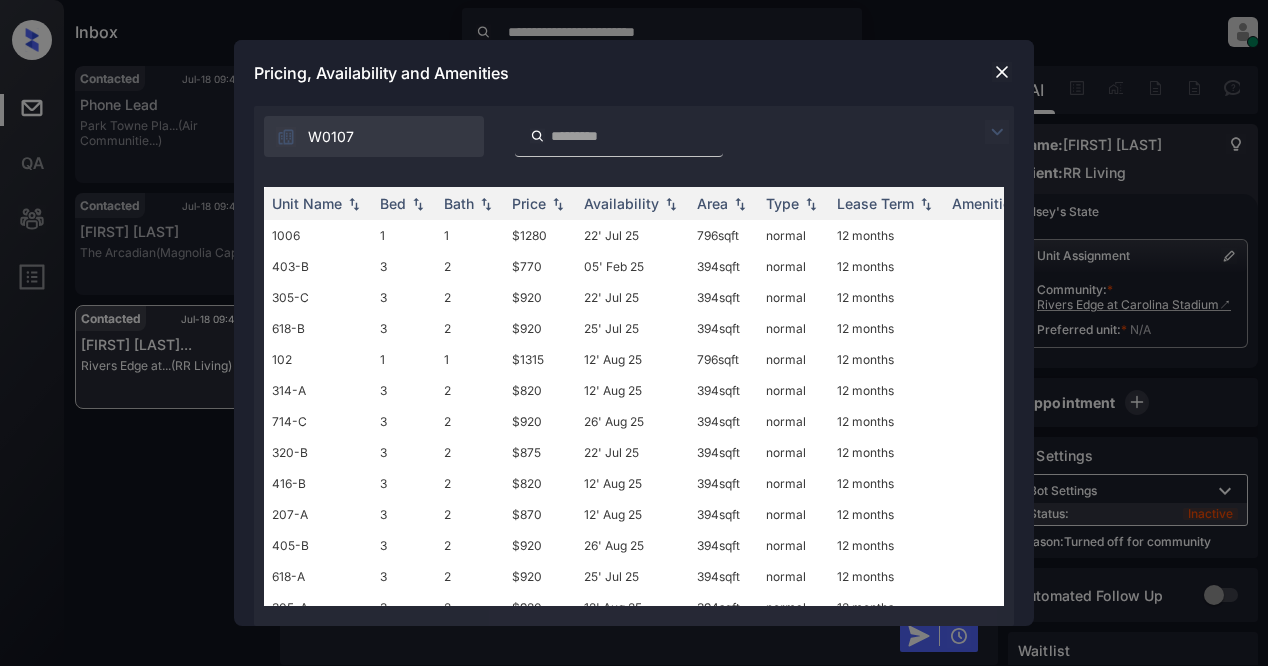 scroll, scrollTop: 0, scrollLeft: 0, axis: both 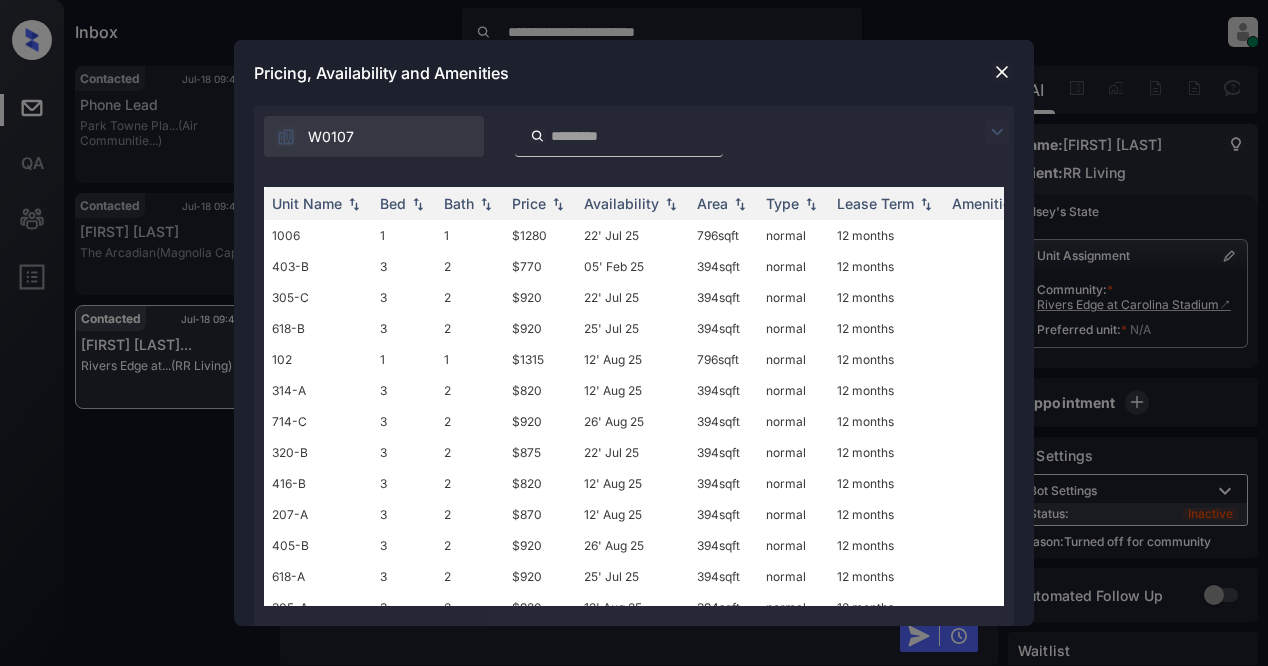 click at bounding box center (997, 132) 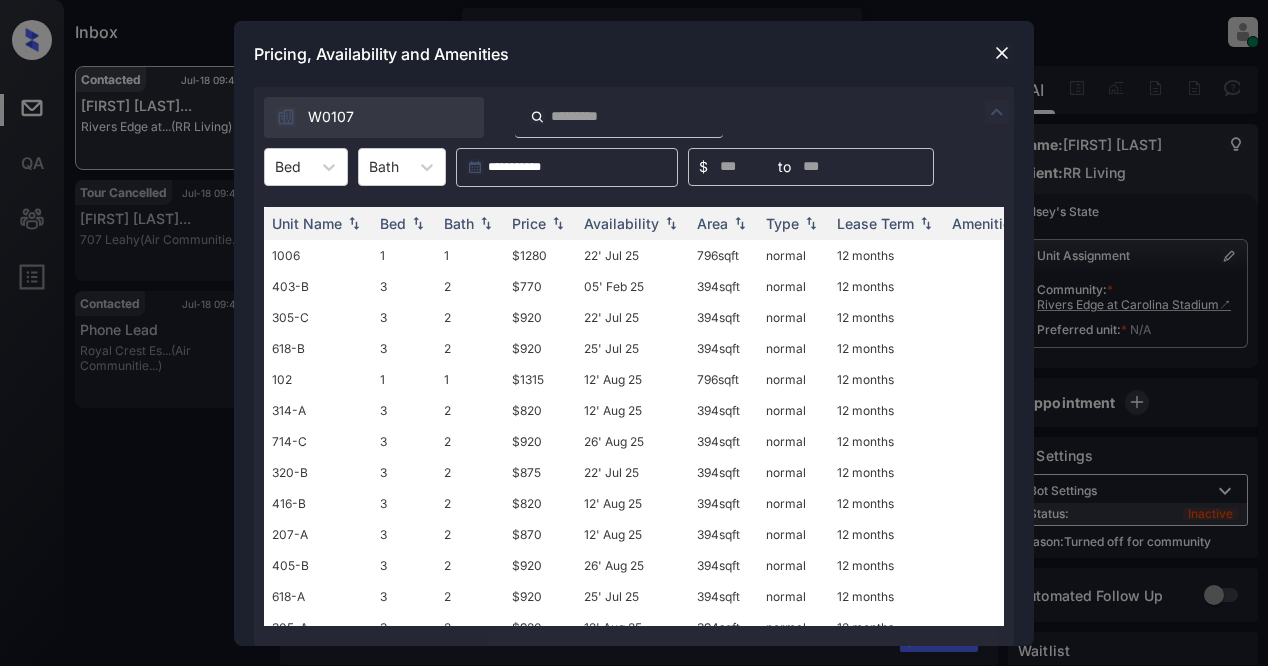 click on "**********" at bounding box center [634, 333] 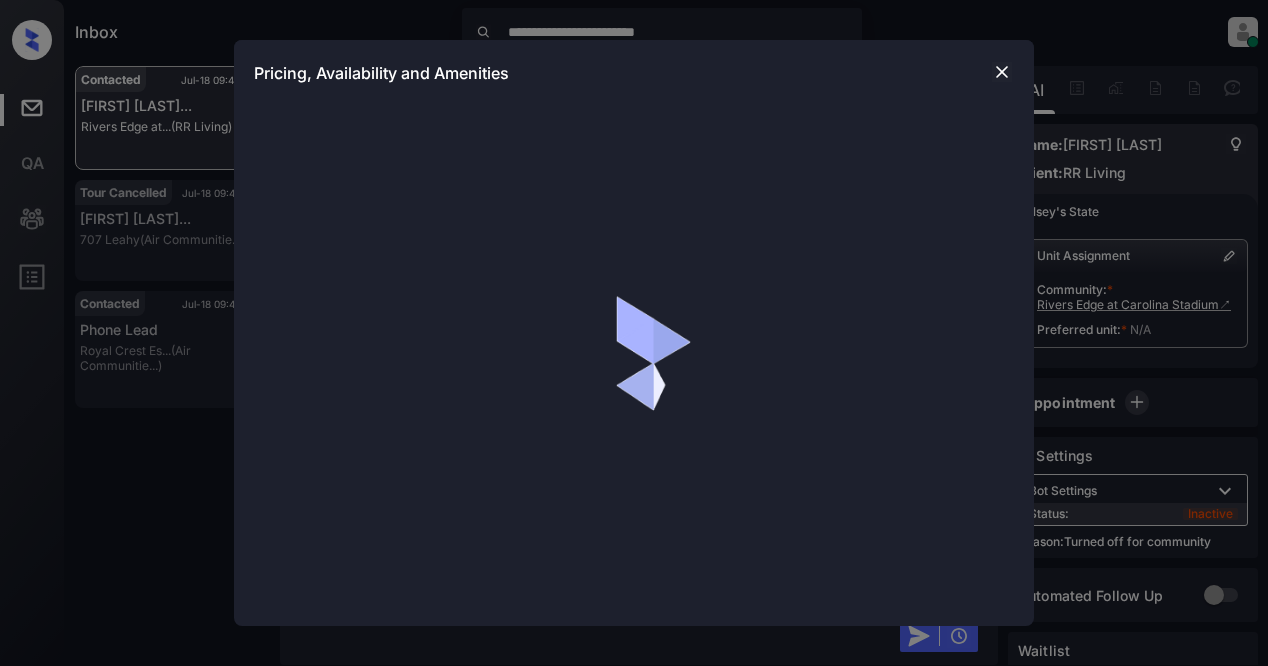 scroll, scrollTop: 0, scrollLeft: 0, axis: both 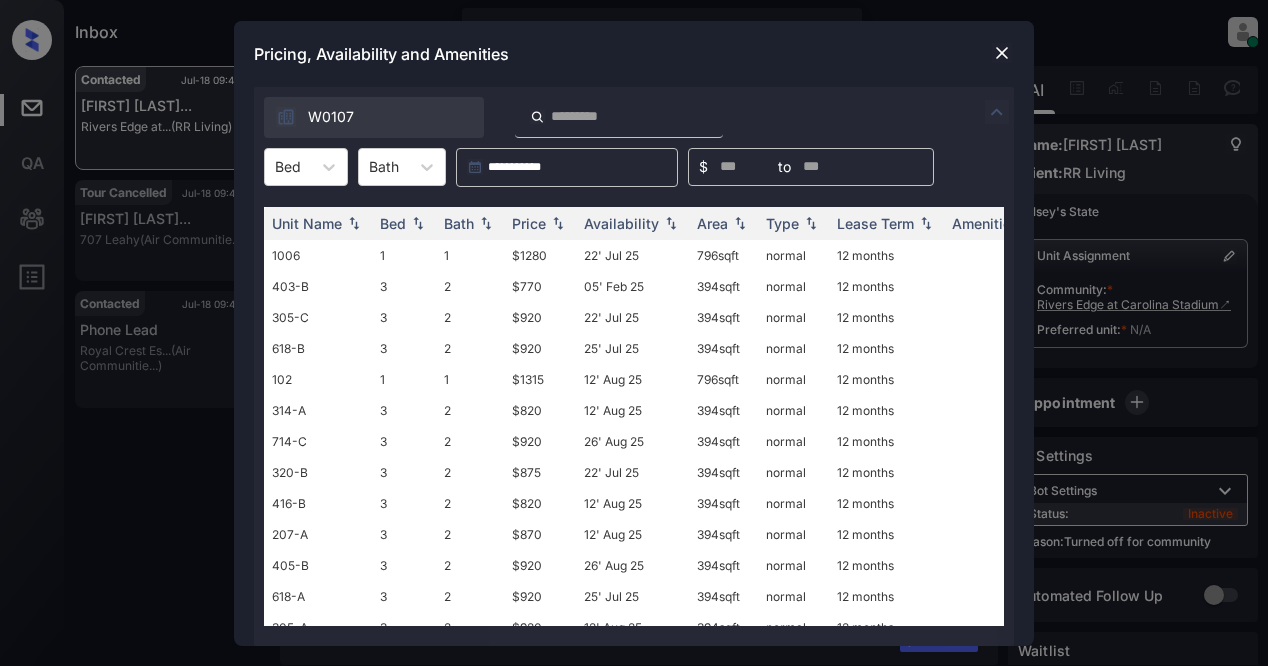 click at bounding box center [997, 112] 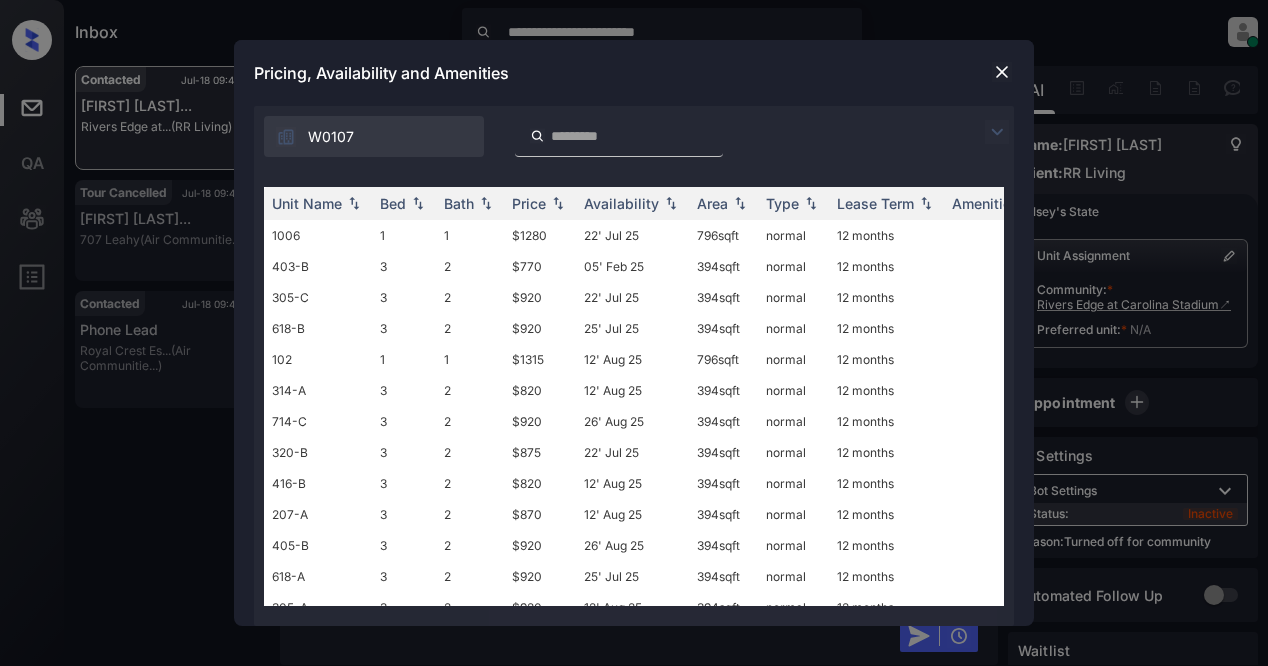 click at bounding box center [997, 132] 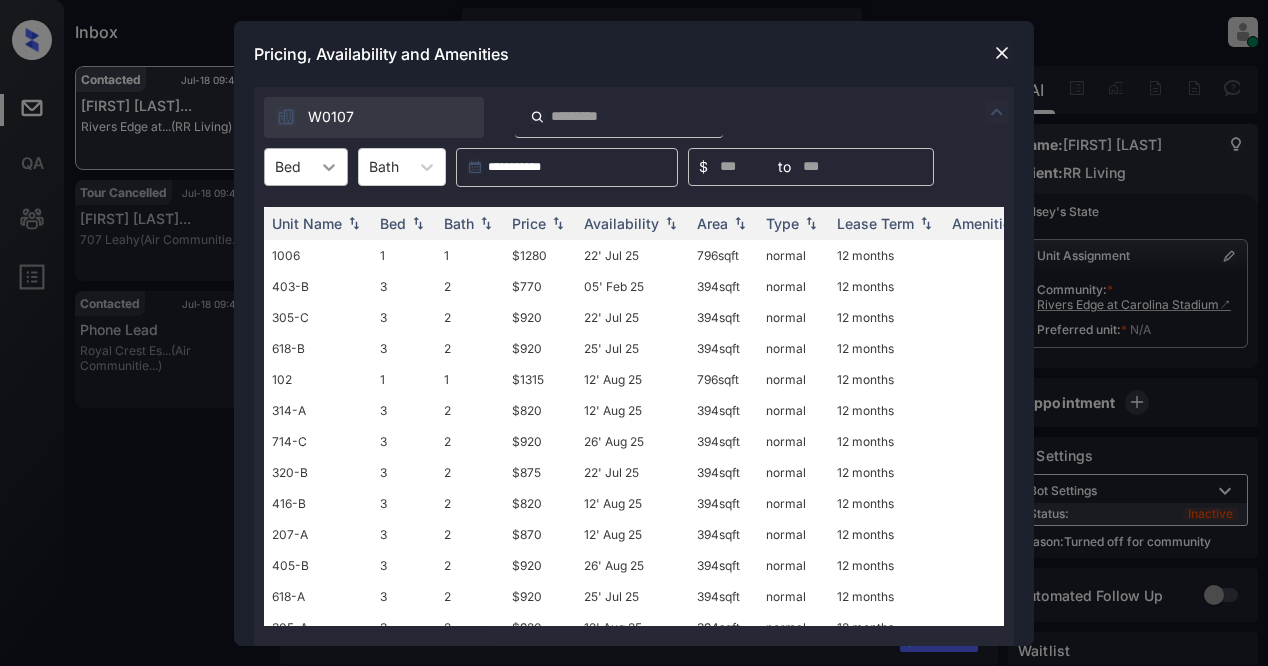 click 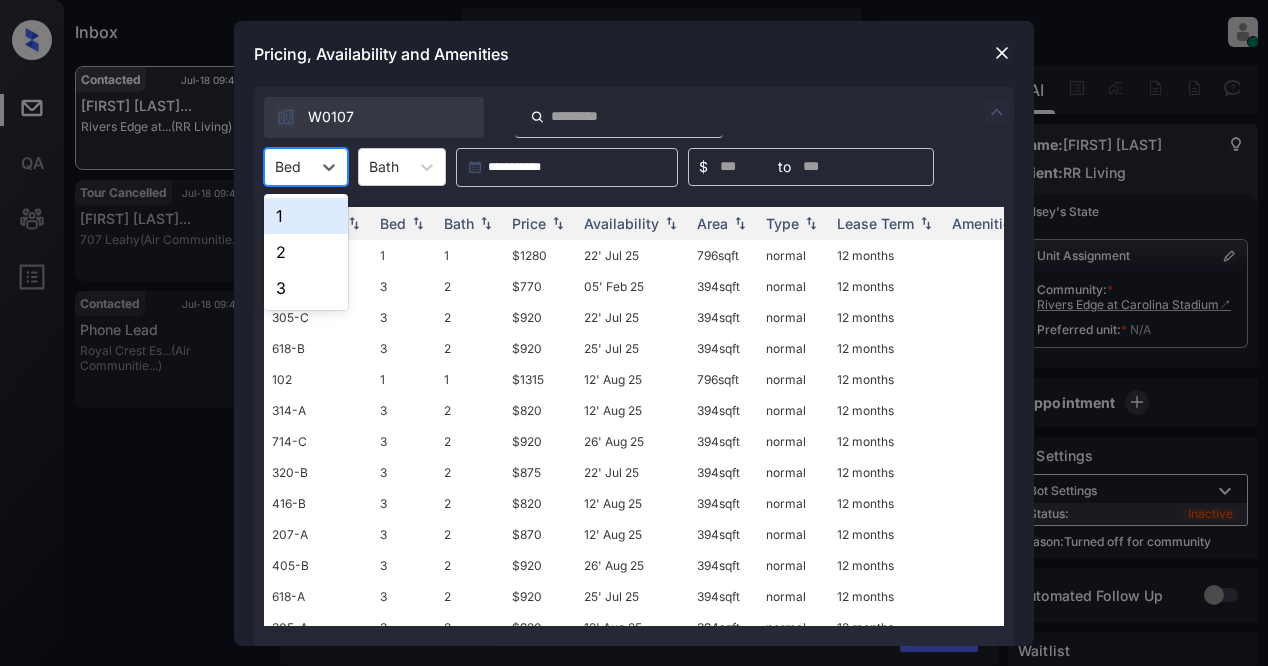 click on "1" at bounding box center (306, 216) 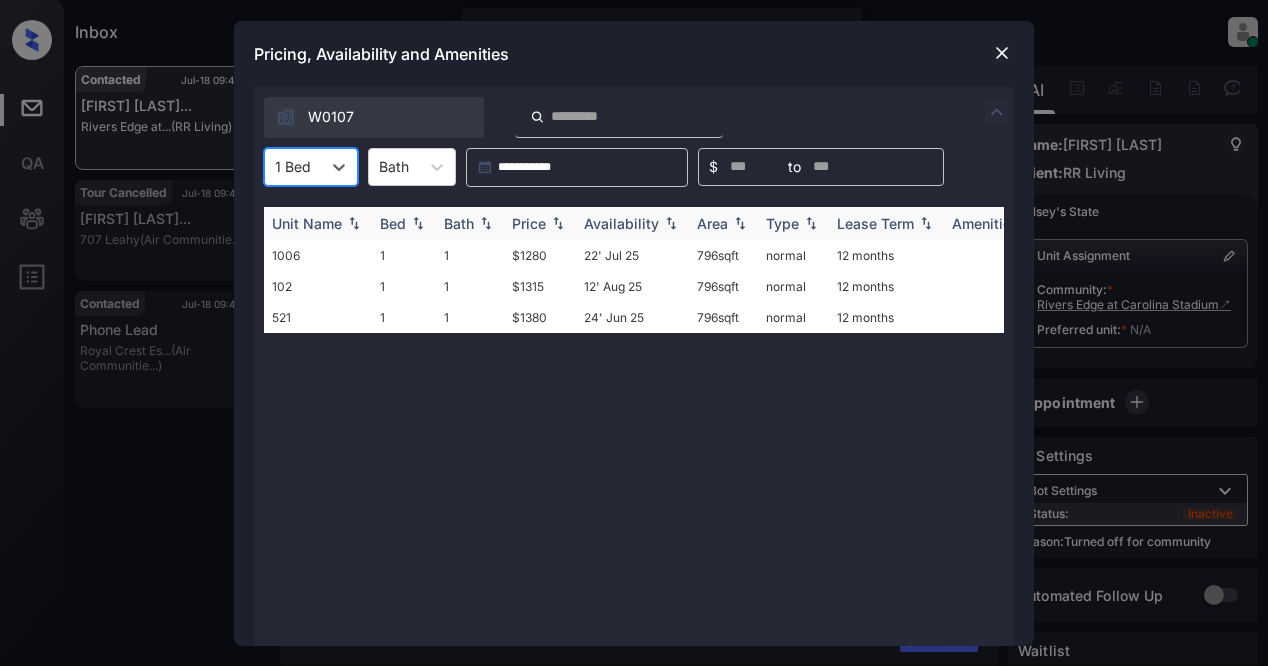 click on "Price" at bounding box center [529, 223] 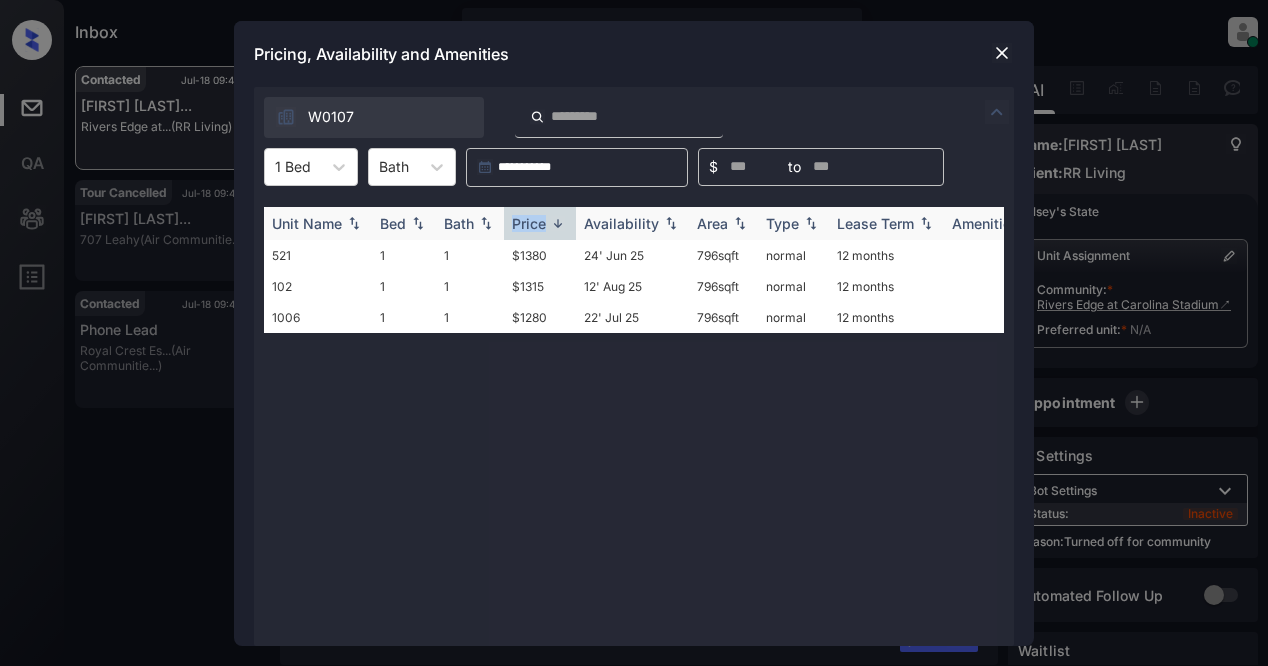 click on "Price" at bounding box center [529, 223] 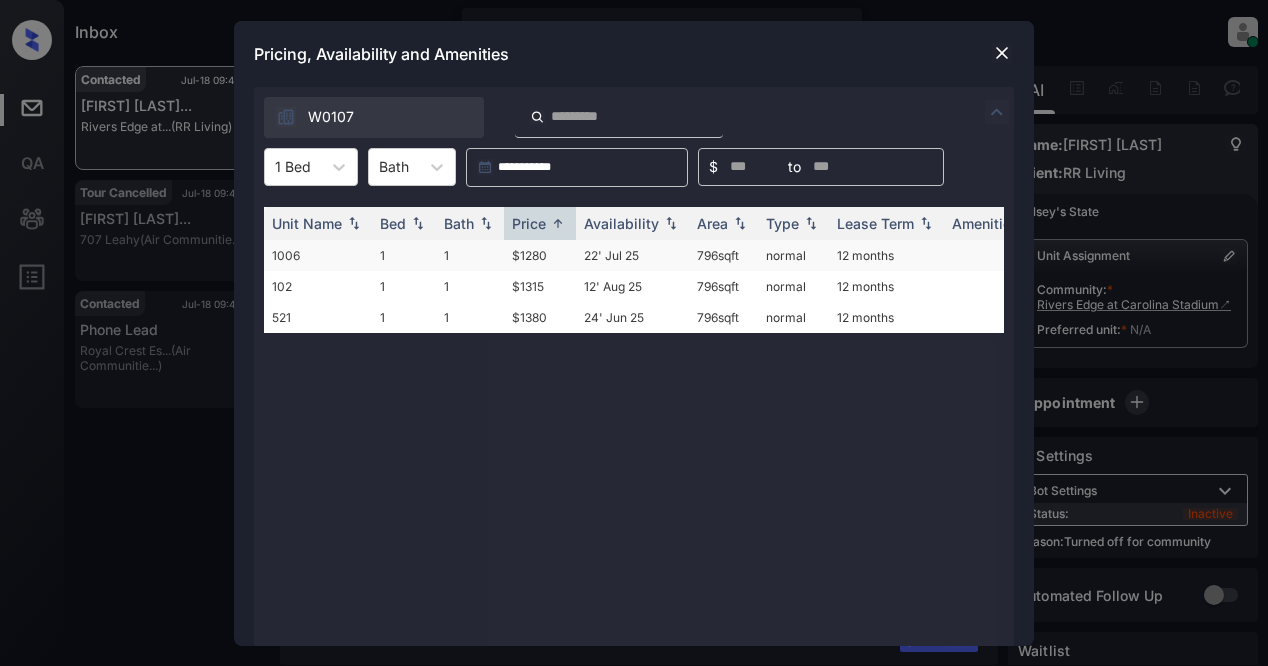 click on "$1280" at bounding box center [540, 255] 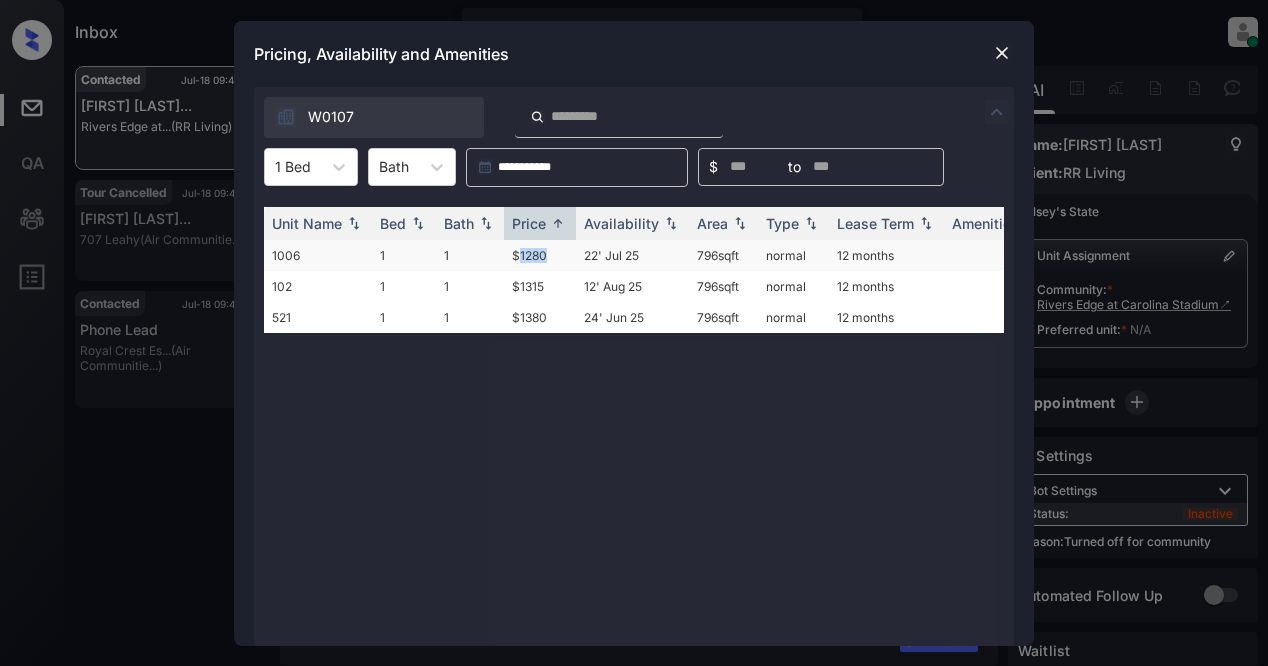 click on "$1280" at bounding box center [540, 255] 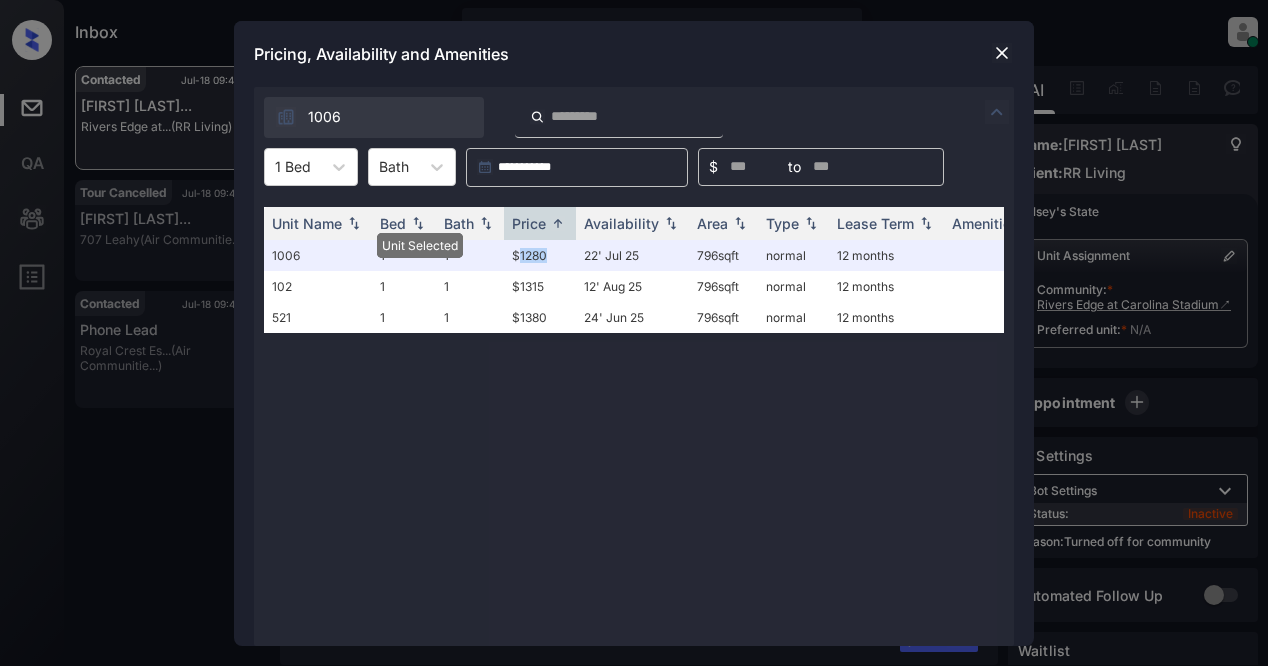 click at bounding box center [1002, 53] 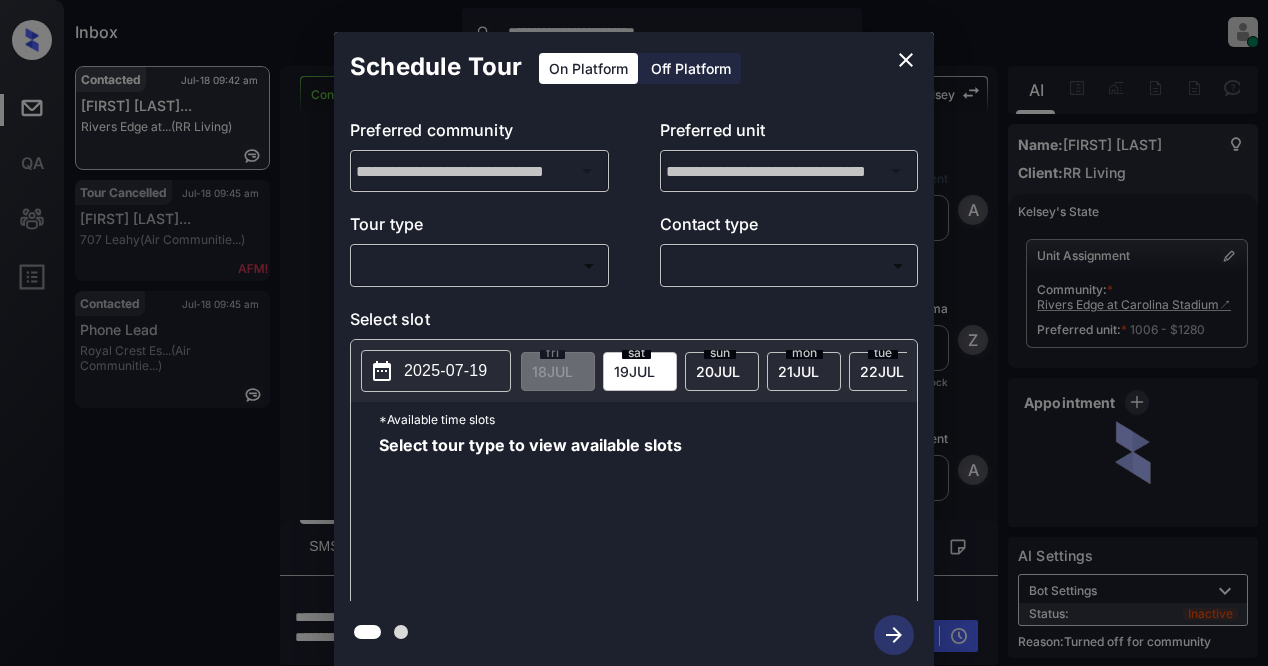scroll, scrollTop: 0, scrollLeft: 0, axis: both 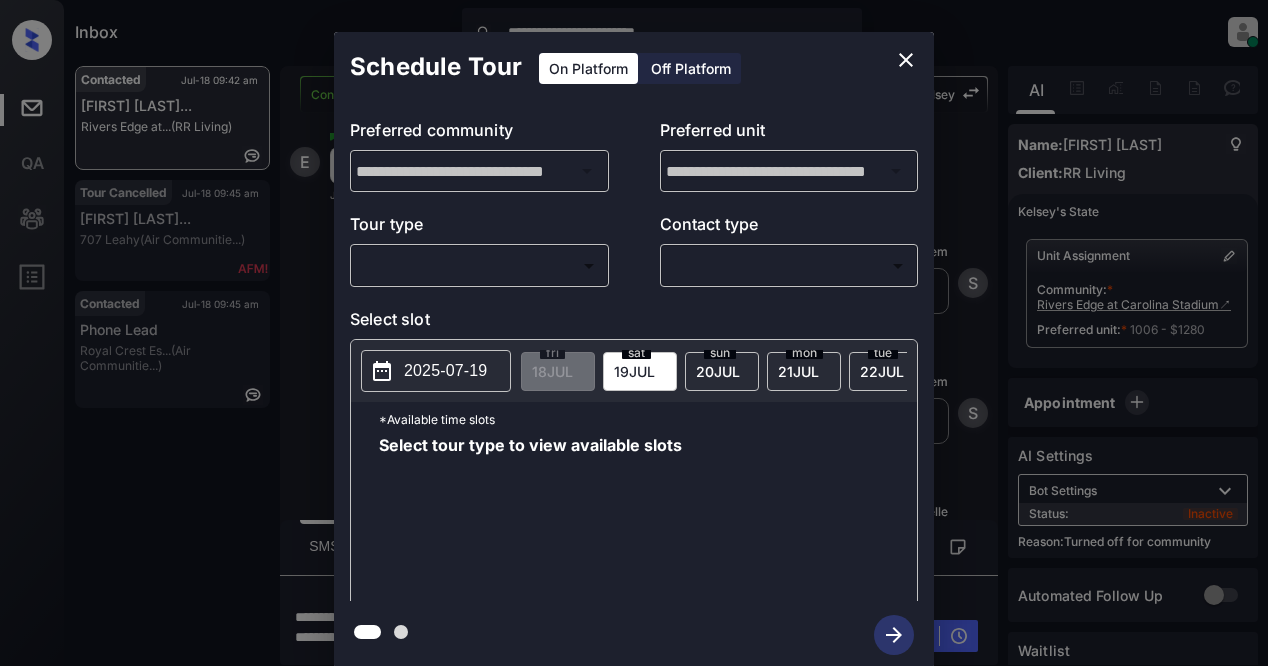 click on "**********" at bounding box center [634, 333] 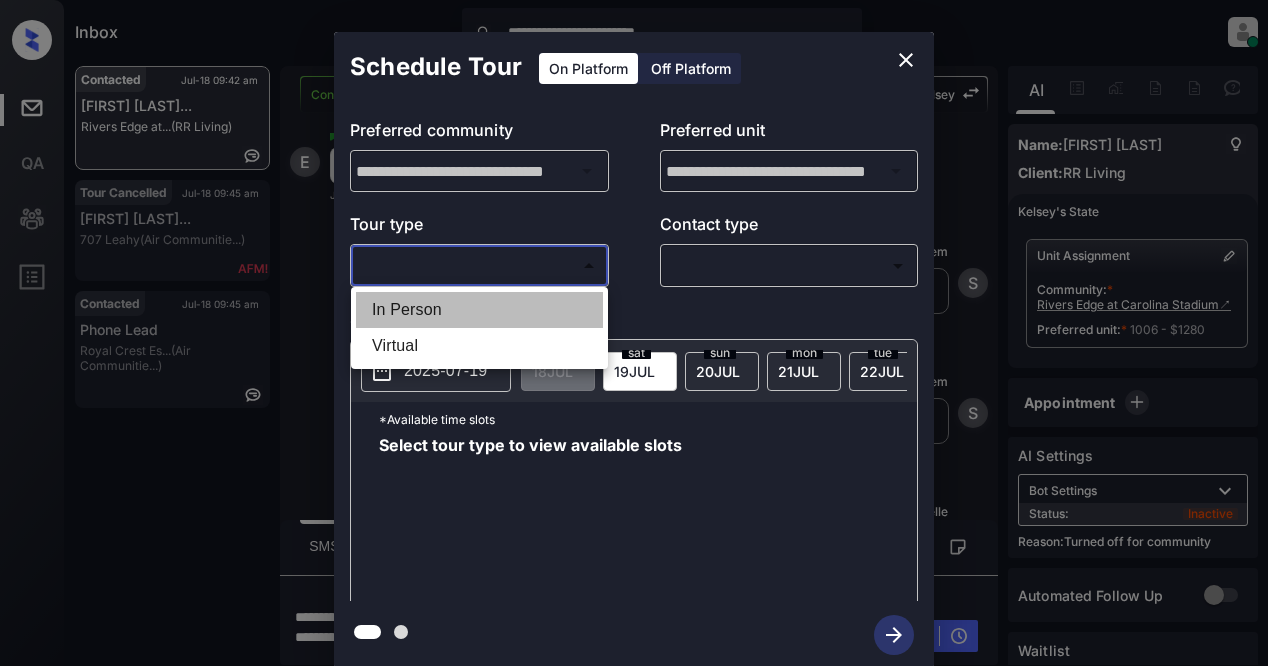 click on "In Person" at bounding box center (479, 310) 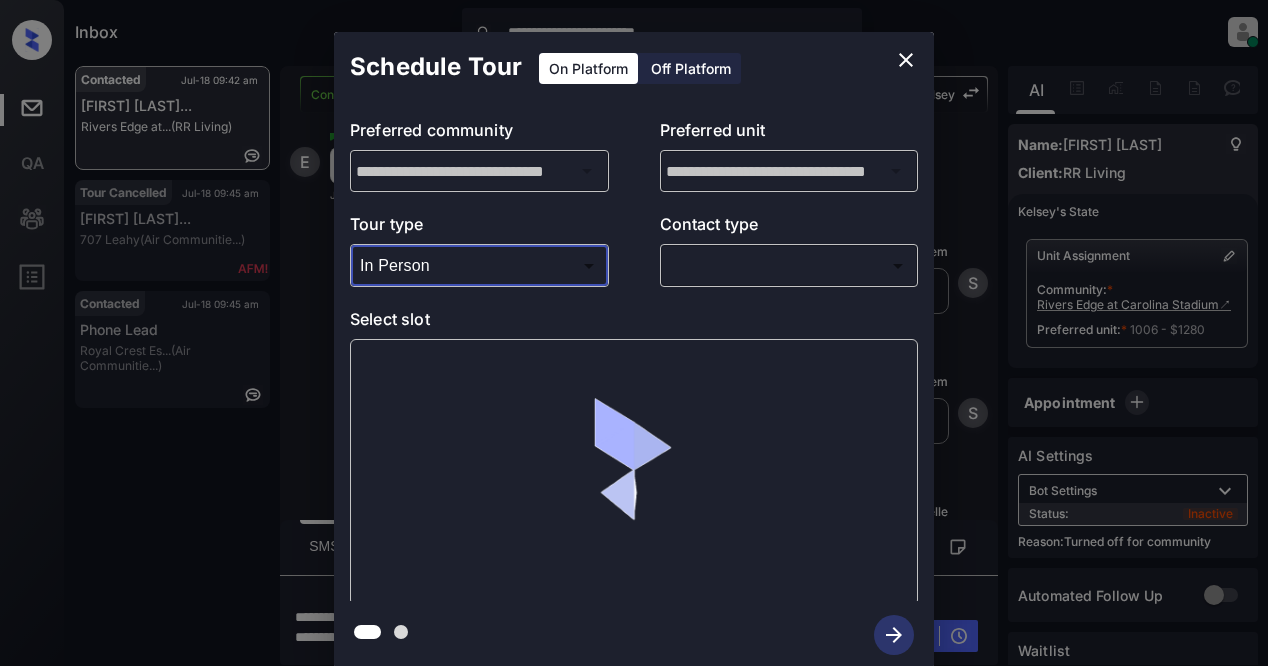 click on "**********" at bounding box center [634, 333] 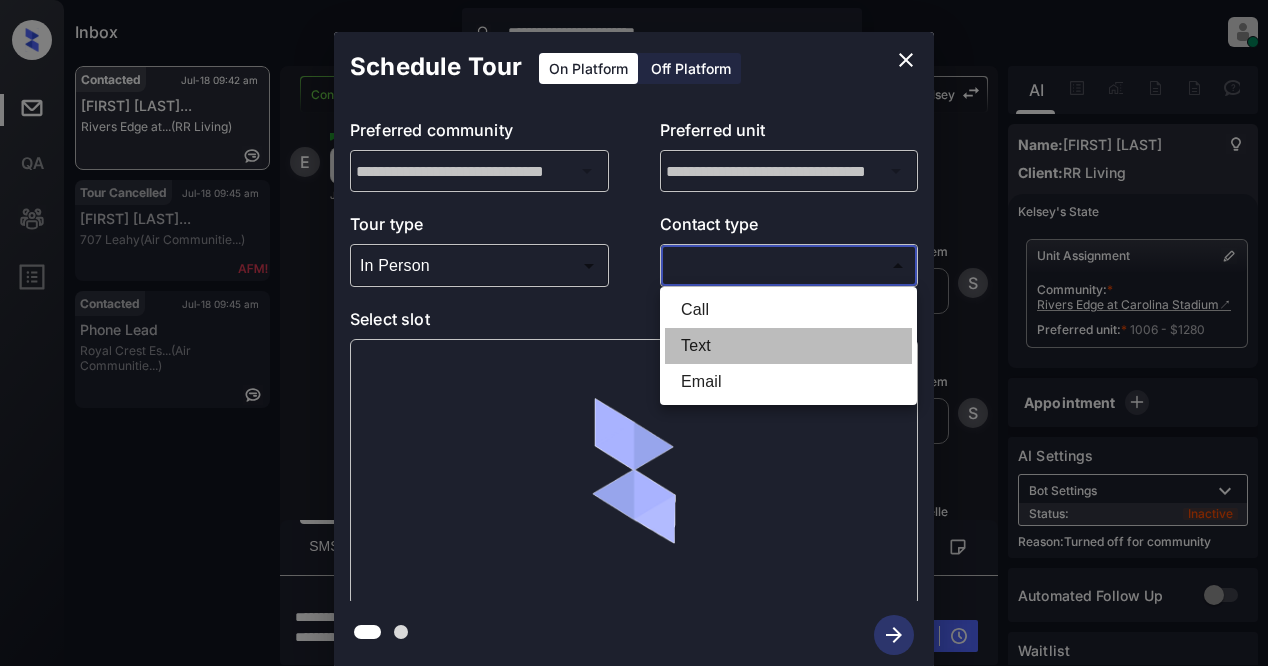 click on "Text" at bounding box center [788, 346] 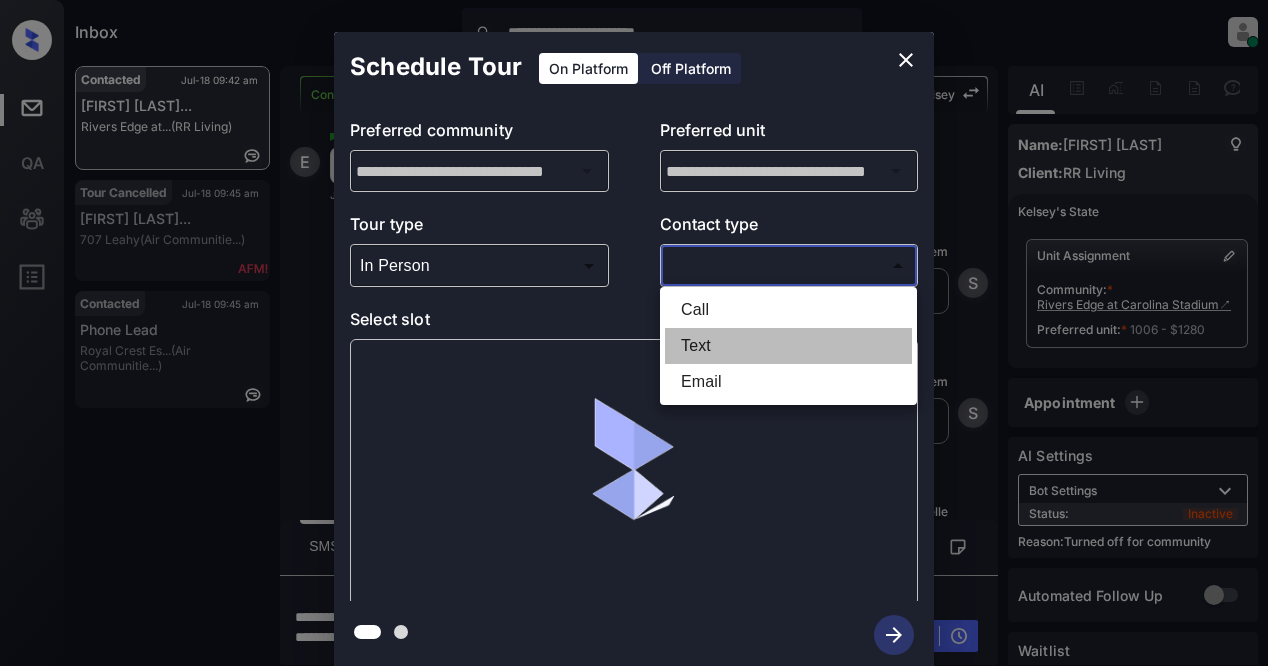 type on "****" 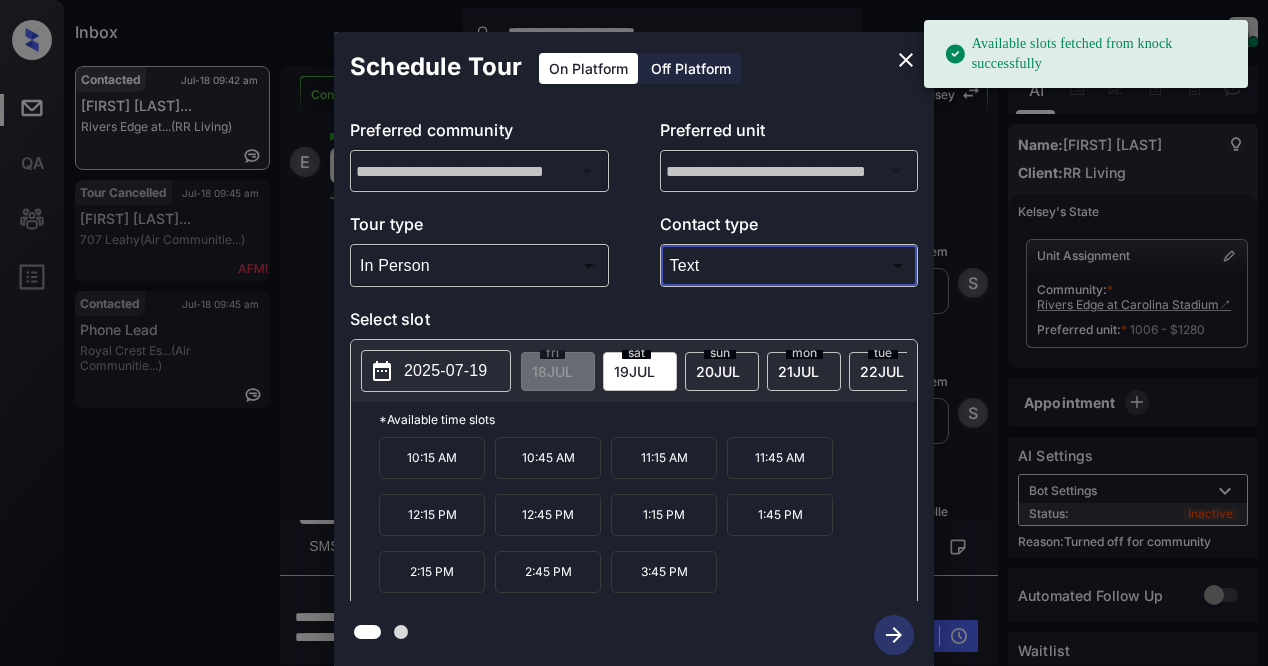 click on "Select slot" at bounding box center (634, 323) 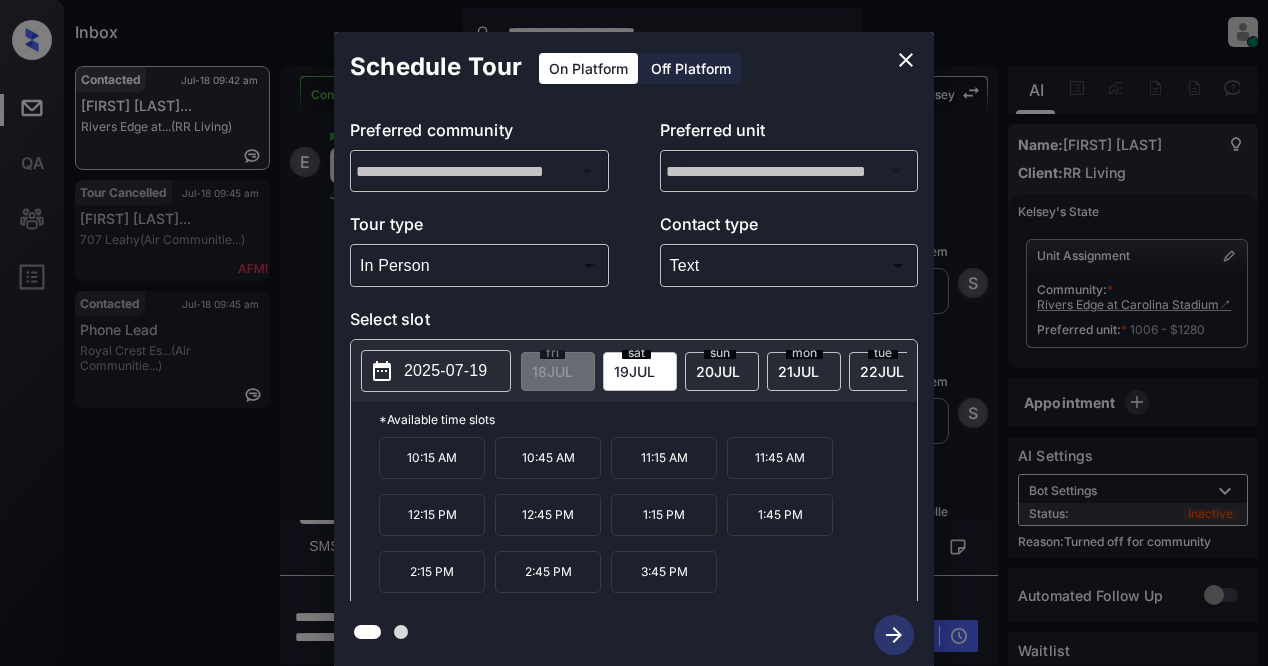 click on "2025-07-19" at bounding box center (445, 371) 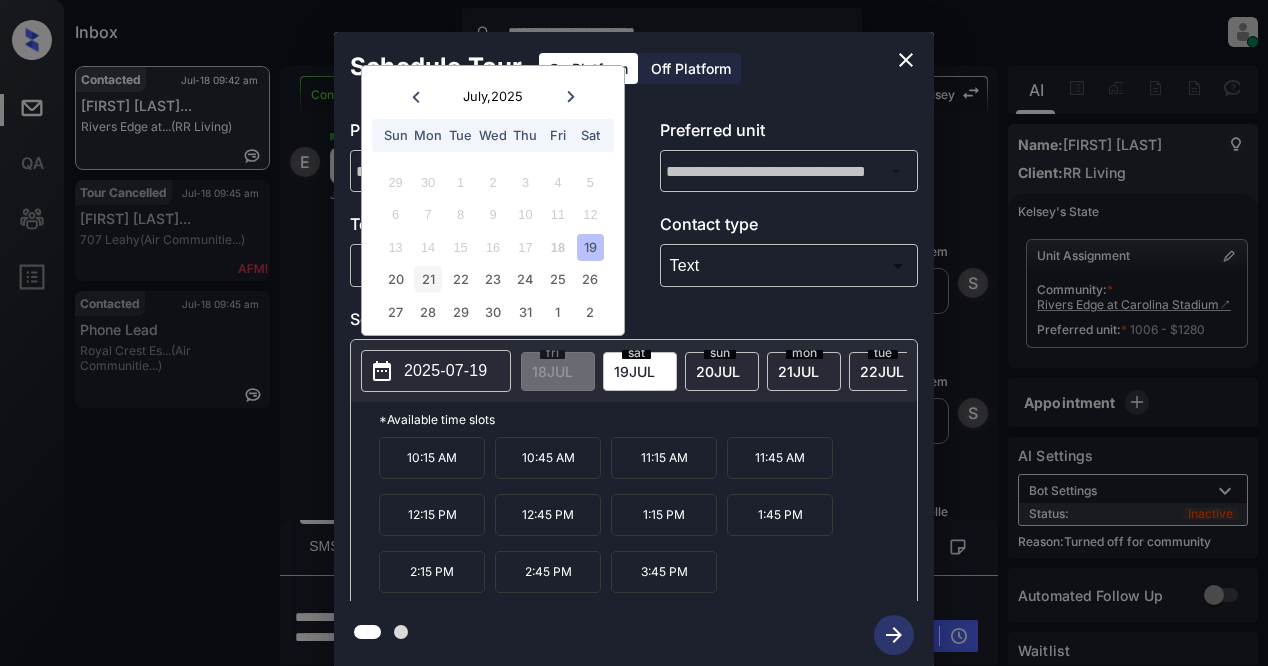 click on "21" at bounding box center [427, 279] 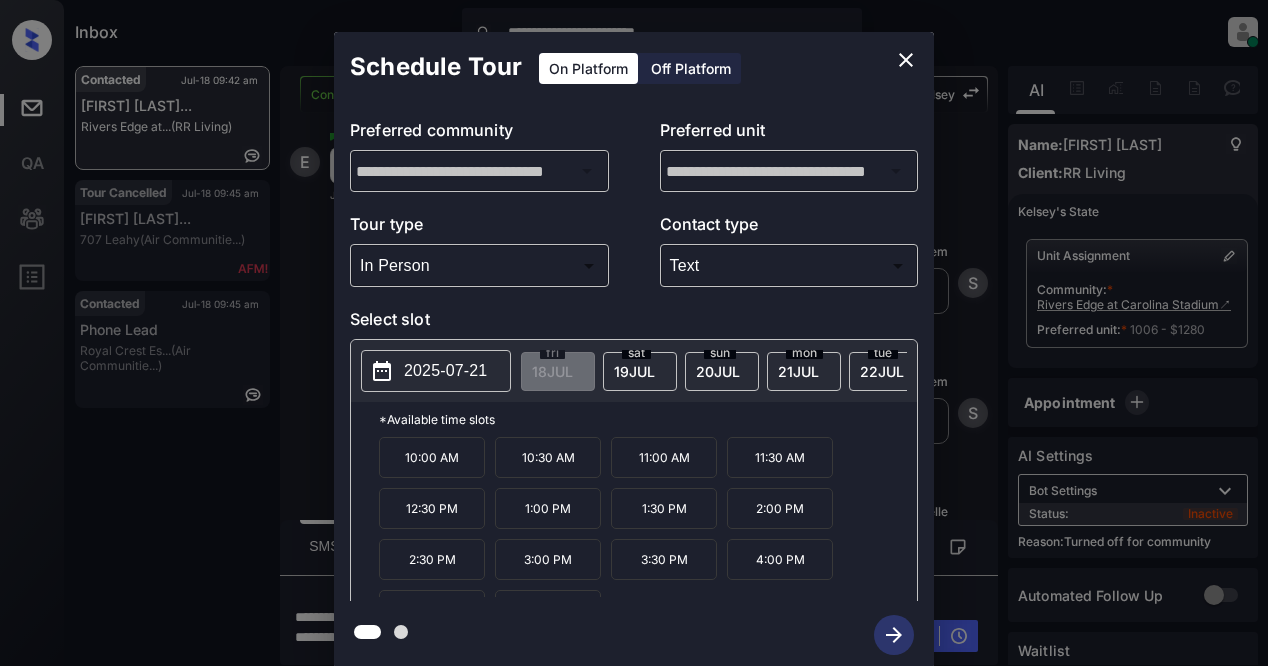 click on "10:00 AM" at bounding box center (432, 457) 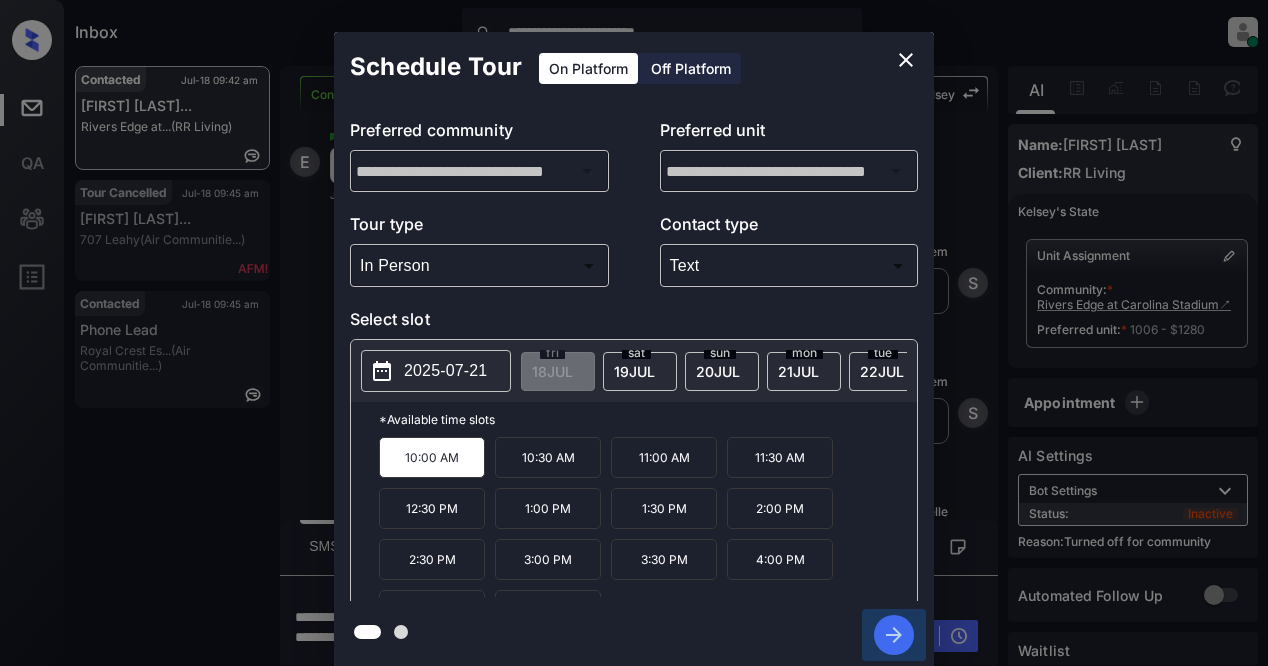 click 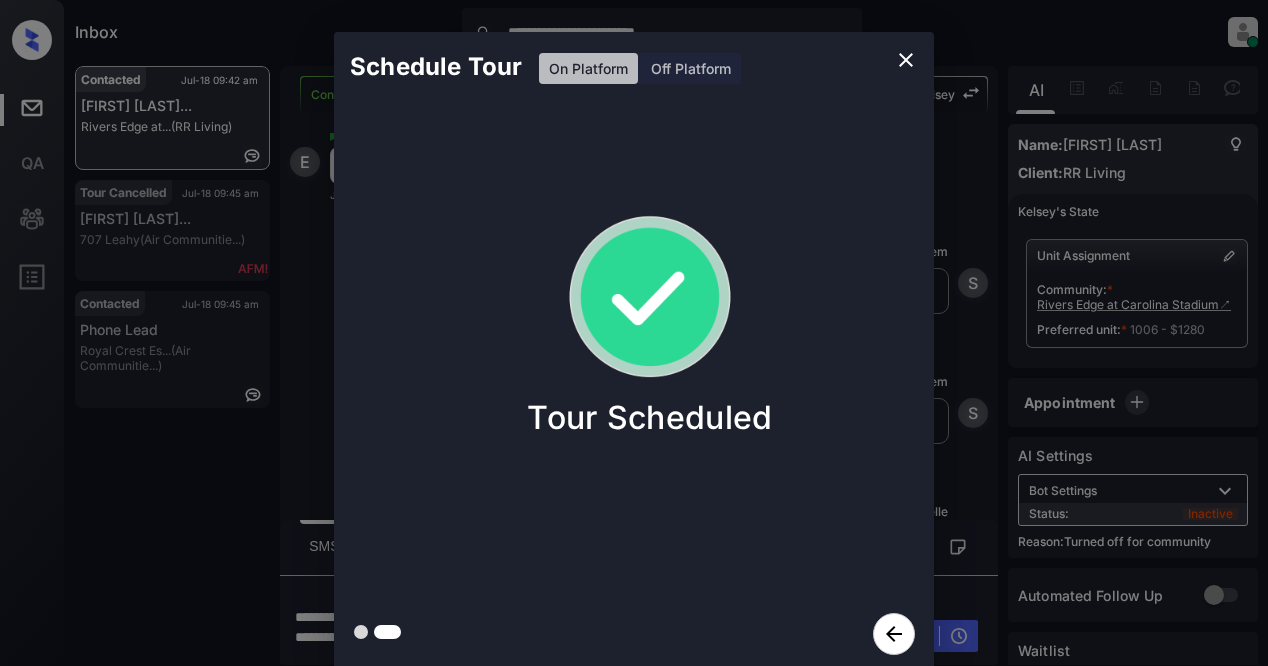 click 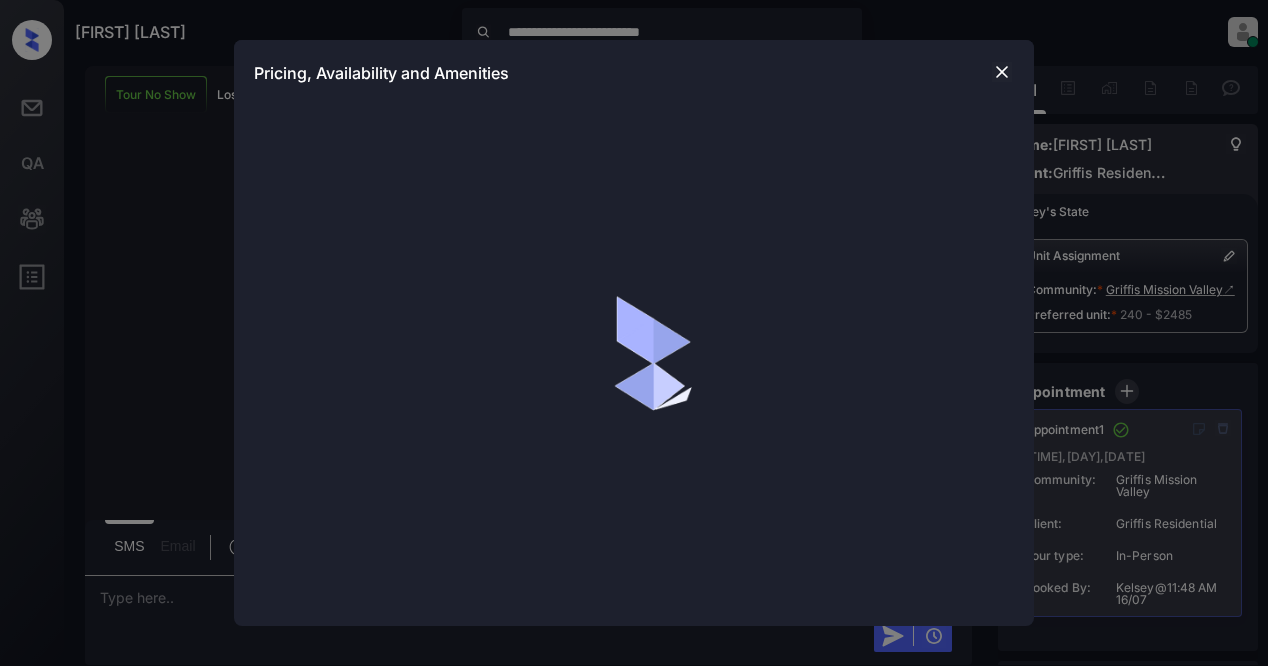 scroll, scrollTop: 0, scrollLeft: 0, axis: both 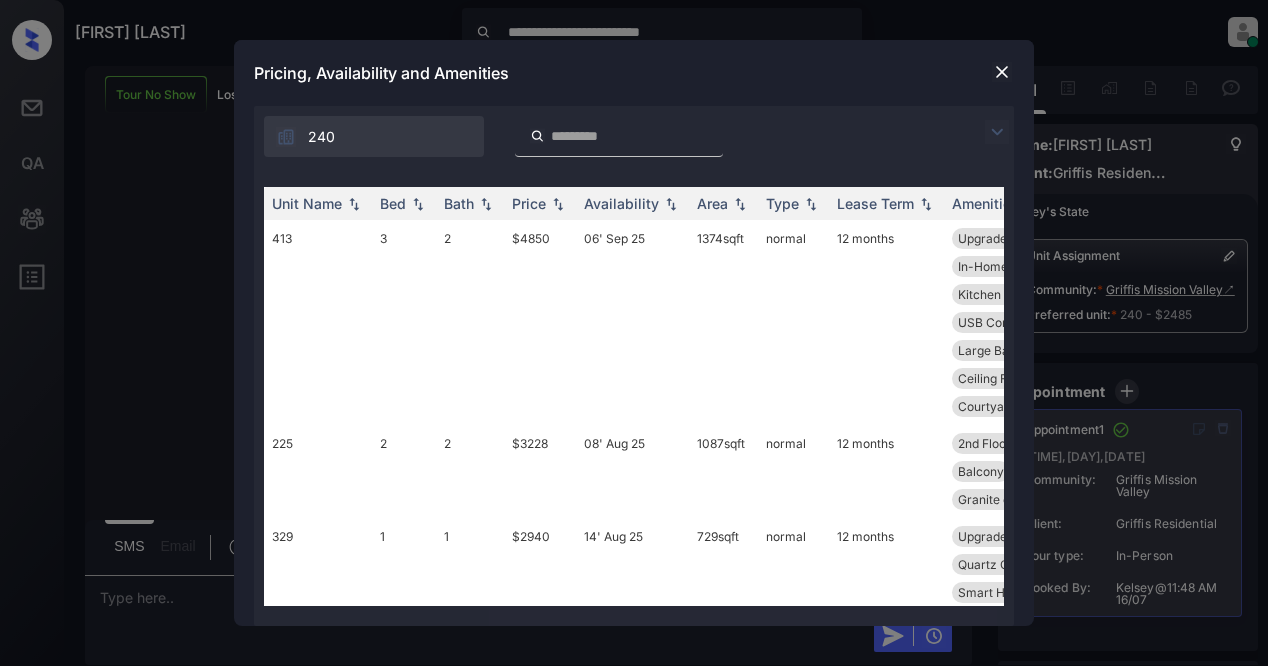 click at bounding box center (997, 132) 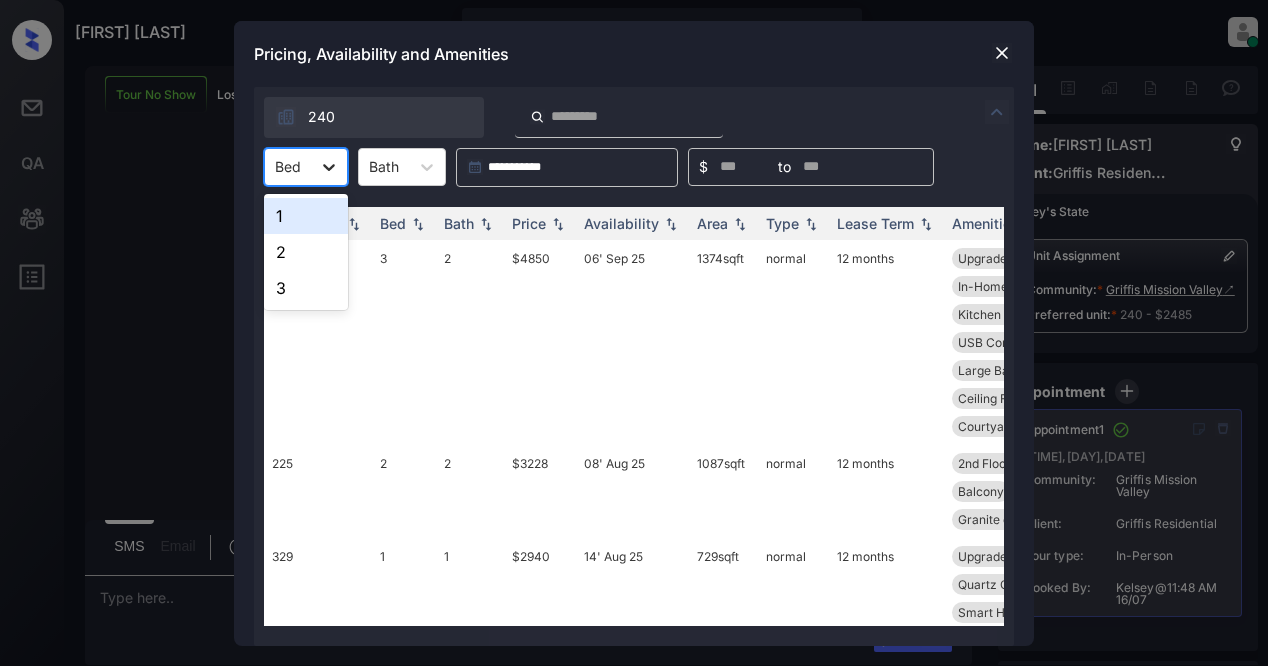 click 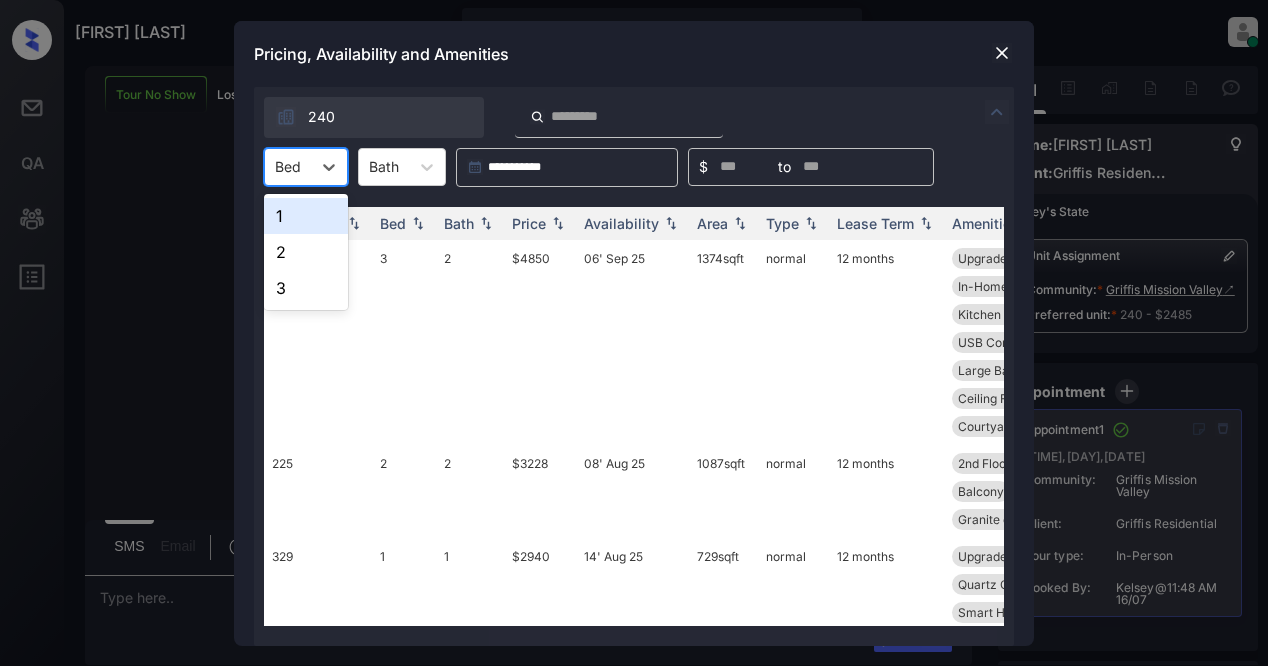 click on "1" at bounding box center [306, 216] 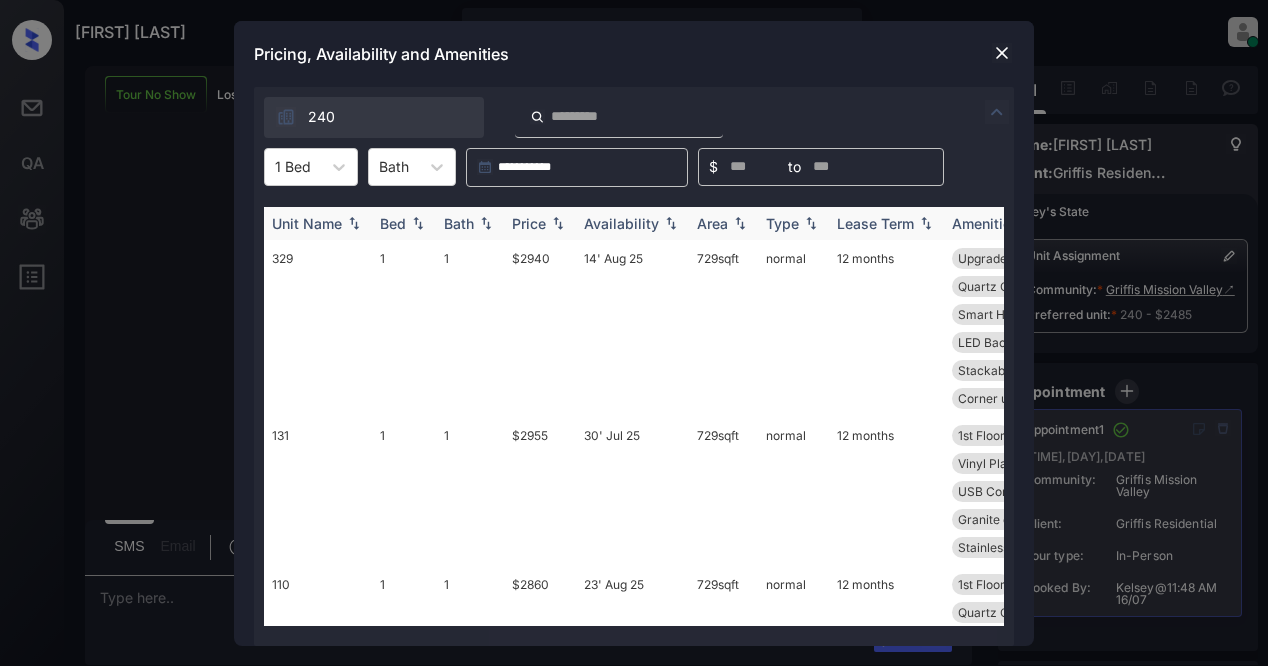 click on "Price" at bounding box center [529, 223] 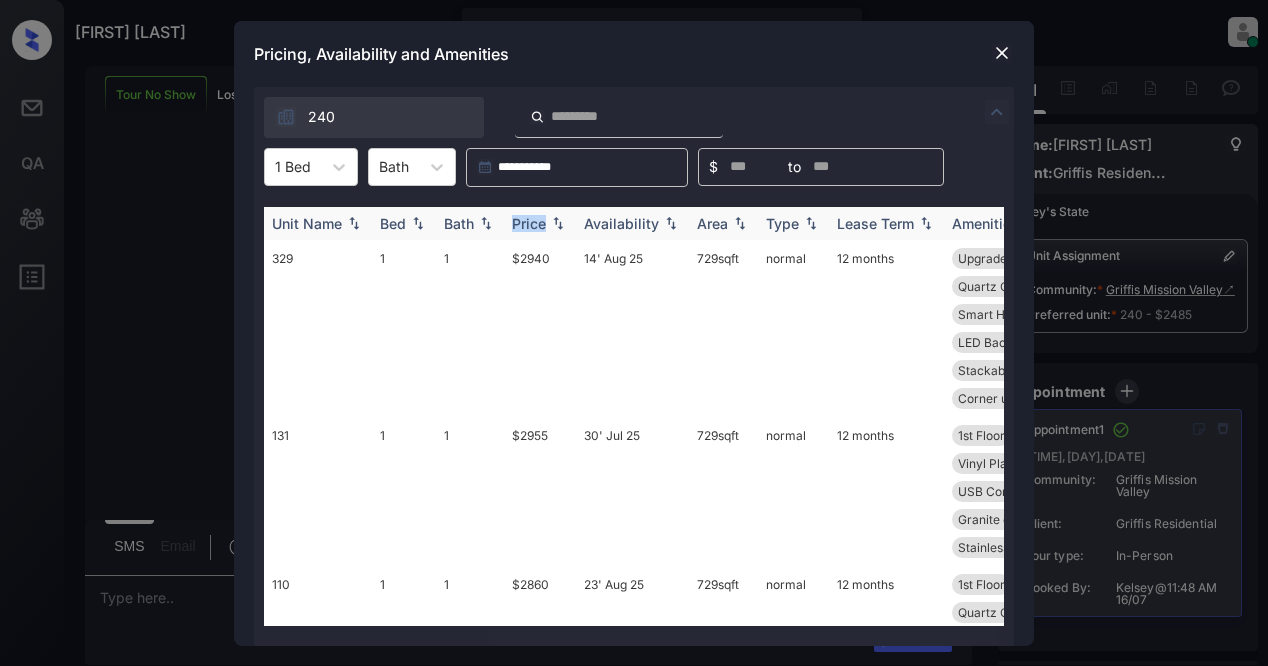 click on "Price" at bounding box center (529, 223) 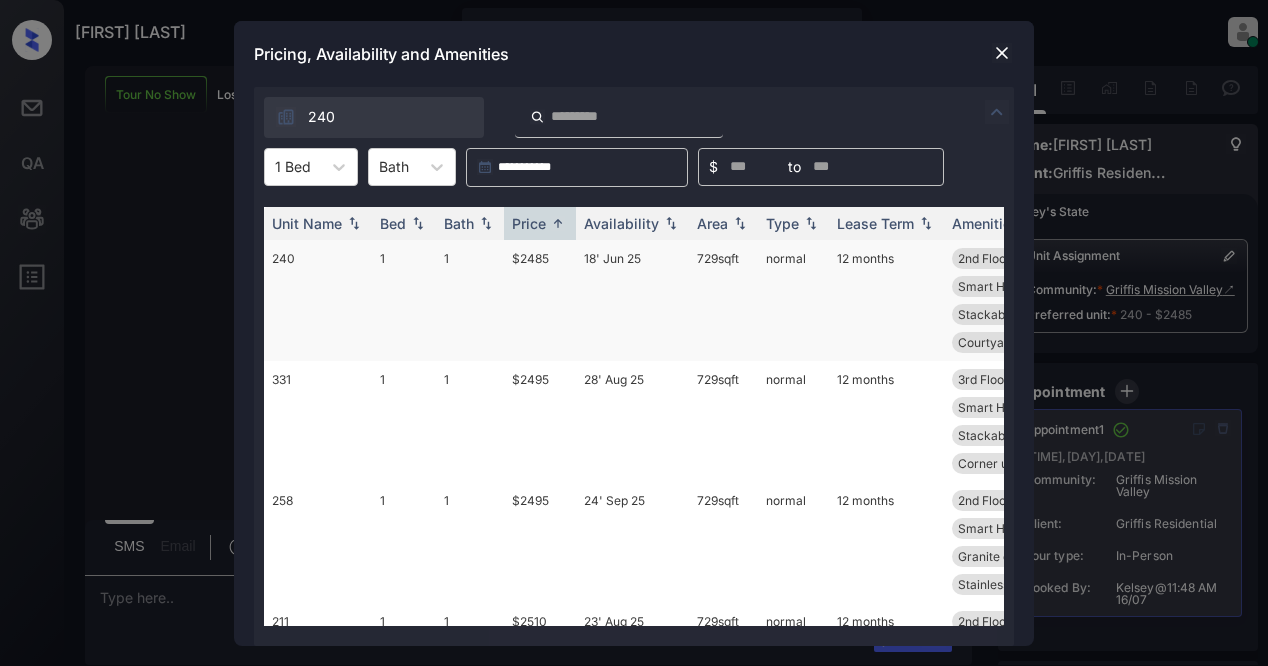 click on "$2485" at bounding box center [540, 300] 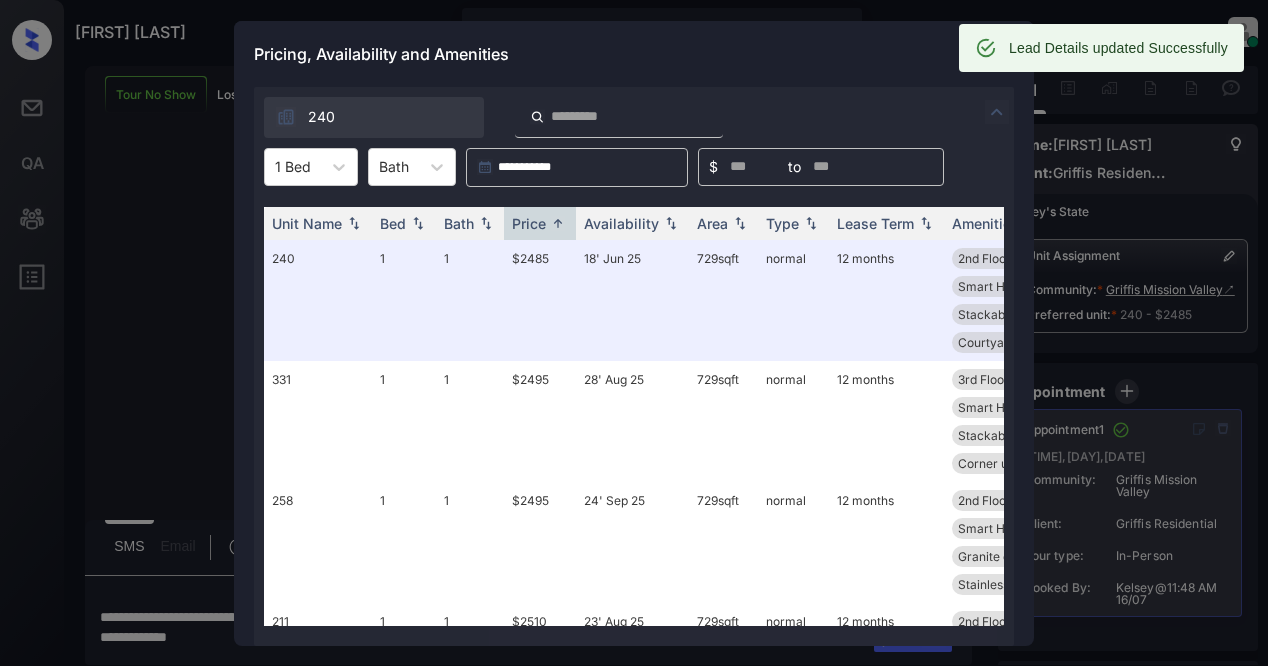 click on "Pricing, Availability and Amenities" at bounding box center (634, 54) 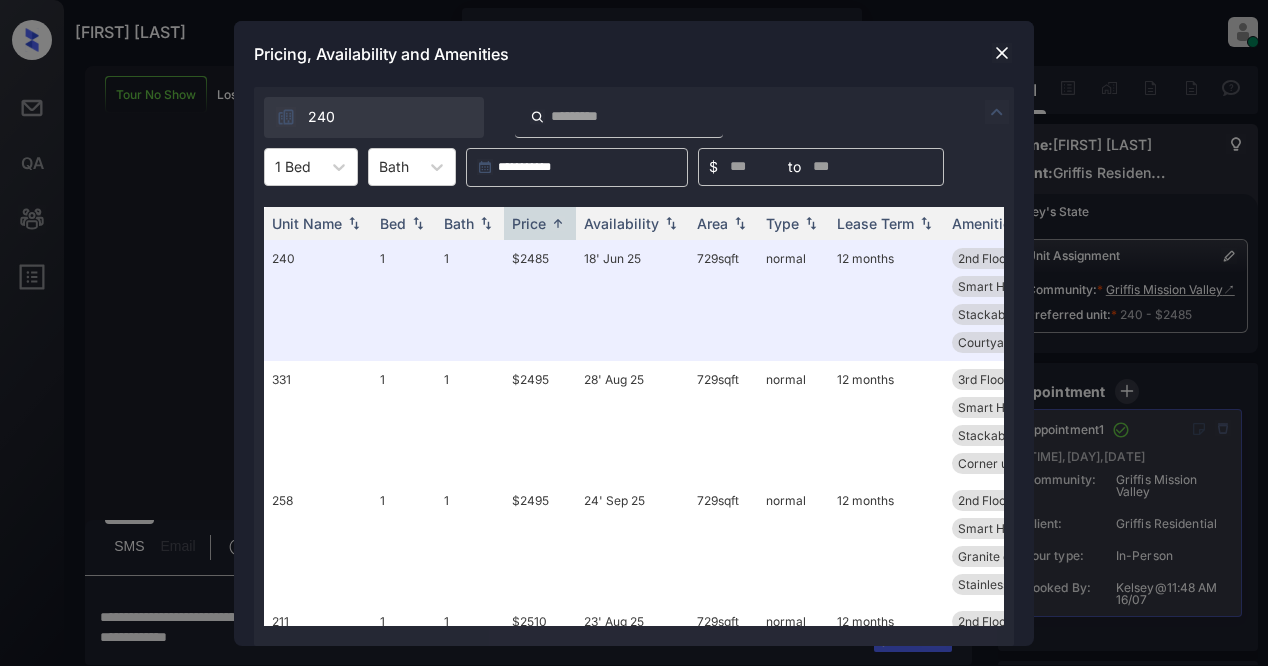 click at bounding box center (1002, 53) 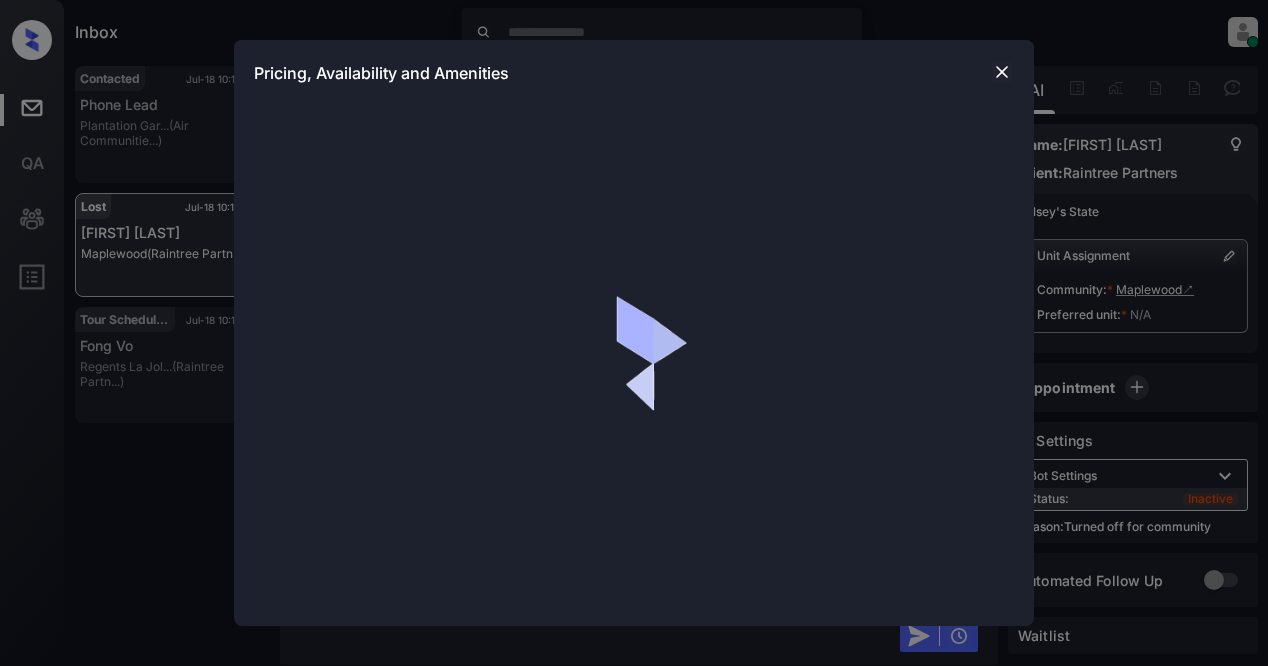 scroll, scrollTop: 0, scrollLeft: 0, axis: both 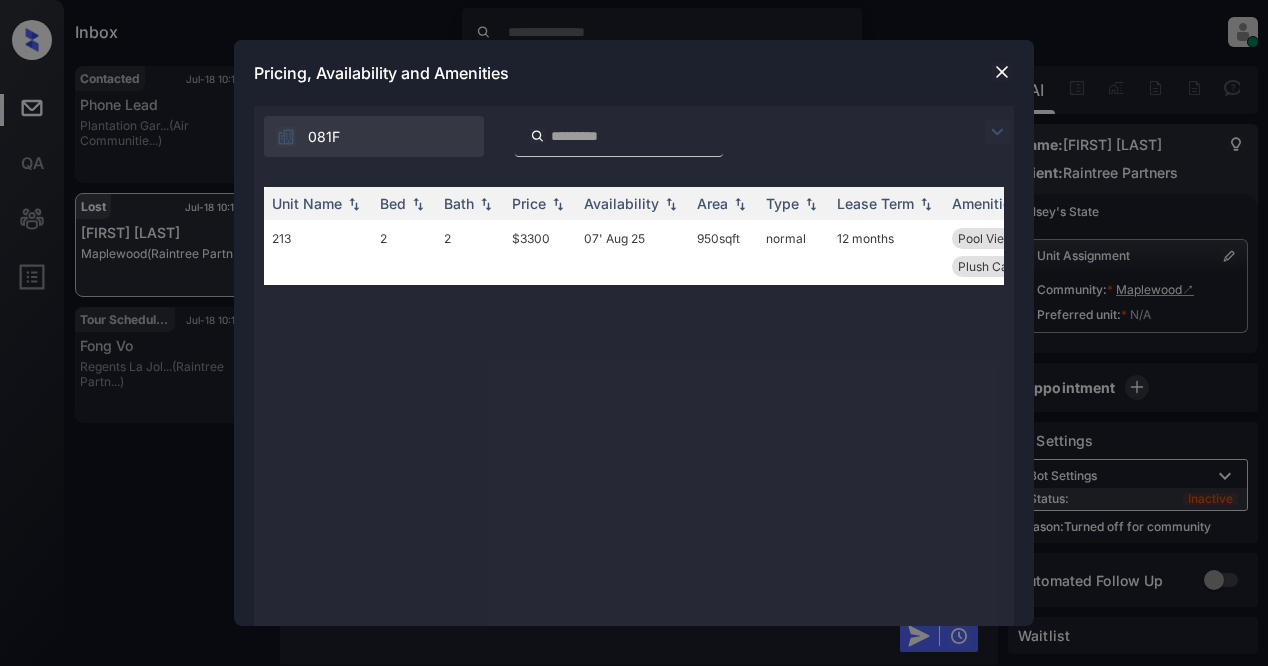 click at bounding box center [997, 132] 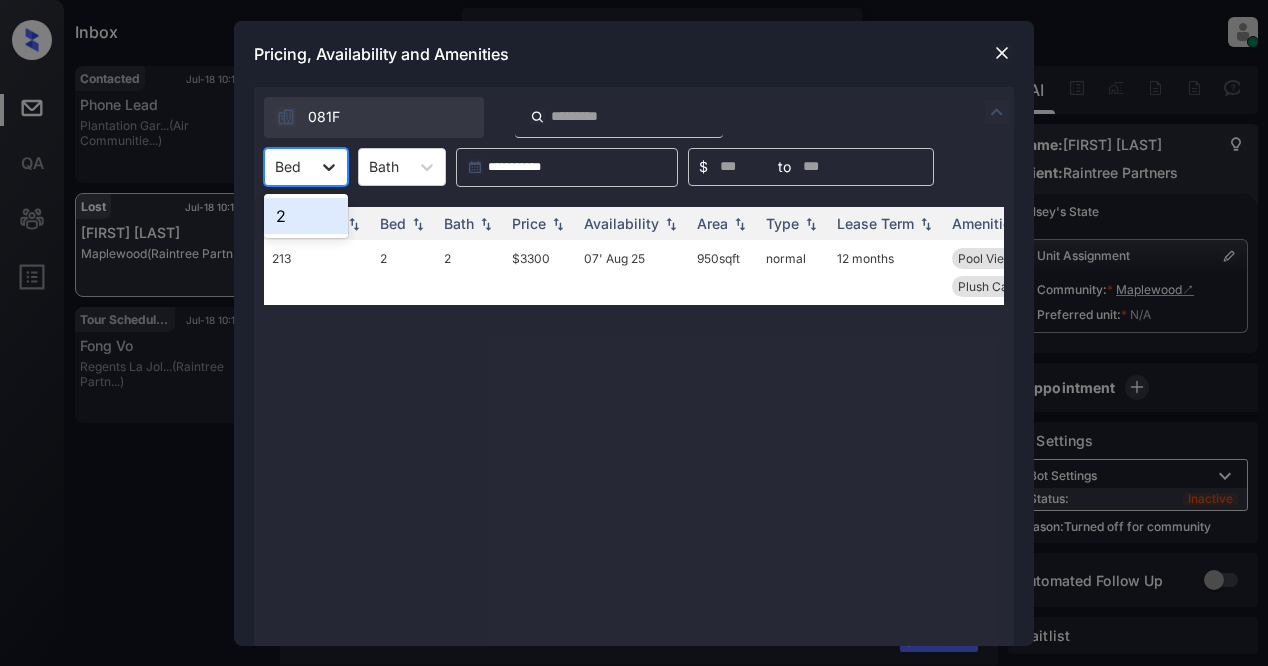 click 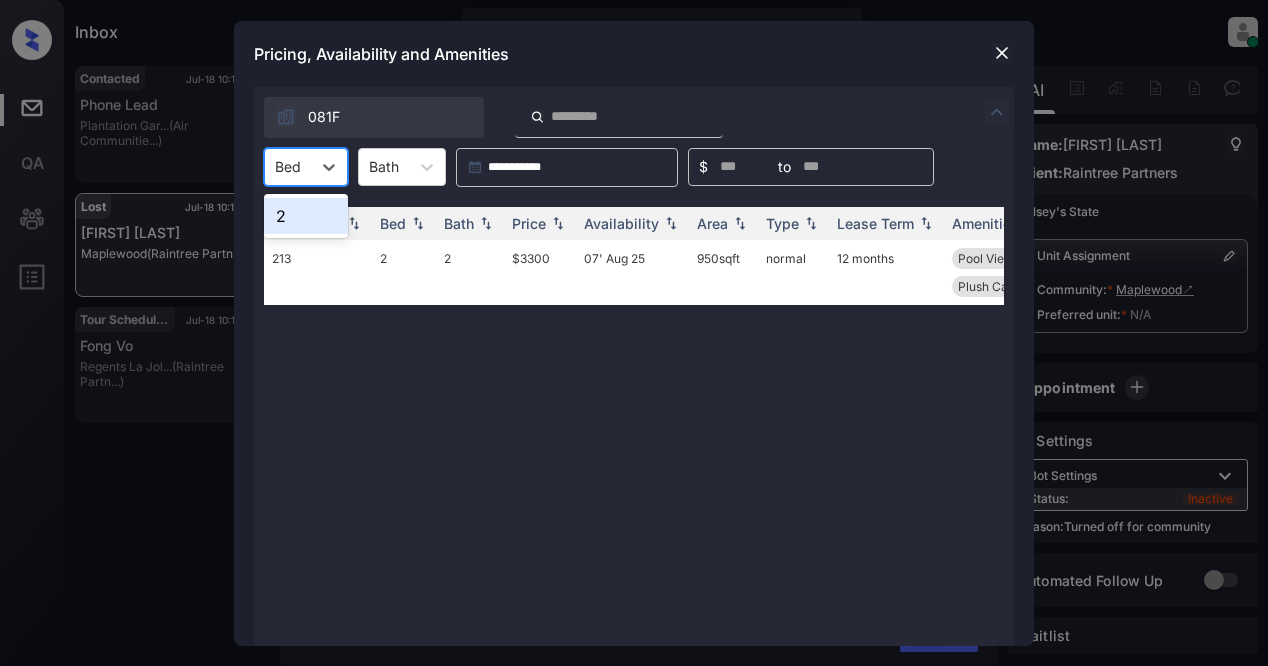 drag, startPoint x: 748, startPoint y: 104, endPoint x: 764, endPoint y: 105, distance: 16.03122 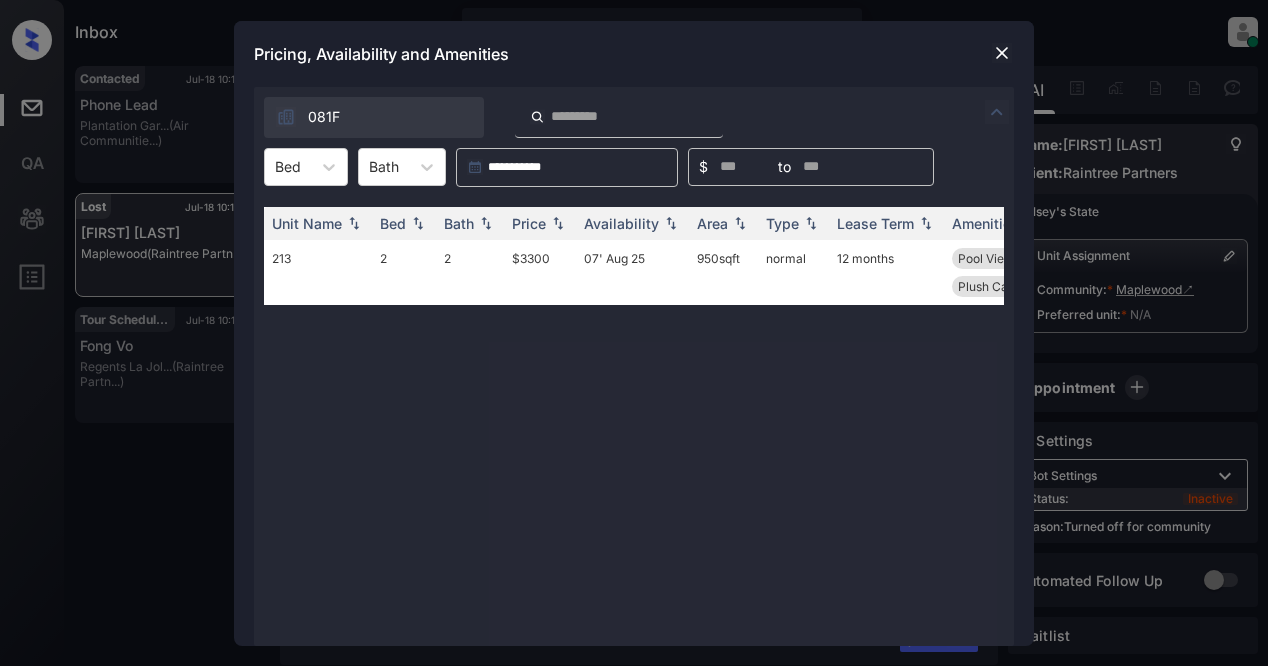 click at bounding box center [1002, 53] 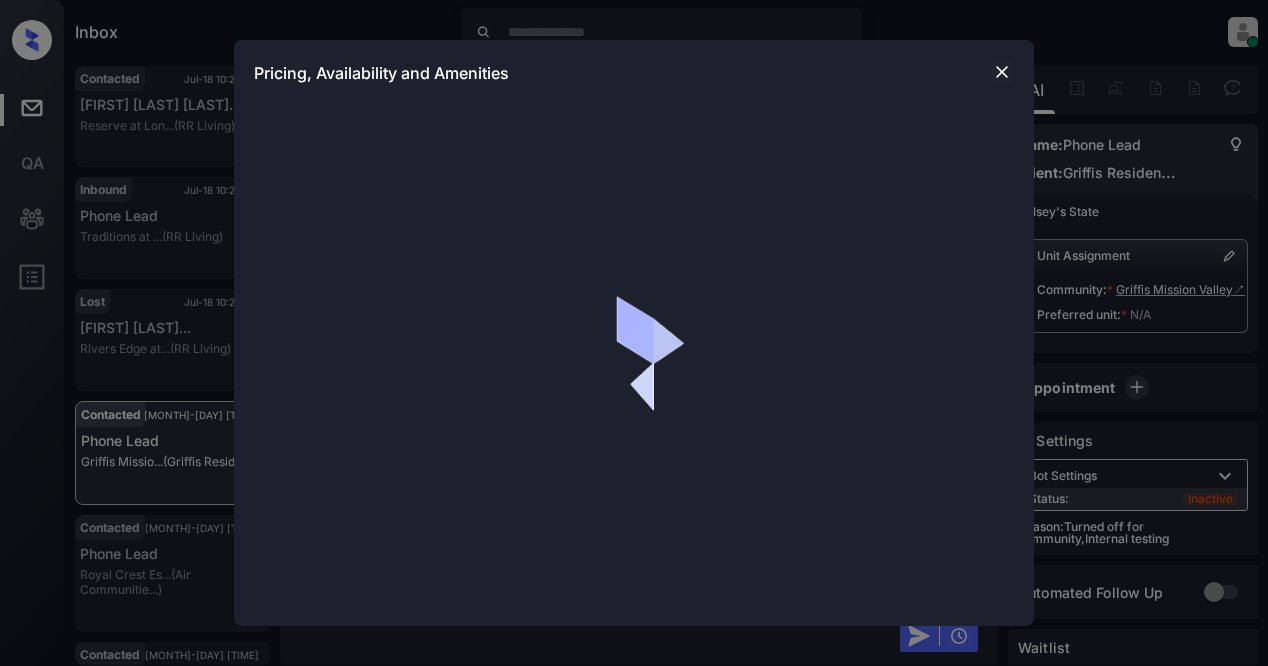 scroll, scrollTop: 0, scrollLeft: 0, axis: both 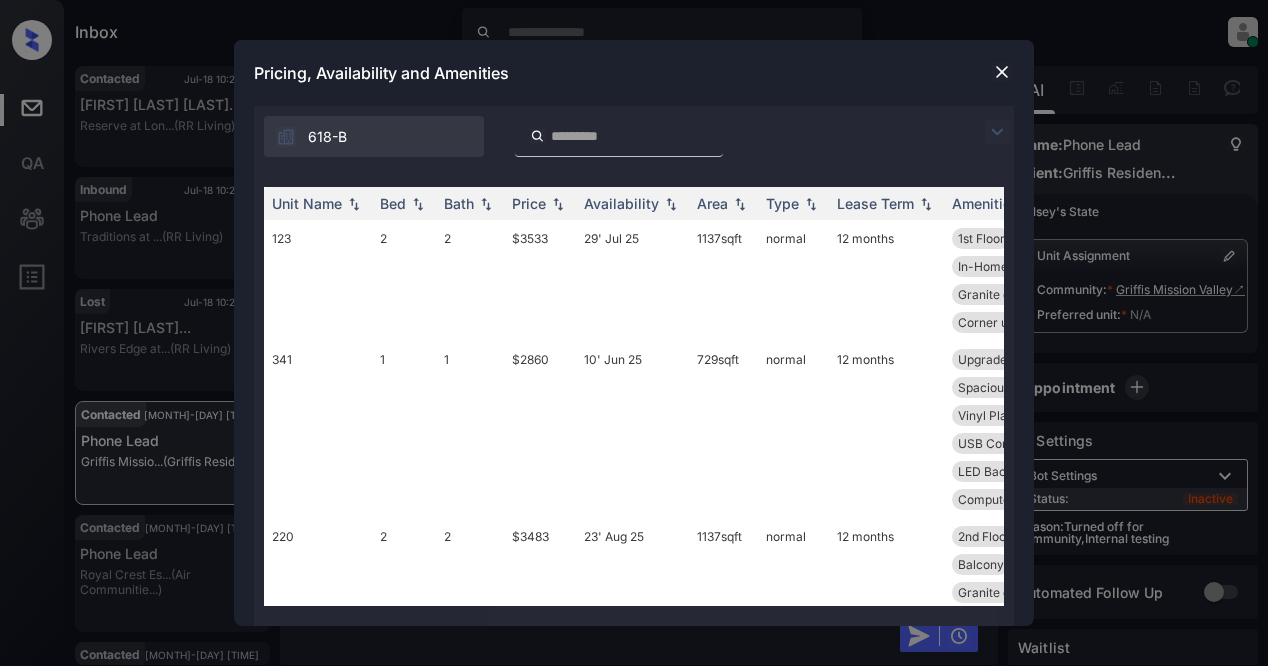click at bounding box center (997, 132) 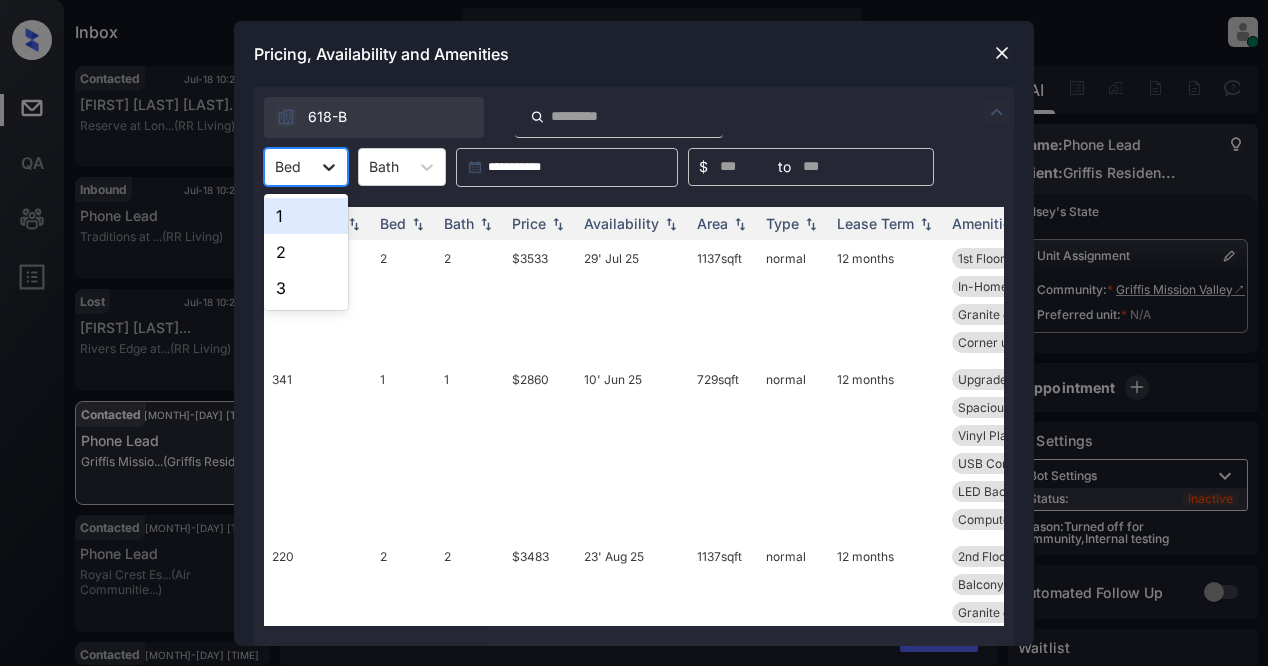 click 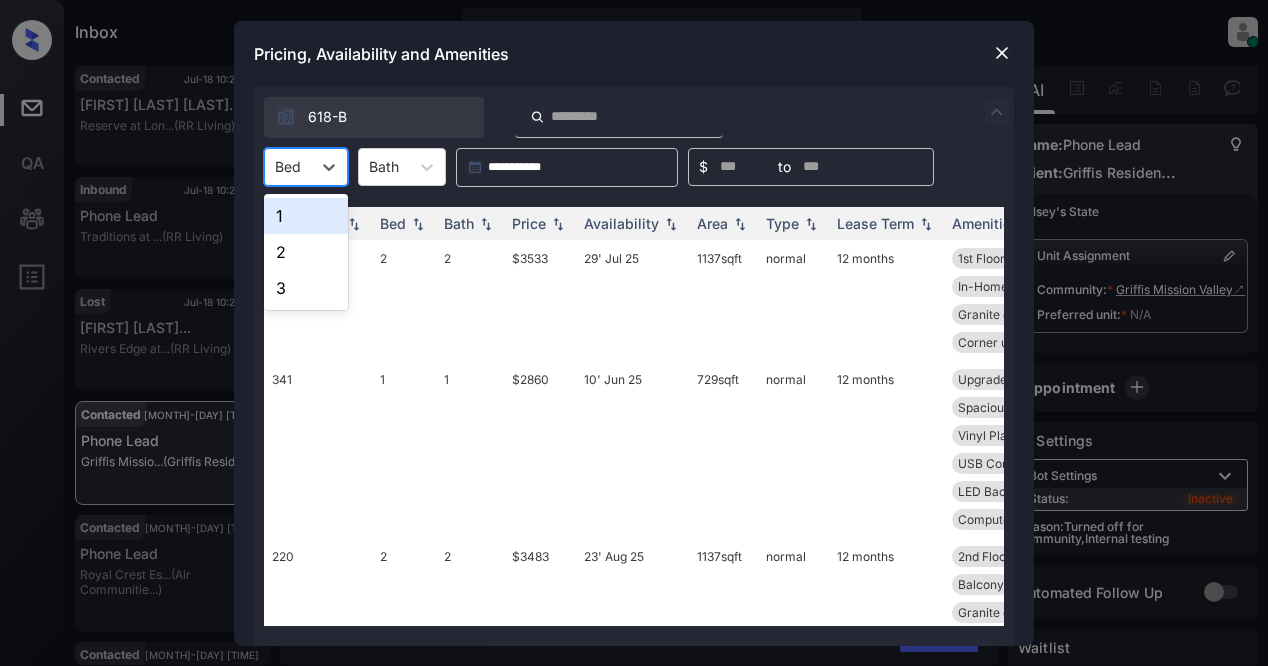 click on "1" at bounding box center [306, 216] 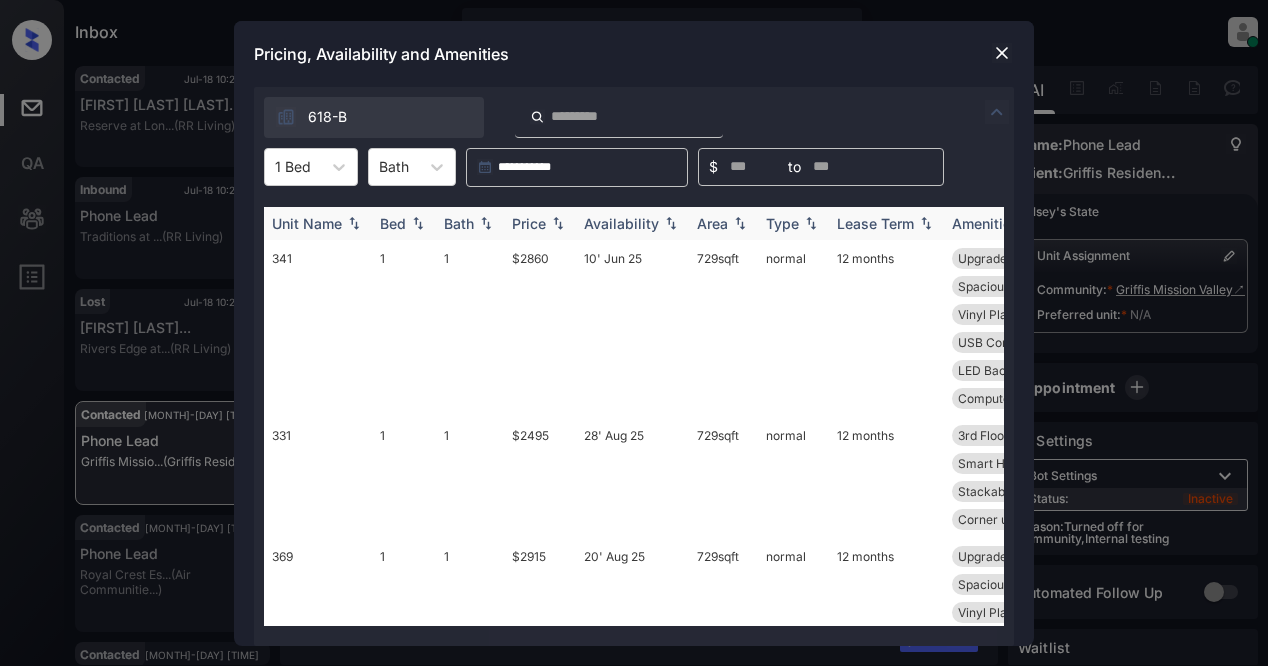 click at bounding box center (558, 223) 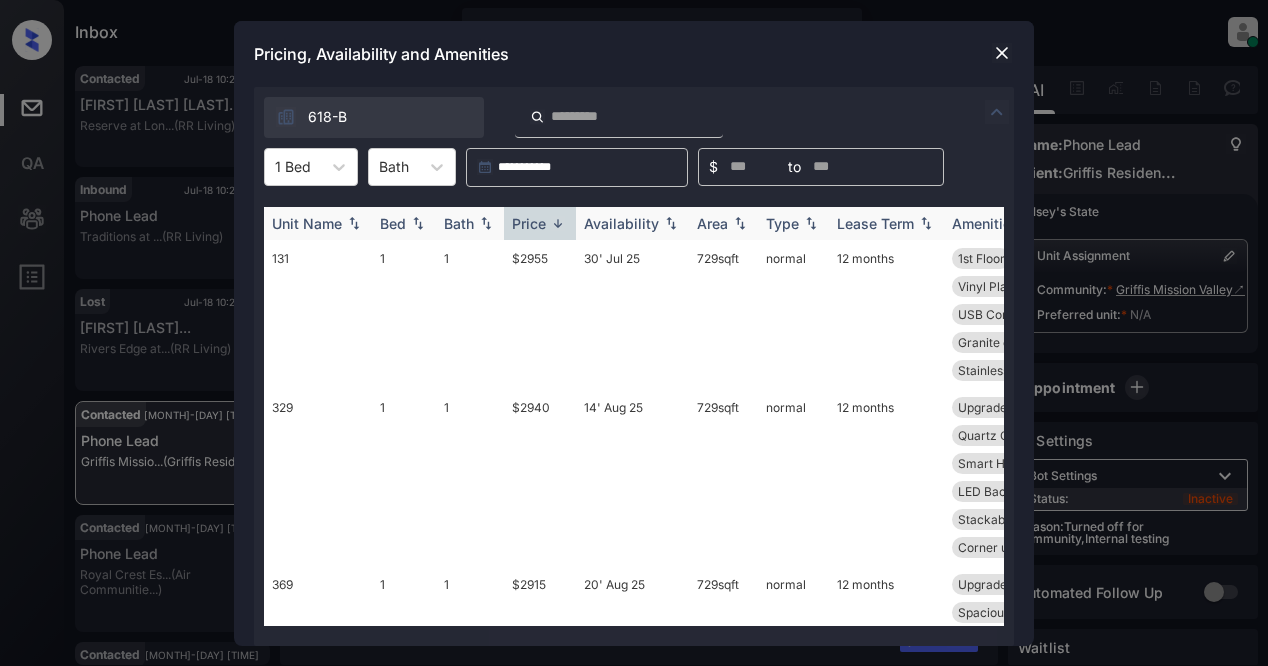 click at bounding box center (558, 223) 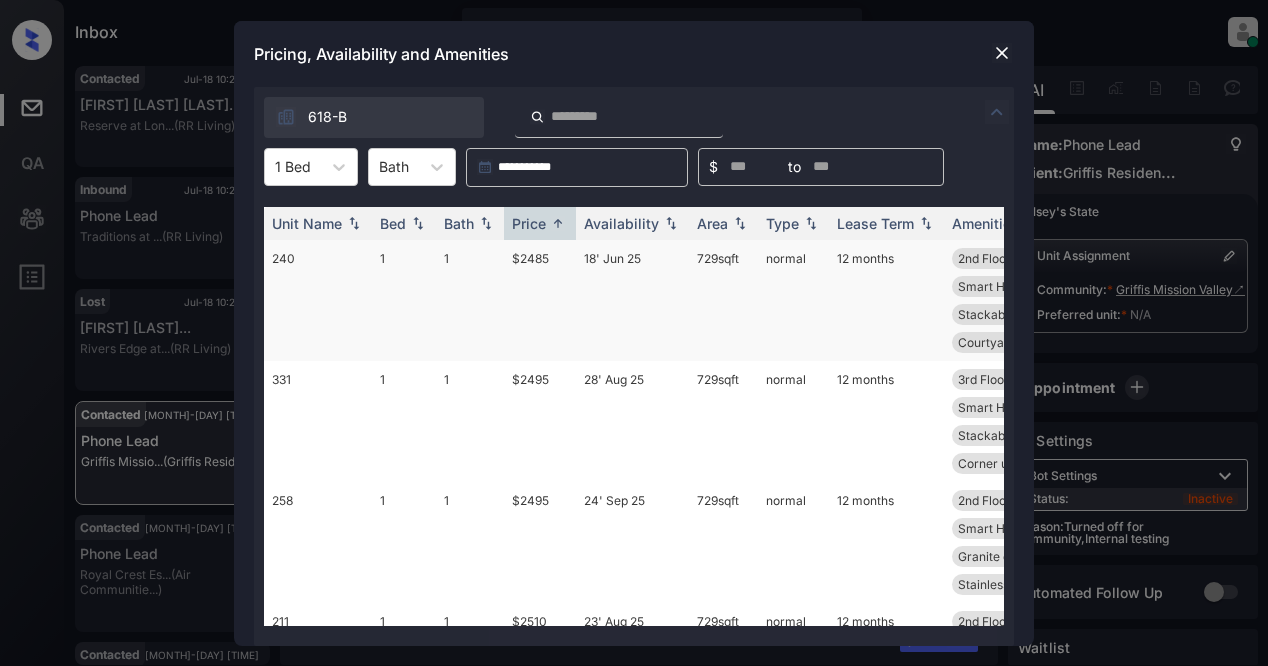 click on "$2485" at bounding box center [540, 300] 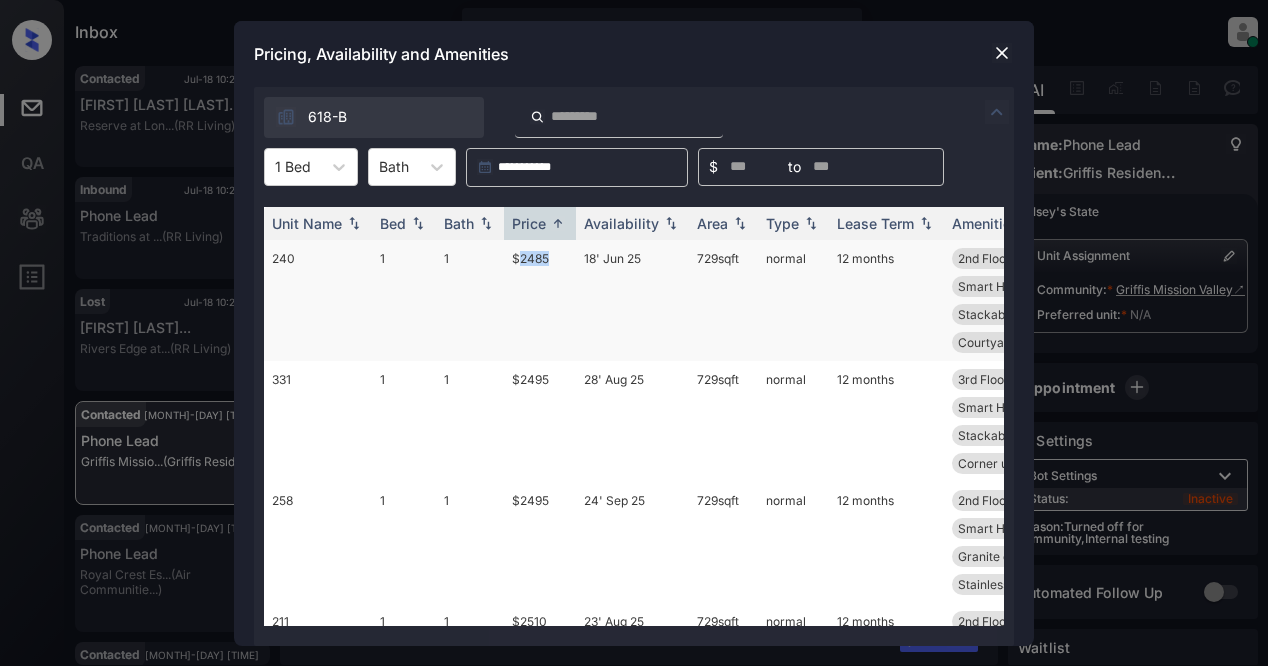 click on "$2485" at bounding box center (540, 300) 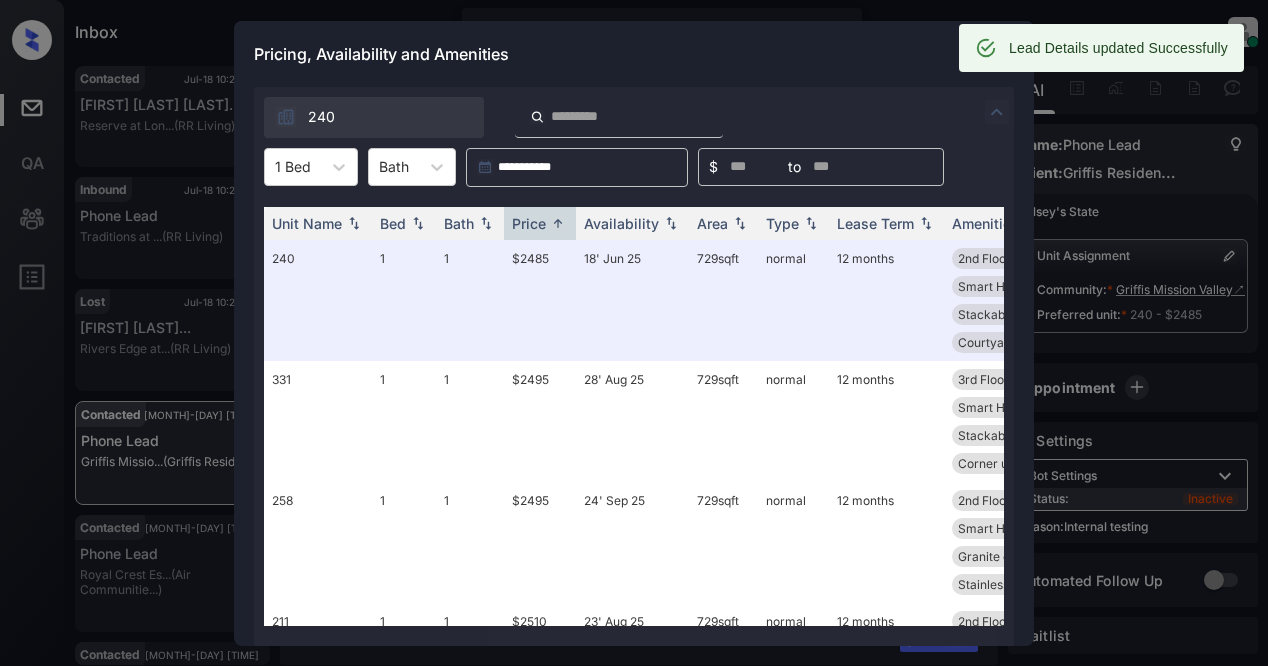 click on "Pricing, Availability and Amenities" at bounding box center [634, 54] 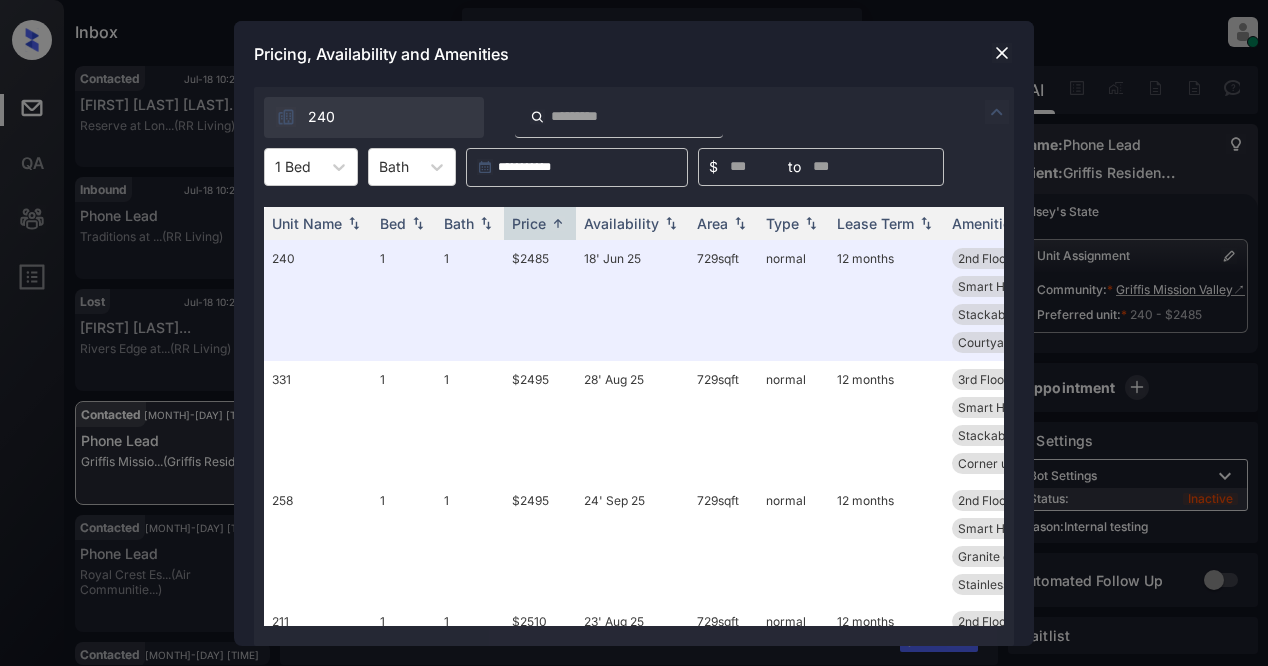 click on "Pricing, Availability and Amenities" at bounding box center (634, 54) 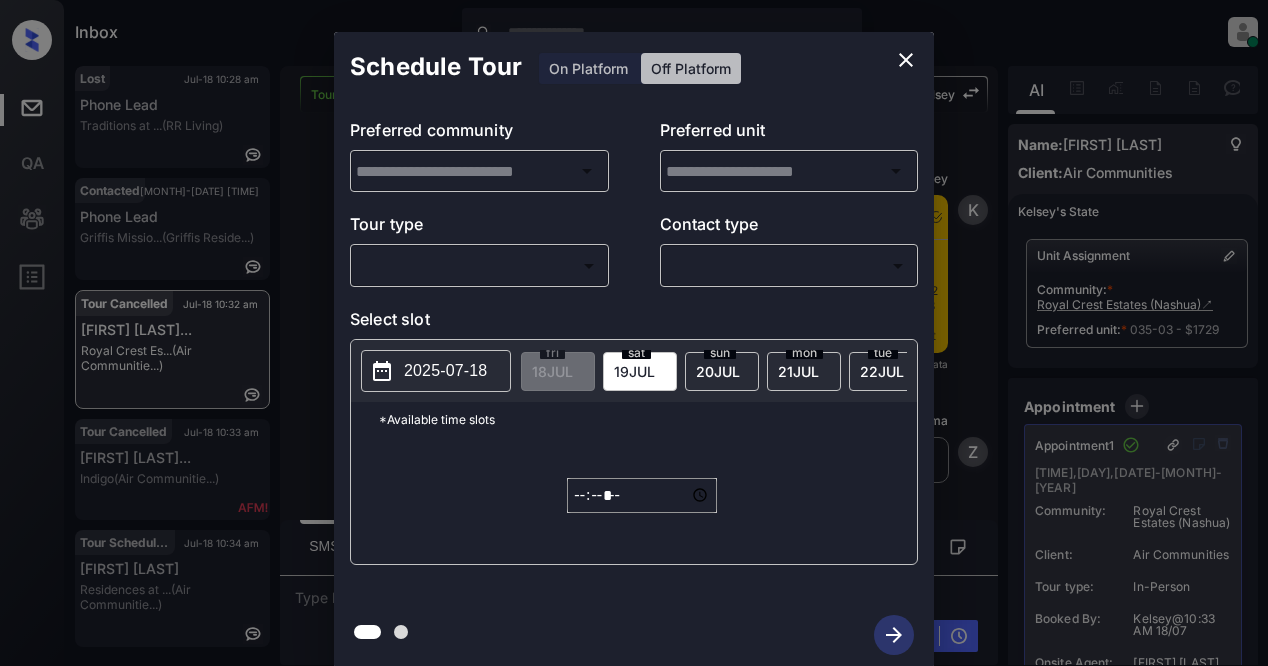 scroll, scrollTop: 0, scrollLeft: 0, axis: both 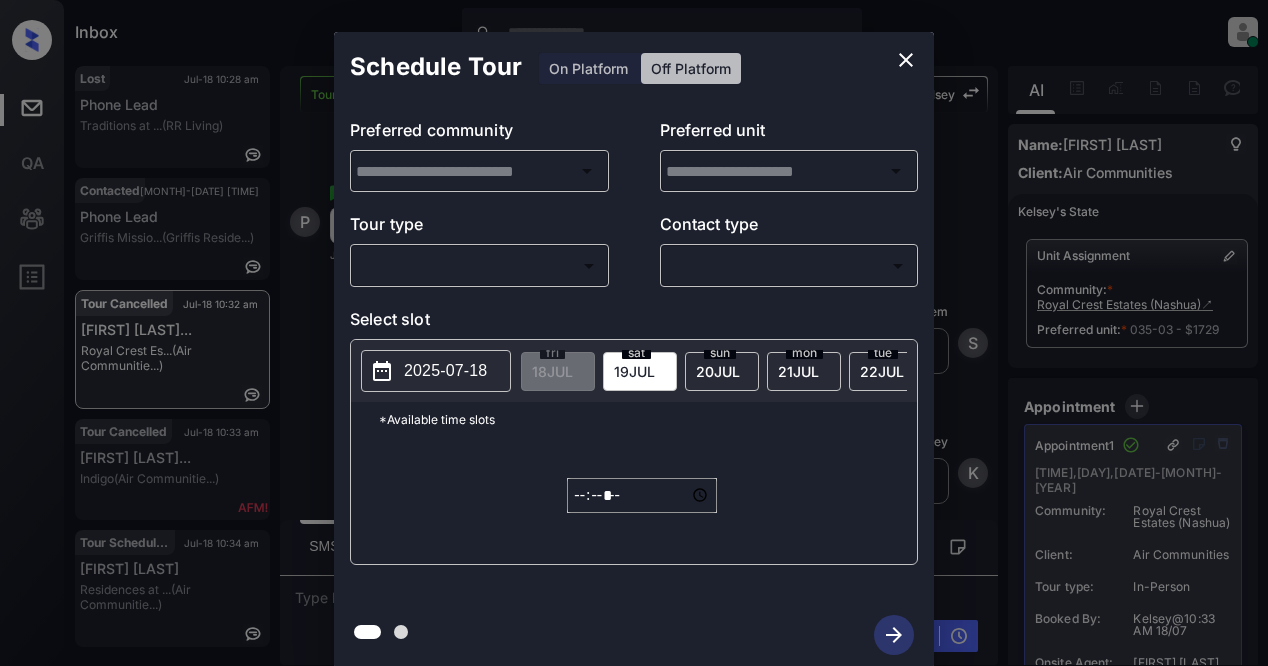 type on "**********" 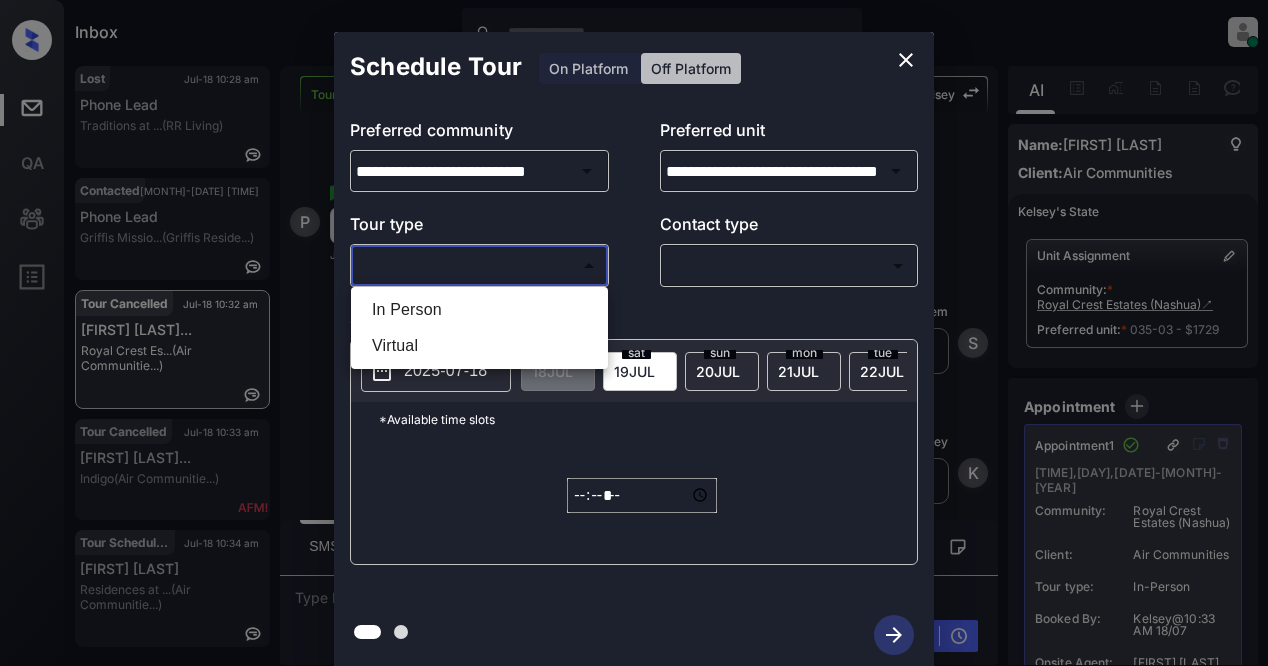 click on "Inbox [FIRST] [LAST] Online Set yourself   offline Set yourself   on break Profile Switch to  light  mode Sign out Lost [MONTH]-[DATE] [TIME]   Phone Lead Traditions at ...  (RR Living) Contacted [MONTH]-[DATE] [TIME]   Phone Lead Griffis Missio...  (Griffis Reside...) Tour Cancelled [MONTH]-[DATE] [TIME]   [FIRST] [LAST] Royal Crest Es...  (Air Communitie...) Tour Cancelled [MONTH]-[DATE] [TIME]   [FIRST] [LAST] Indigo  (Air Communitie...) Tour Scheduled [MONTH]-[DATE] [TIME]   [FIRST] [LAST] Residences at ...  (Air Communitie...) Tour Scheduled Lost Lead Sentiment: Angry Upon sliding the acknowledgement:  Lead will move to lost stage. * ​ SMS and call option will be set to opt out. AFM will be turned off for the lead. [FIRST] New Message [FIRST] Notes Note: <a href="https://conversation.getzuma.com/687a8390d06f23bae51b2d55">https://conversation.getzuma.com/687a8390d06f23bae51b2d55</a> - Paste this link into your browser to view [FIRST]’s conversation with the prospect [MONTH] [DATE], [YEAR] [TIME]  Sync'd w  entrata K New Message Z K" at bounding box center (634, 333) 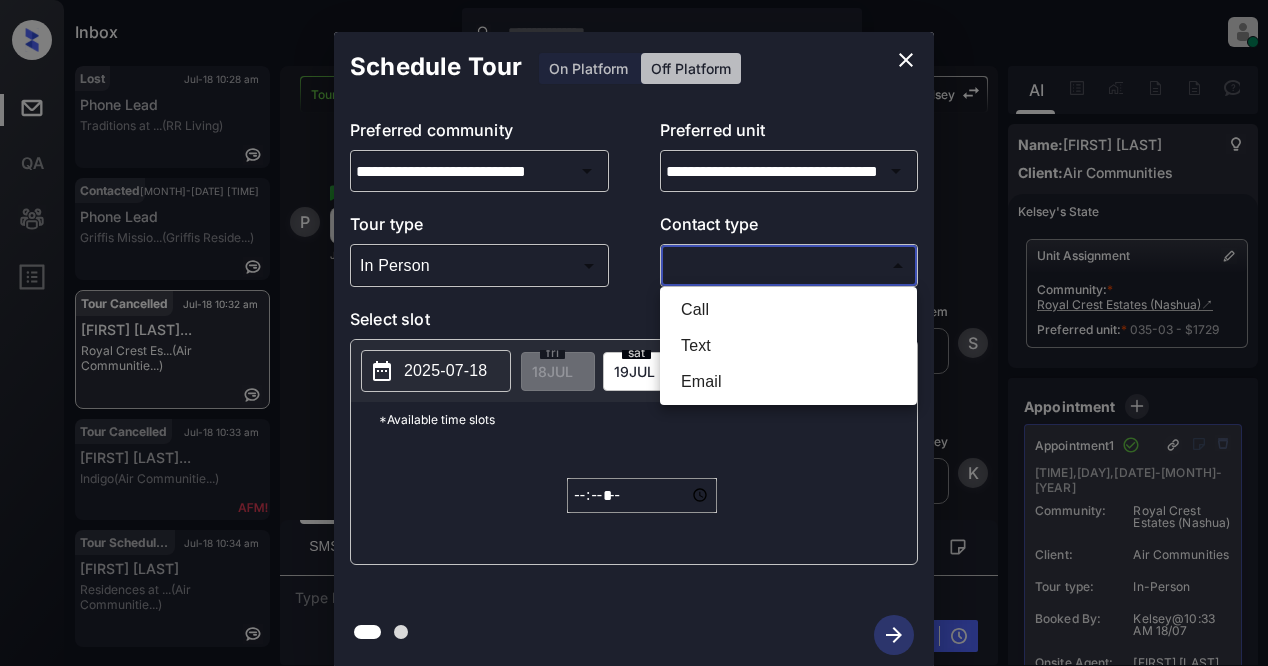 drag, startPoint x: 703, startPoint y: 265, endPoint x: 793, endPoint y: 258, distance: 90.27181 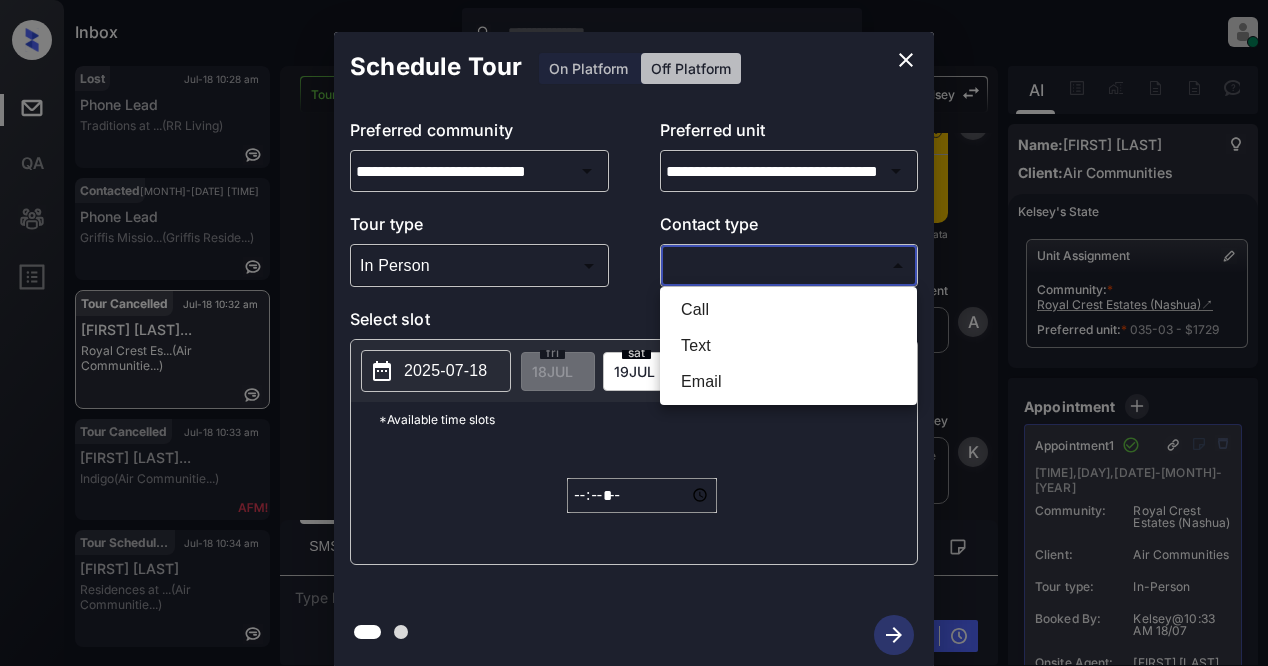 scroll, scrollTop: 9659, scrollLeft: 0, axis: vertical 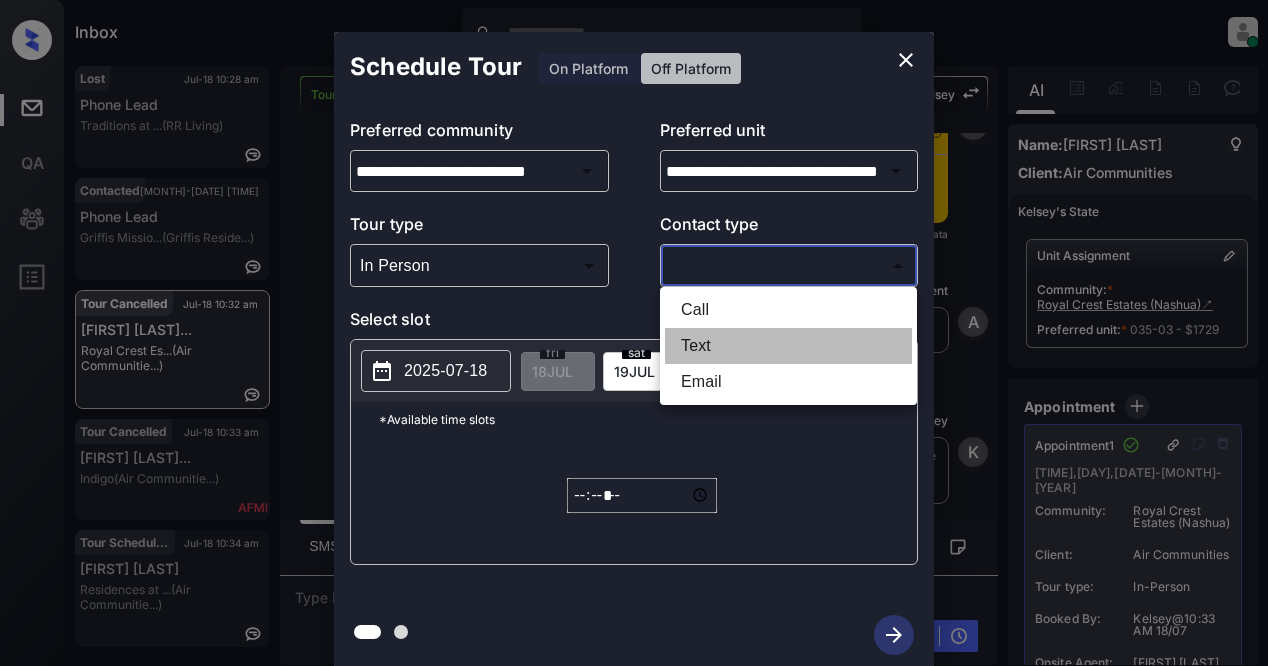 click on "Text" at bounding box center (788, 346) 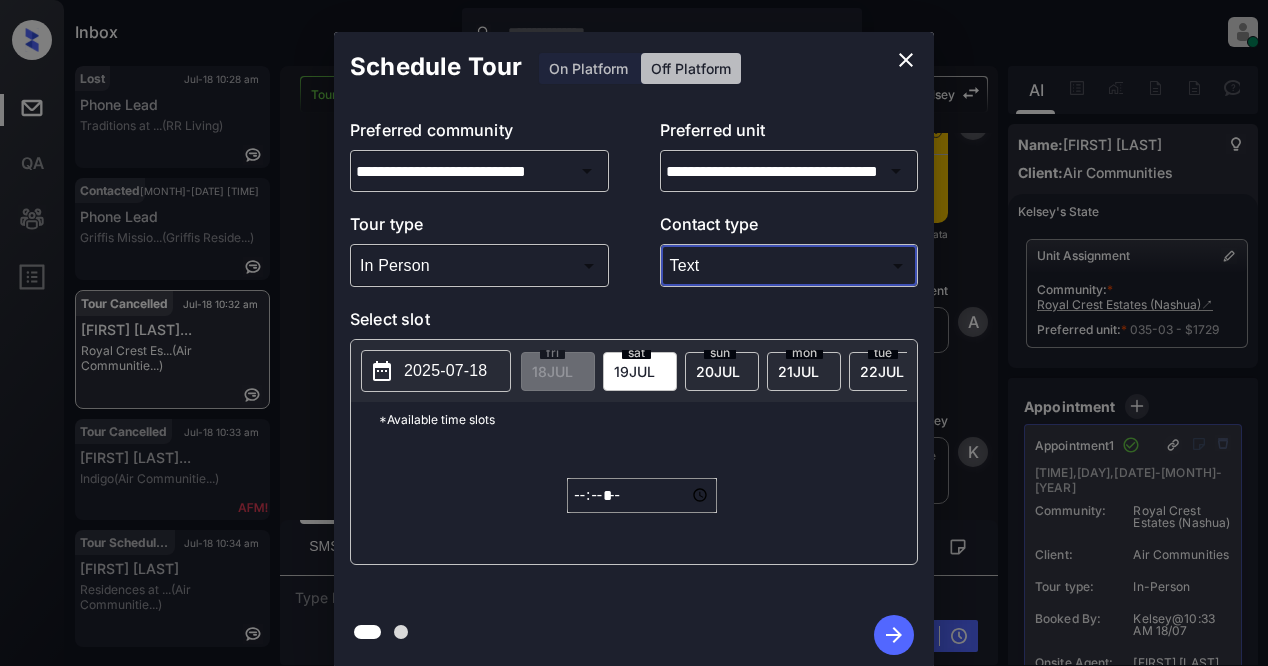 click on "2025-07-18" at bounding box center (445, 371) 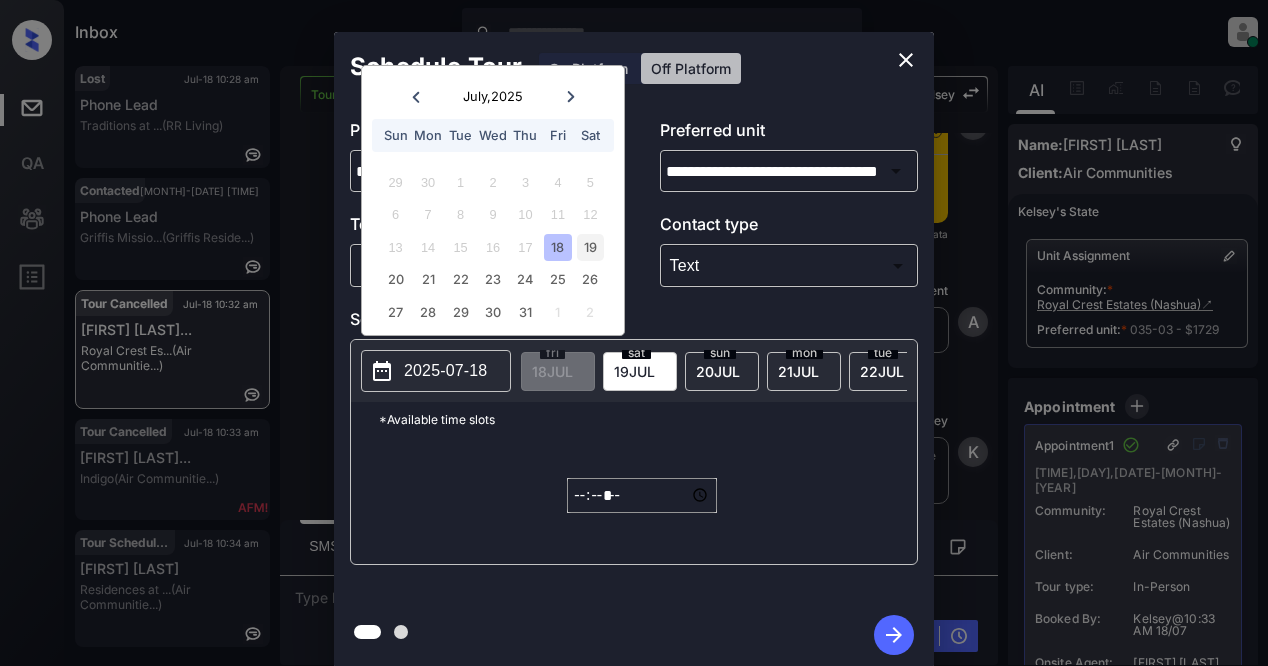 click on "19" at bounding box center [590, 247] 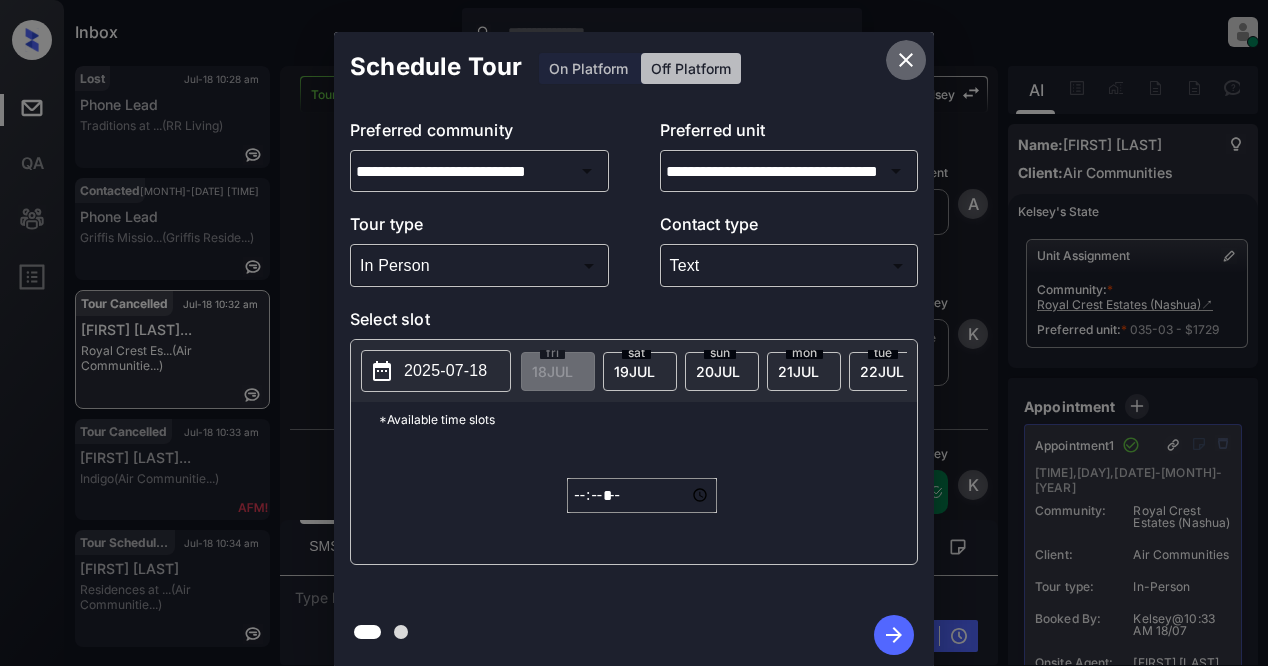 scroll, scrollTop: 9854, scrollLeft: 0, axis: vertical 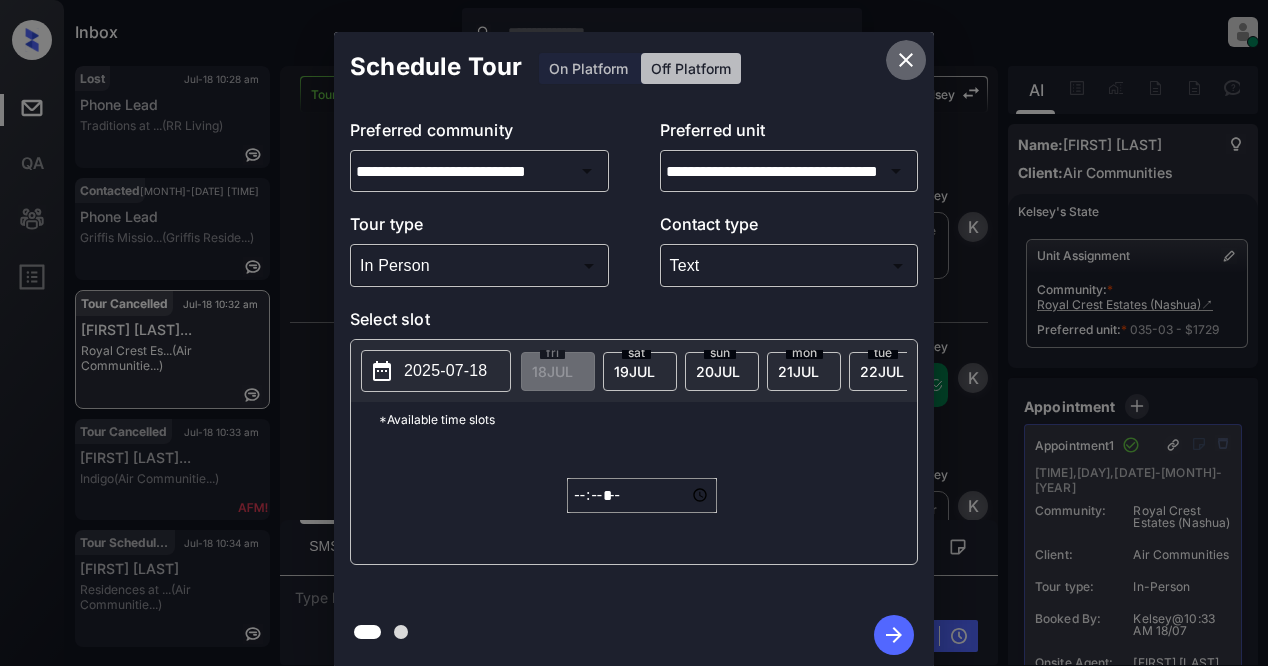 click 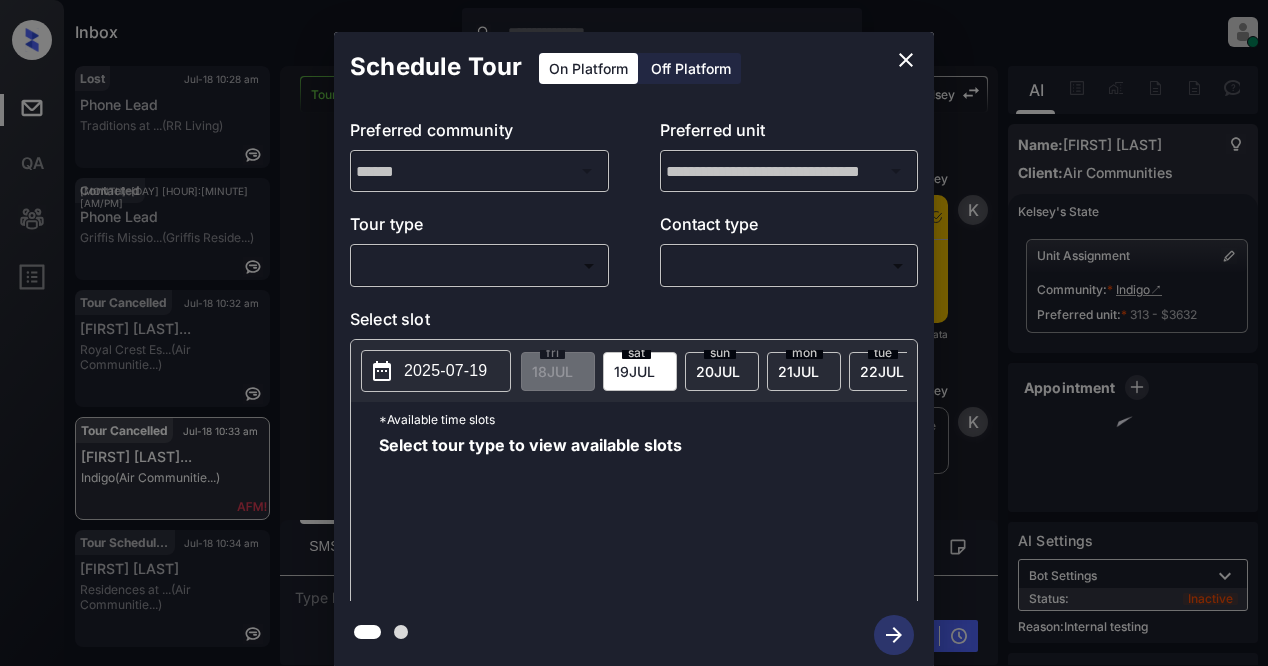 scroll, scrollTop: 0, scrollLeft: 0, axis: both 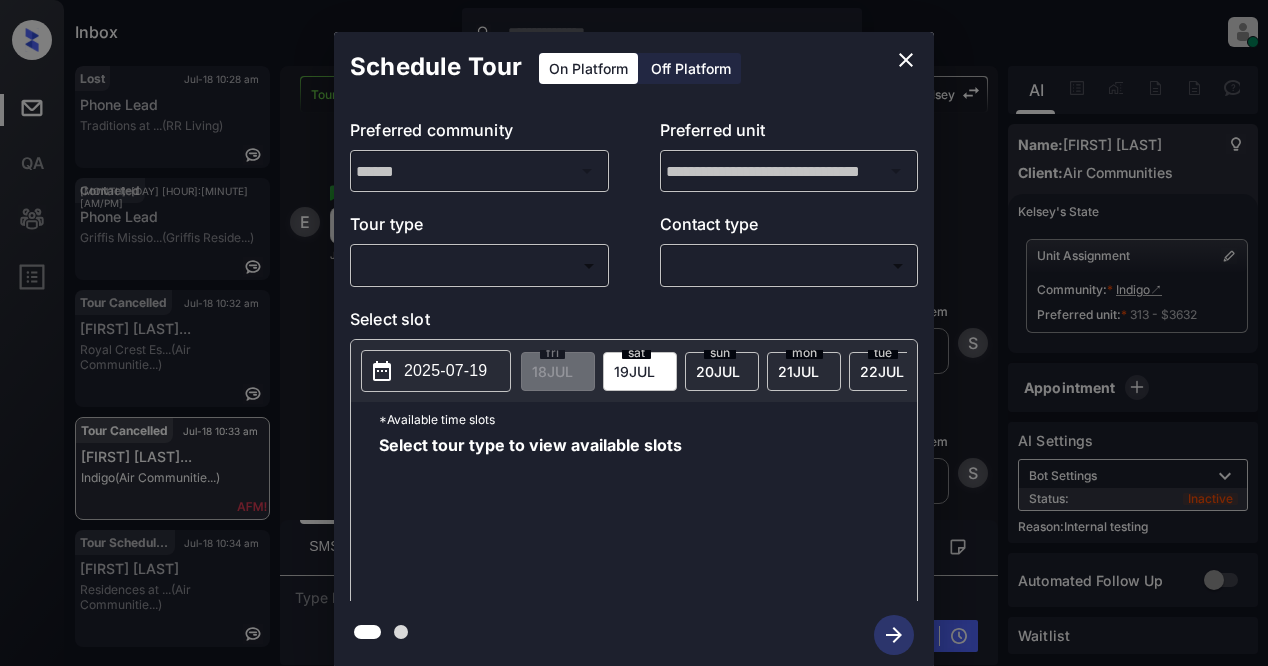 click on "Inbox [FIRST] [MIDDLE INITIAL]. [LAST] Online Set yourself   offline Set yourself   on break Profile Switch to  light  mode Sign out Lost [MONTH]-[DAY] [HOUR]:[MINUTE] [AM/PM]   Phone Lead Traditions at ...  (RR Living) Contacted [MONTH]-[DAY] [HOUR]:[MINUTE] [AM/POST MERIDIEM]   Phone Lead Griffis Missio...  (Griffis Reside...) Tour Cancelled [MONTH]-[DAY] [HOUR]:[MINUTE]   [FIRST] [LAST]... Royal Crest Es...  (Air Communitie...) Tour Cancelled [MONTH]-[DAY] [HOUR]:[MINUTE]   [FIRST] [LAST]... Indigo  (Air Communitie...) Tour Scheduled [MONTH]-[DAY] [HOUR]:[MINUTE]   [FIRST] [LAST] Residences at ...  (Air Communitie...) Tour Cancelled Lost Lead Sentiment: Angry Upon sliding the acknowledgement:  Lead will move to lost stage. * ​ SMS and call option will be set to opt out. AFM will be turned off for the lead. [FIRST] New Message [FIRST] Notes Note: https://conversation.getzuma.com/687580e7b4089a22683ba53c - Paste this link into your browser to view [FIRST]’s conversation with the prospect [MONTH] [DAY], [YEAR] [HOUR]:[MINUTE] [AM/PM]  Sync'd w  entrata [INITIAL] New Message [INITIAL]" at bounding box center [634, 333] 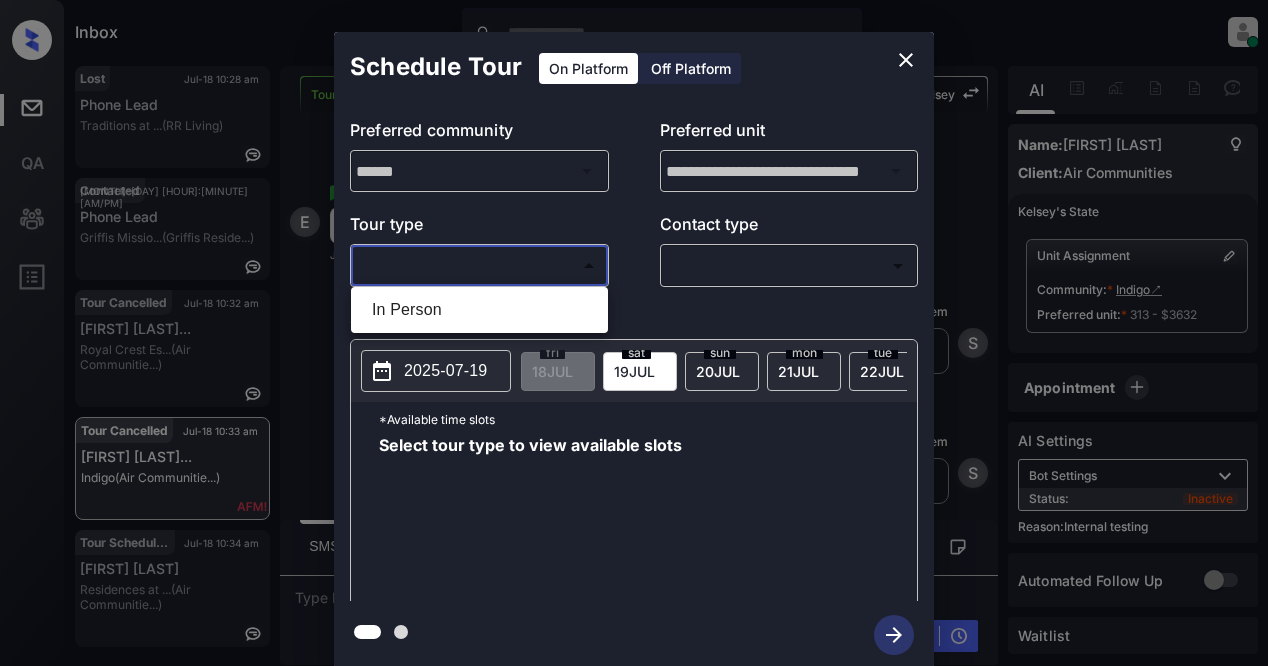 drag, startPoint x: 406, startPoint y: 310, endPoint x: 504, endPoint y: 305, distance: 98.12747 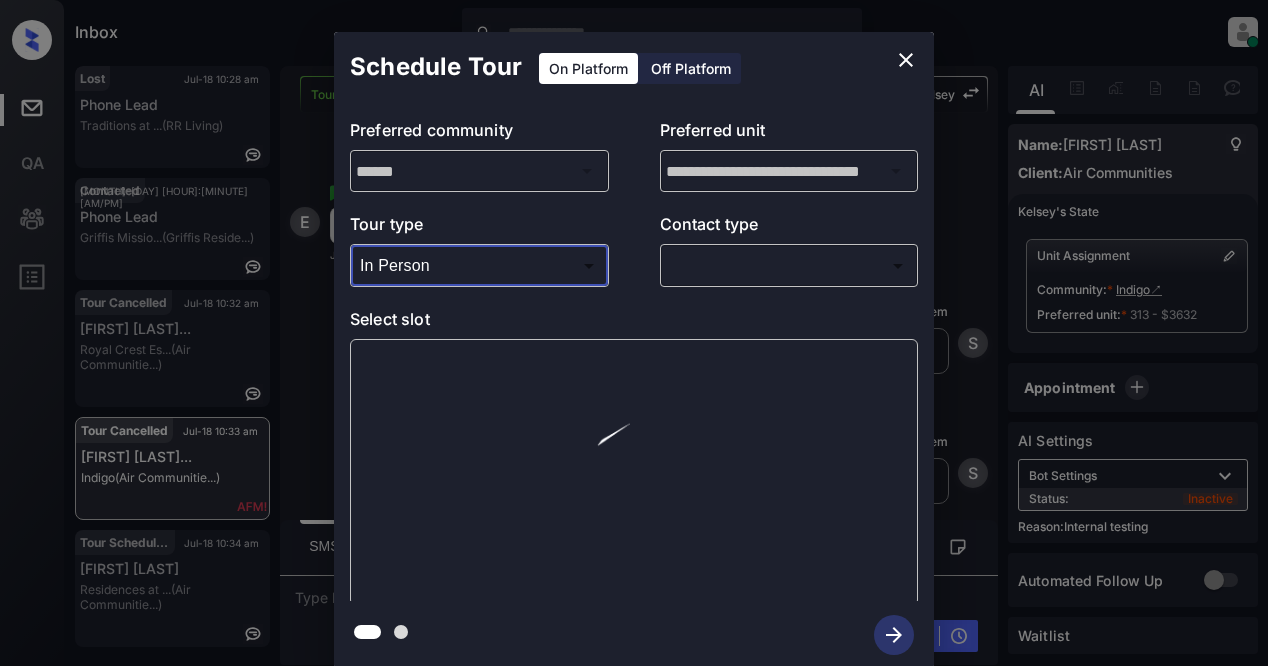 click on "Inbox [FIRST] [MIDDLE INITIAL]. [LAST] Online Set yourself   offline Set yourself   on break Profile Switch to  light  mode Sign out Lost [MONTH]-[DAY] [HOUR]:[MINUTE] [AM/PM]   Phone Lead Traditions at ...  (RR Living) Contacted [MONTH]-[DAY] [HOUR]:[MINUTE] [AM/POST MERIDIEM]   Phone Lead Griffis Missio...  (Griffis Reside...) Tour Cancelled [MONTH]-[DAY] [HOUR]:[MINUTE]   [FIRST] [LAST]... Royal Crest Es...  (Air Communitie...) Tour Cancelled [MONTH]-[DAY] [HOUR]:[MINUTE]   [FIRST] [LAST]... Indigo  (Air Communitie...) Tour Scheduled [MONTH]-[DAY] [HOUR]:[MINUTE]   [FIRST] [LAST] Residences at ...  (Air Communitie...) Tour Cancelled Lost Lead Sentiment: Angry Upon sliding the acknowledgement:  Lead will move to lost stage. * ​ SMS and call option will be set to opt out. AFM will be turned off for the lead. [FIRST] New Message [FIRST] Notes Note: https://conversation.getzuma.com/687580e7b4089a22683ba53c - Paste this link into your browser to view [FIRST]’s conversation with the prospect [MONTH] [DAY], [YEAR] [HOUR]:[MINUTE] [AM/PM]  Sync'd w  entrata [INITIAL] New Message [INITIAL]" at bounding box center [634, 333] 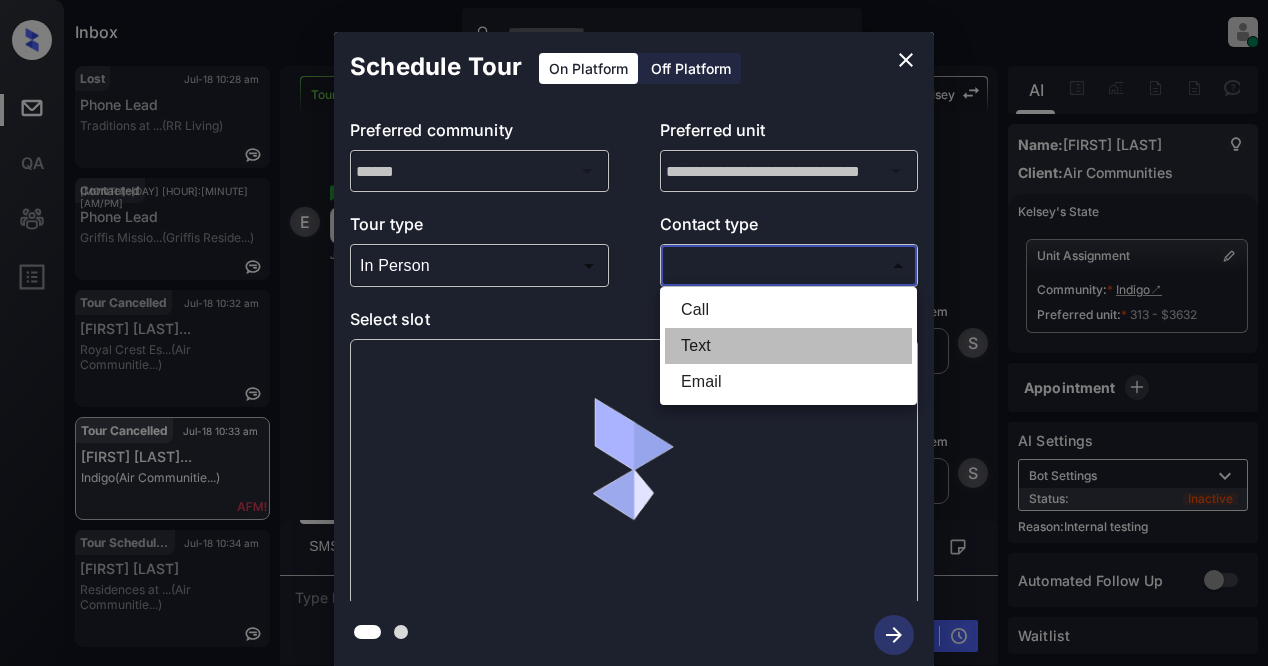 click on "Text" at bounding box center [788, 346] 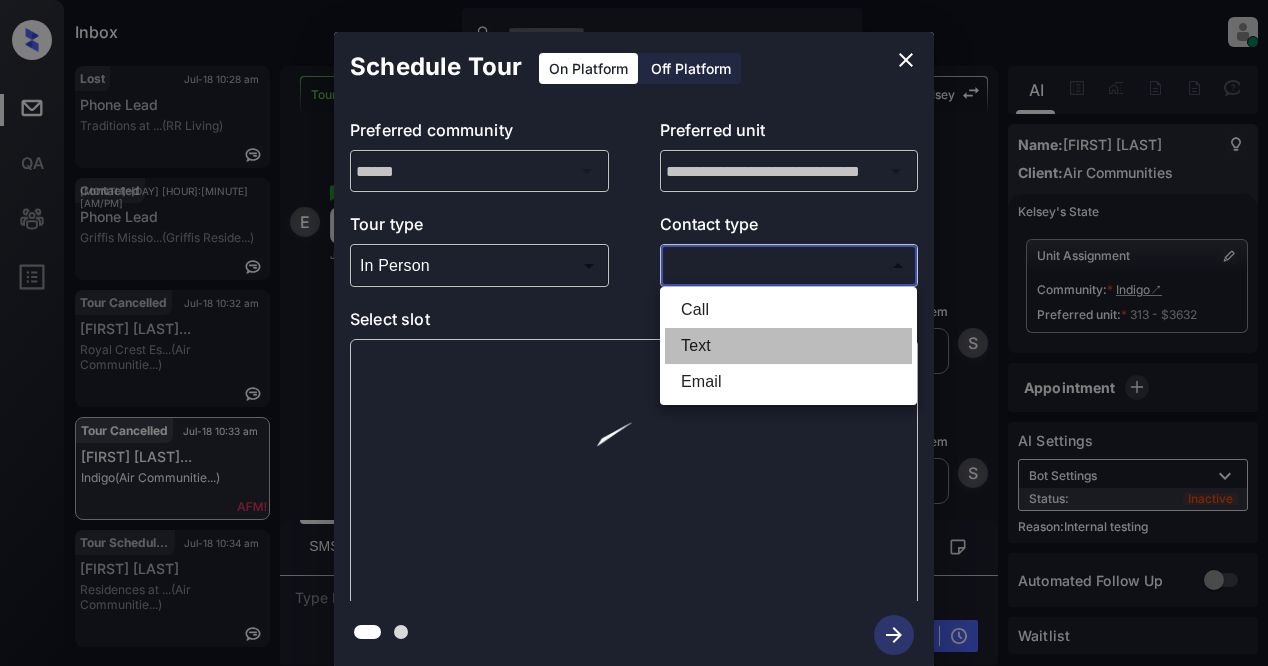 type on "****" 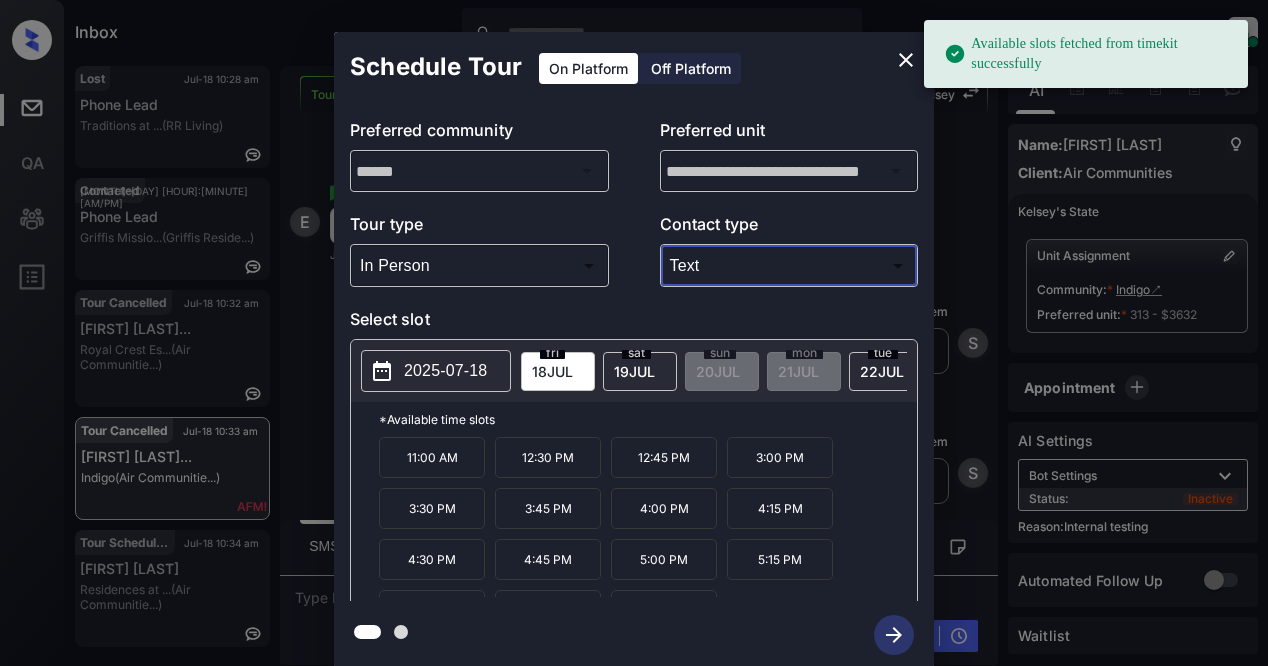 click on "2025-07-18" at bounding box center [436, 371] 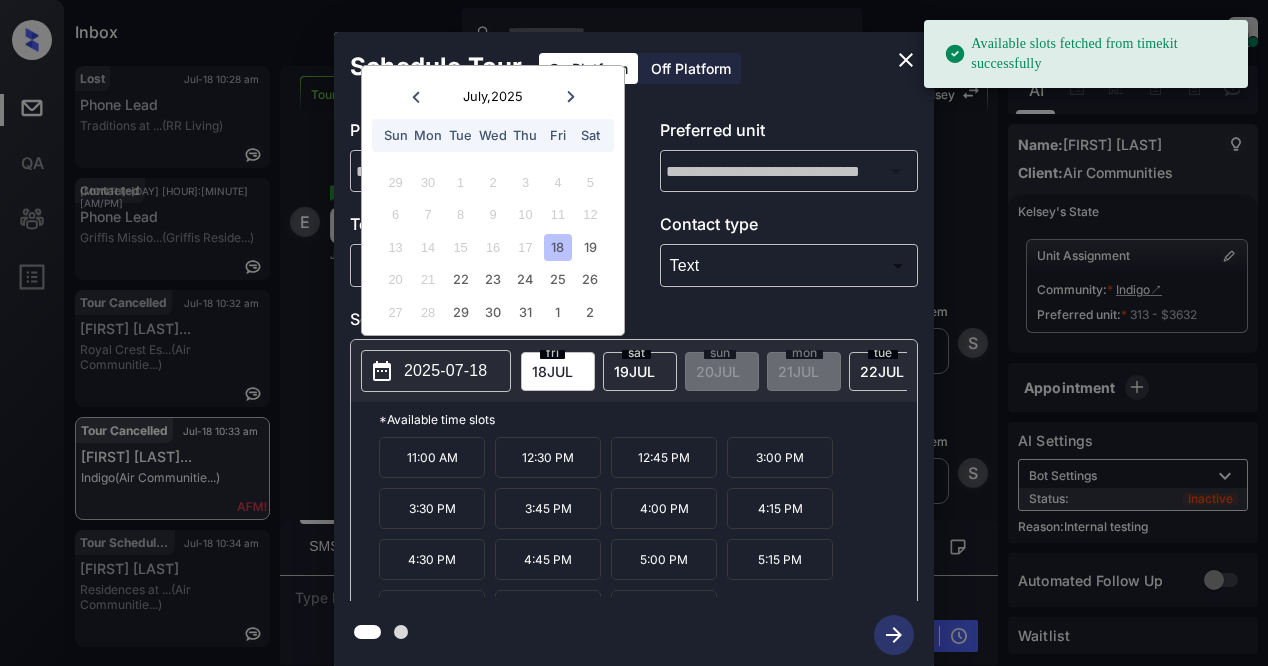 drag, startPoint x: 552, startPoint y: 238, endPoint x: 567, endPoint y: 250, distance: 19.209373 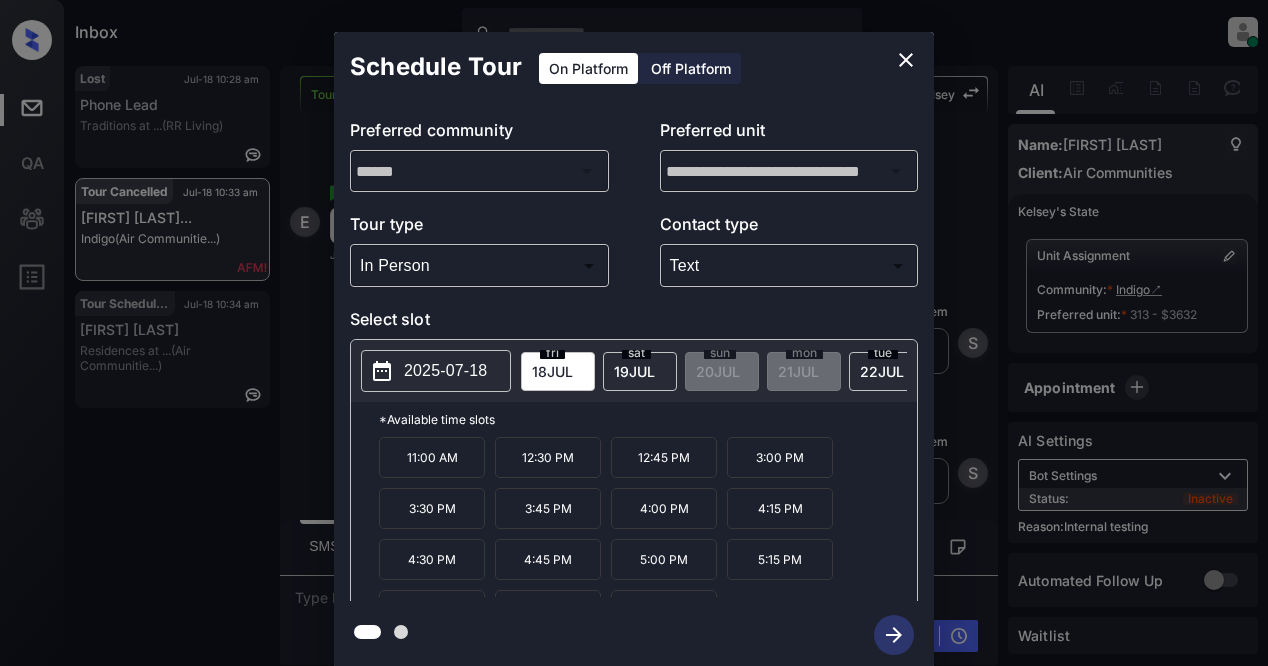 click on "**********" at bounding box center (634, 350) 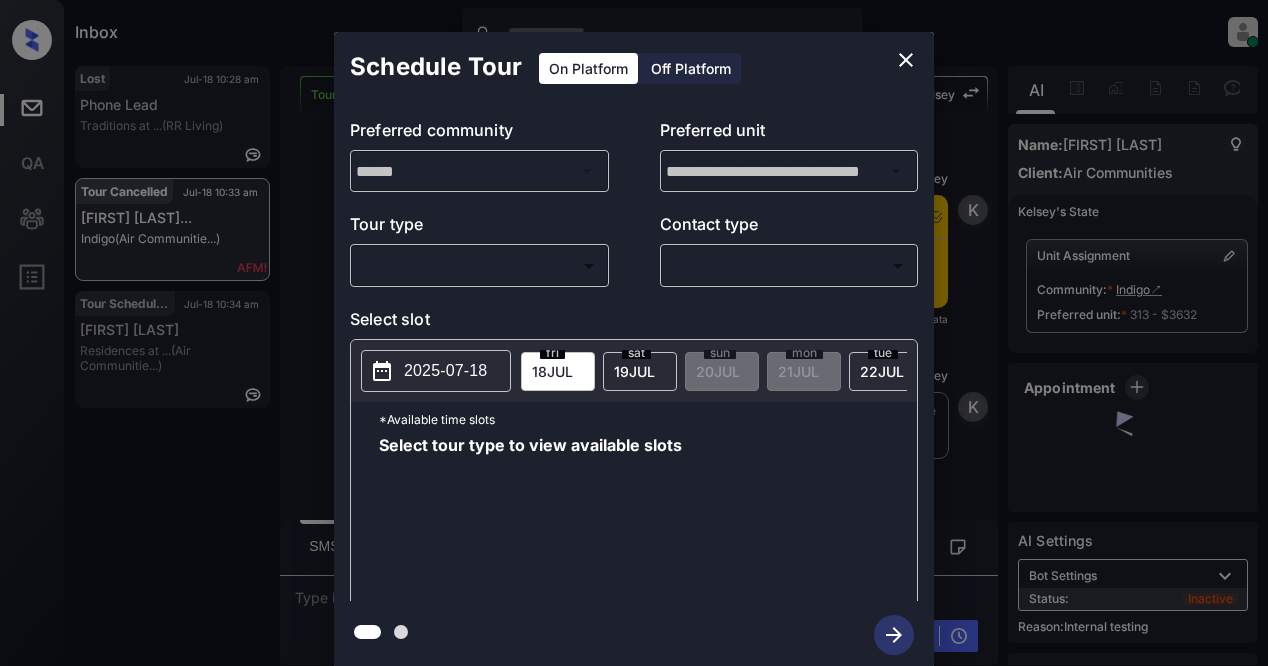 scroll, scrollTop: 0, scrollLeft: 0, axis: both 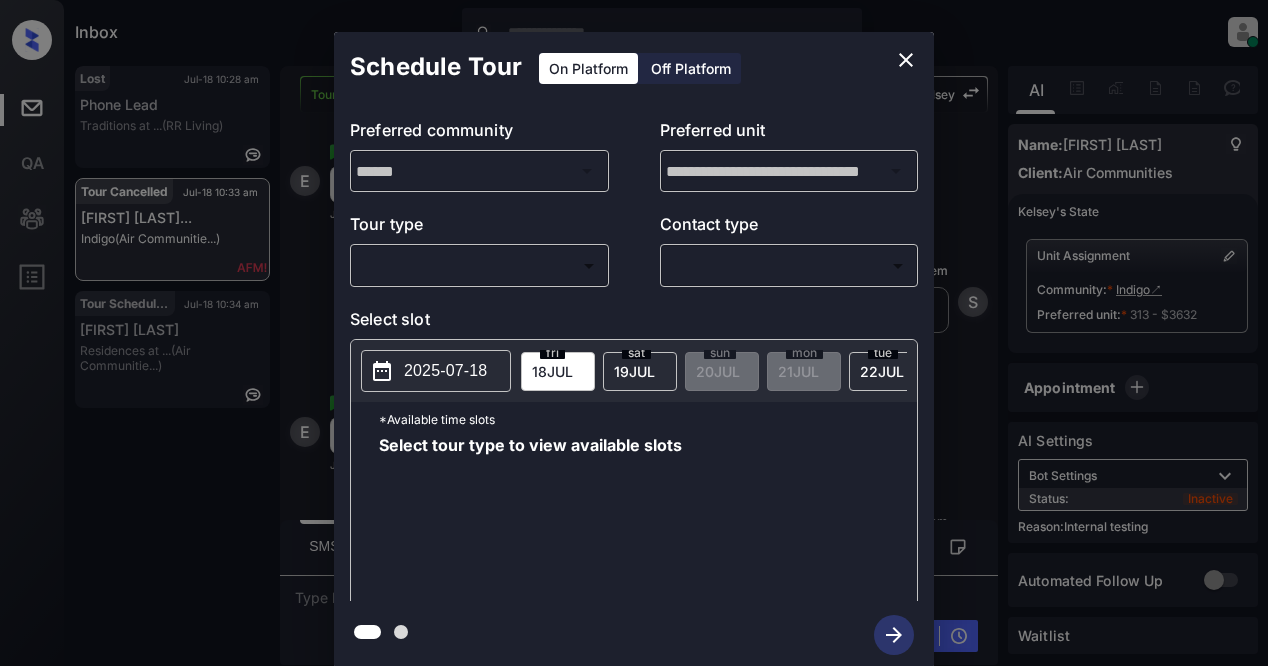 click on "Tour type ​ ​" at bounding box center [479, 249] 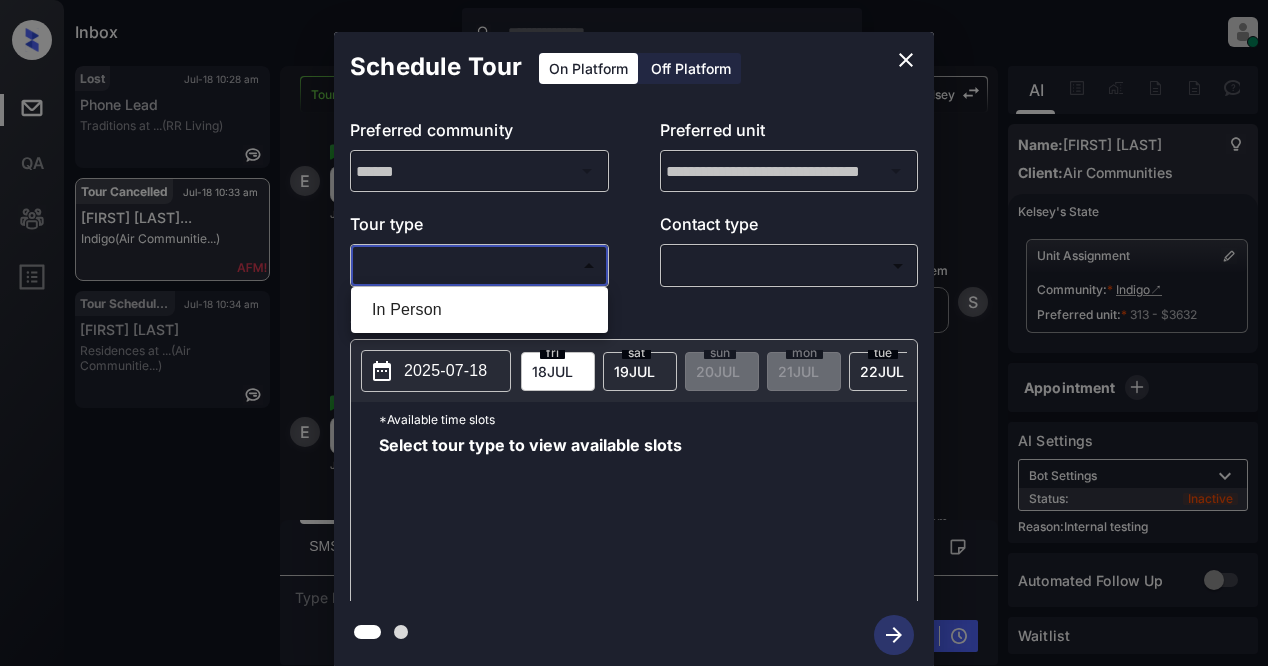 click on "In Person" at bounding box center (479, 310) 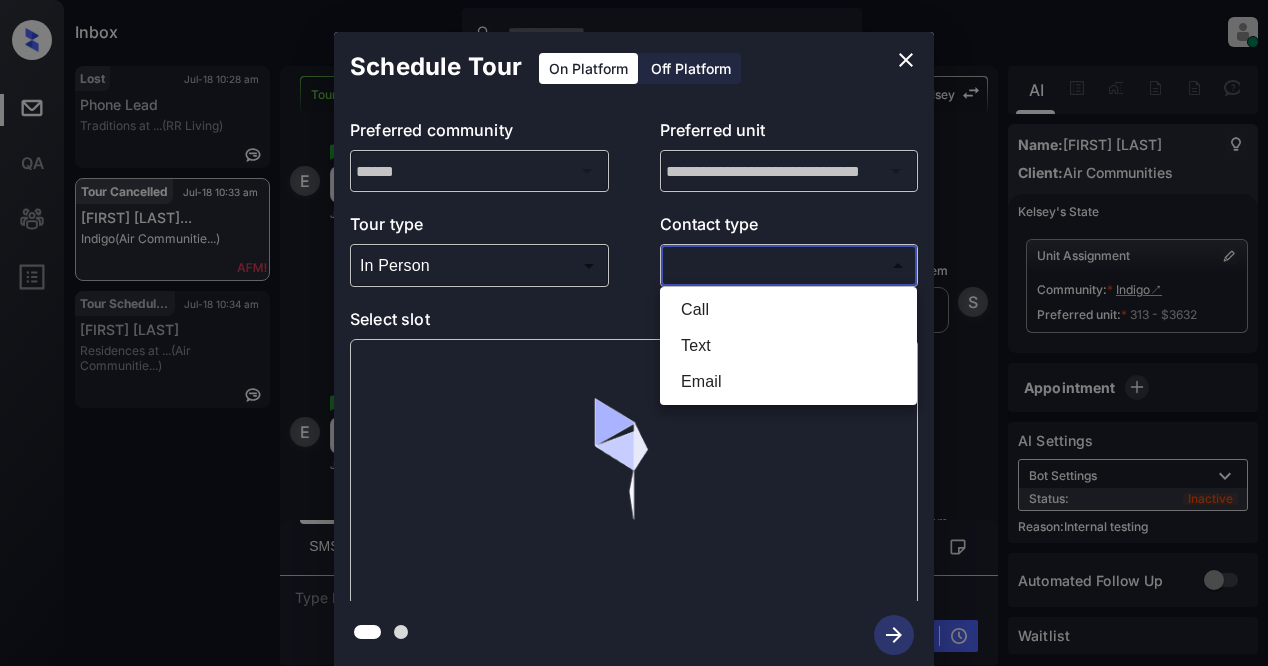 click on "Inbox [FIRST] [LAST] Online Set yourself   offline Set yourself   on break Profile Switch to  light  mode Sign out Lost [DATE] [TIME]   Phone Lead Traditions at ...  (RR Living) Tour Cancelled [DATE] [TIME]   [FIRST] [LAST] Indigo  (Air Communitie...) Tour Scheduled [DATE] [TIME]   [FIRST] [LAST] Residences at ...  (Air Communitie...) Tour Cancelled Lost Lead Sentiment: Angry Upon sliding the acknowledgement:  Lead will move to lost stage. * ​ SMS and call option will be set to opt out. AFM will be turned off for the lead. [FIRST] New Message [FIRST] Notes Note:  - Paste this link into your browser to view [FIRST]’s conversation with the prospect [DATE] [TIME]  Sync'd w  entrata [FIRST] New Message [FIRST] Due to the activation of disableLeadTransfer feature flag, [FIRST] will no longer transfer ownership of this CRM guest card [DATE] [TIME] [FIRST] New Message Agent" at bounding box center [634, 333] 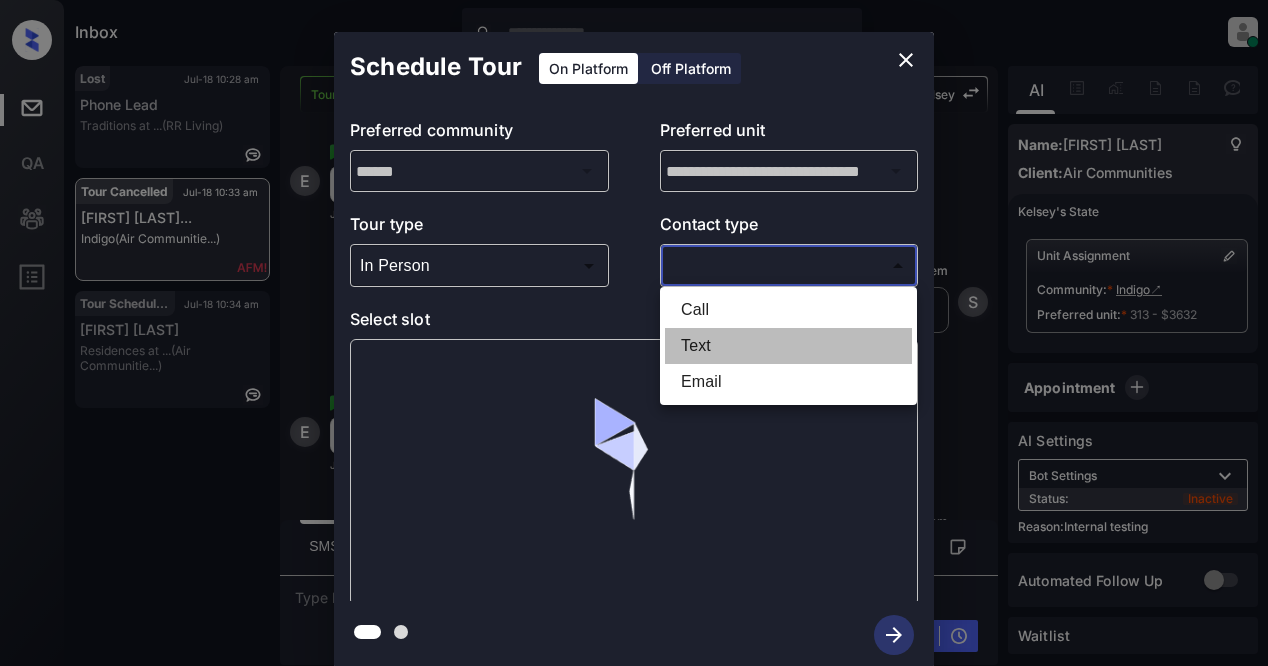 click on "Text" at bounding box center (788, 346) 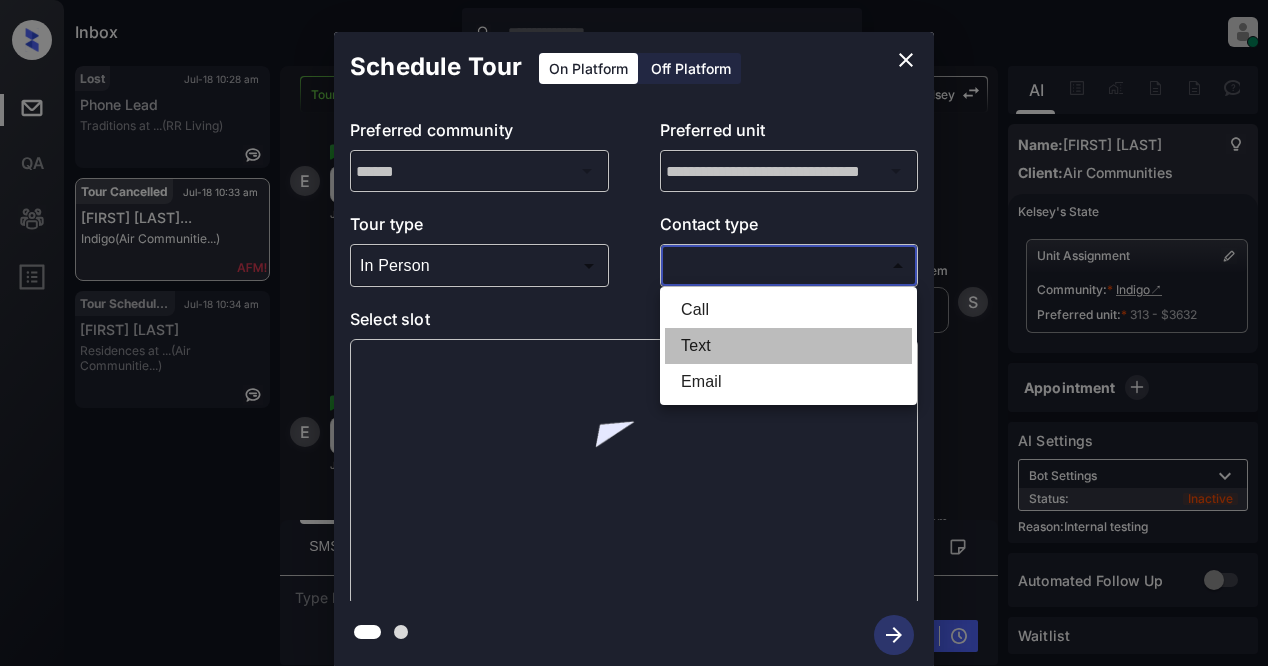 type on "****" 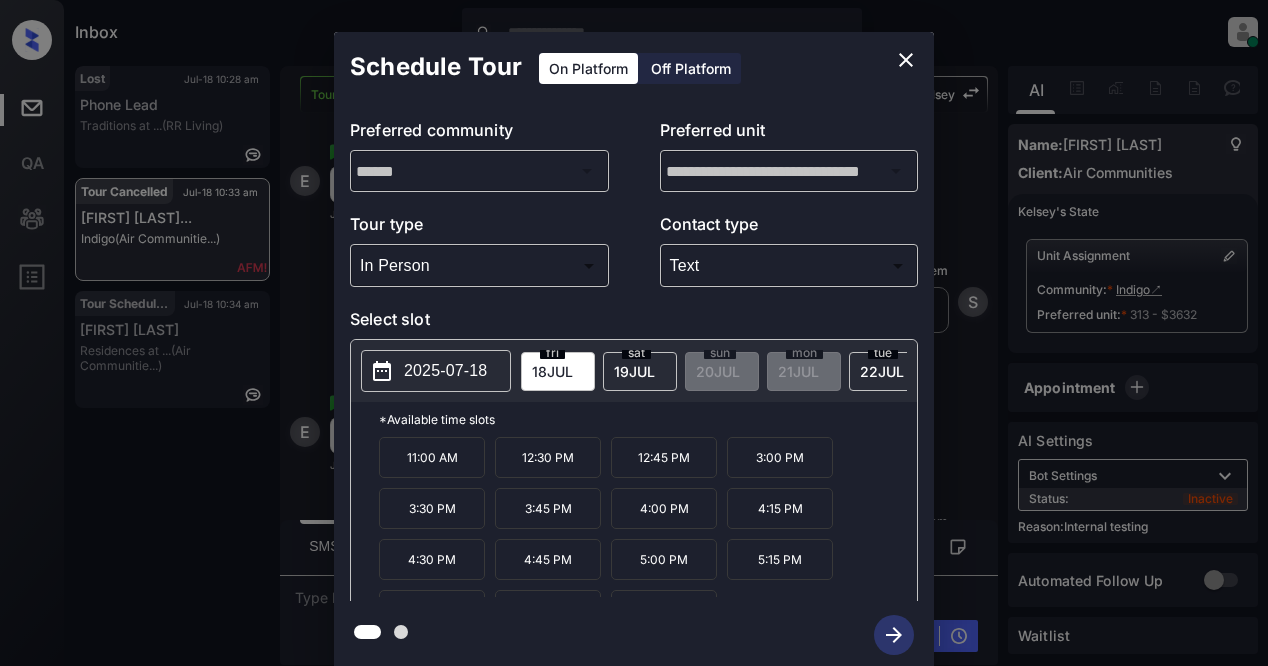 click on "11:00 AM" at bounding box center [432, 457] 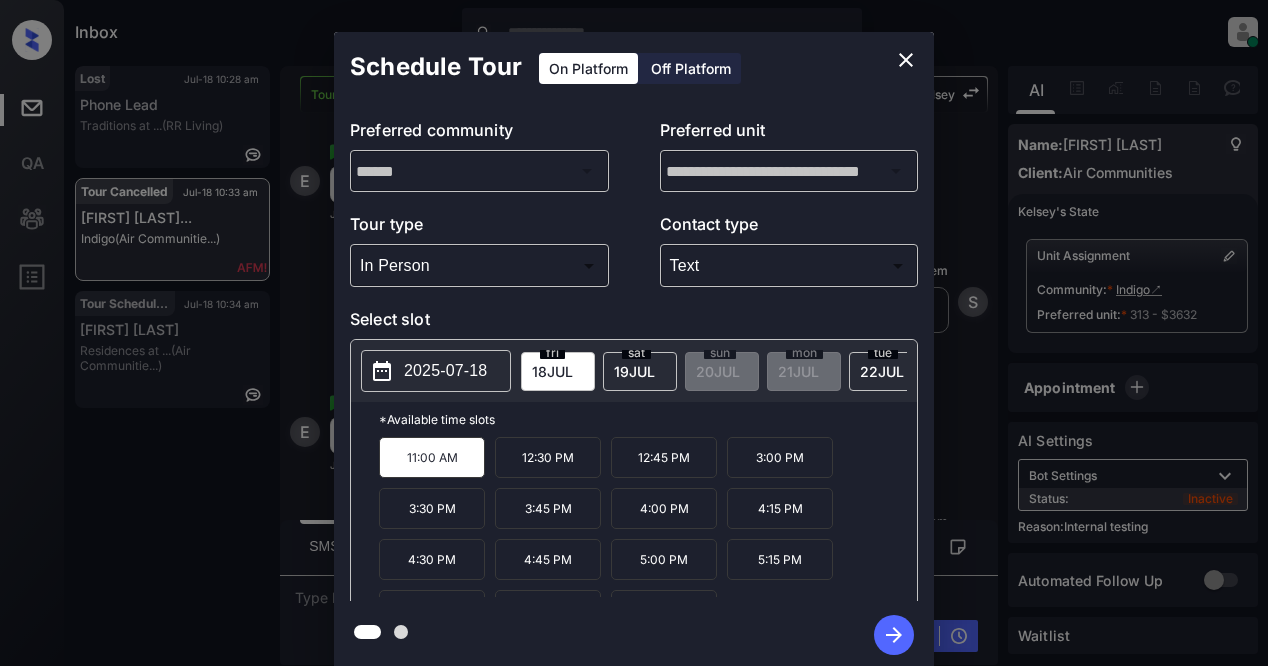 click 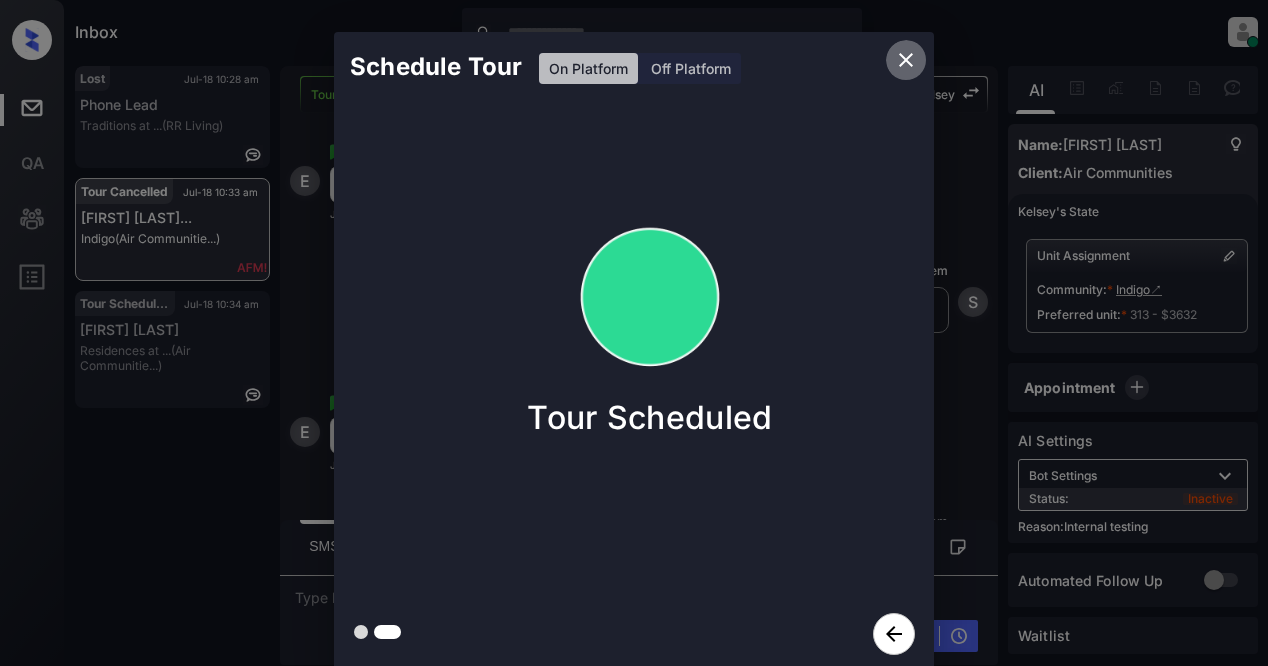 click 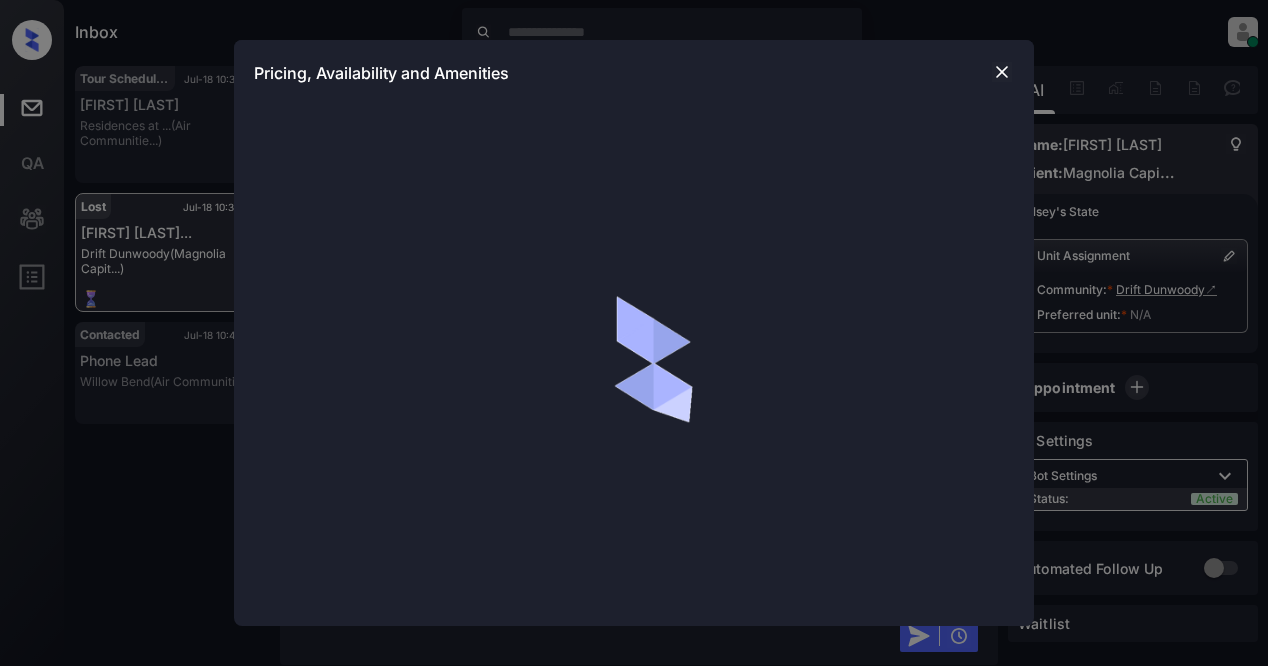 scroll, scrollTop: 0, scrollLeft: 0, axis: both 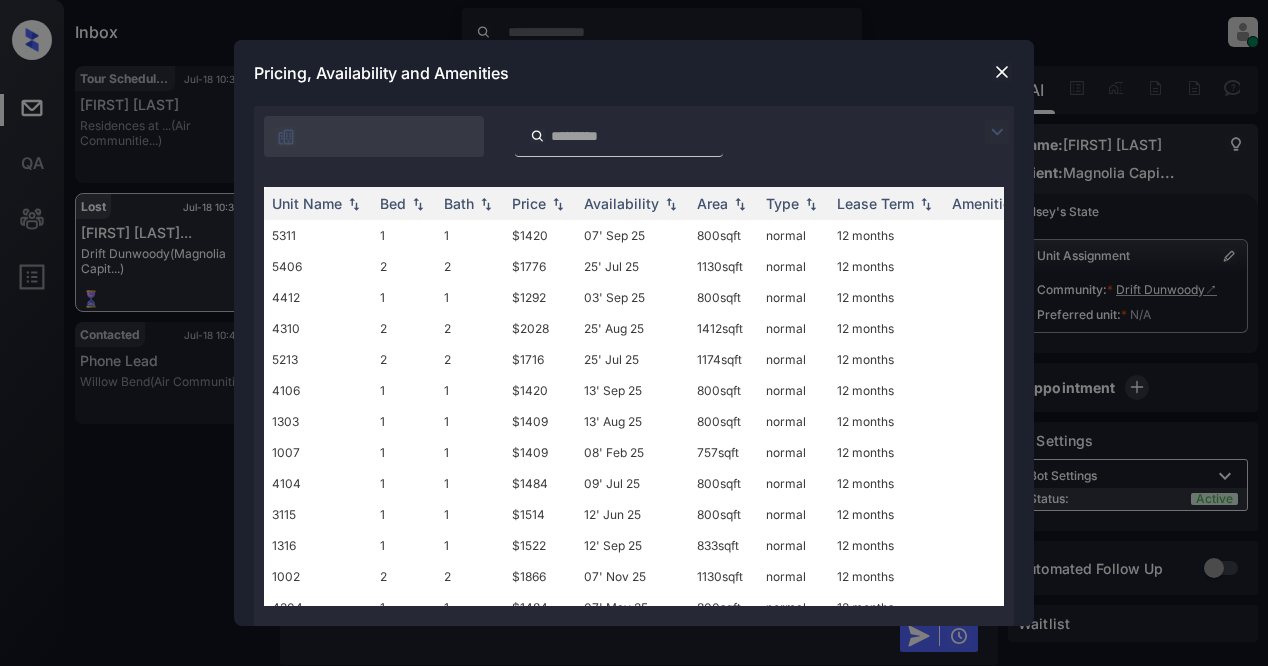 click at bounding box center (997, 132) 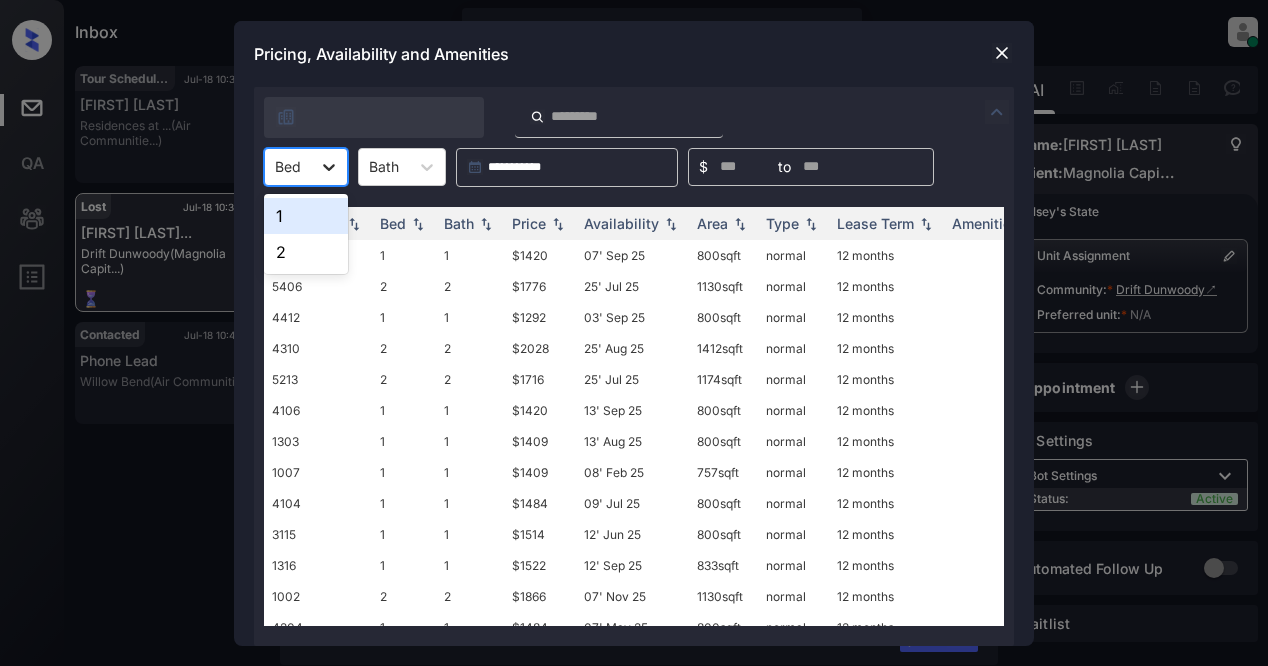 click 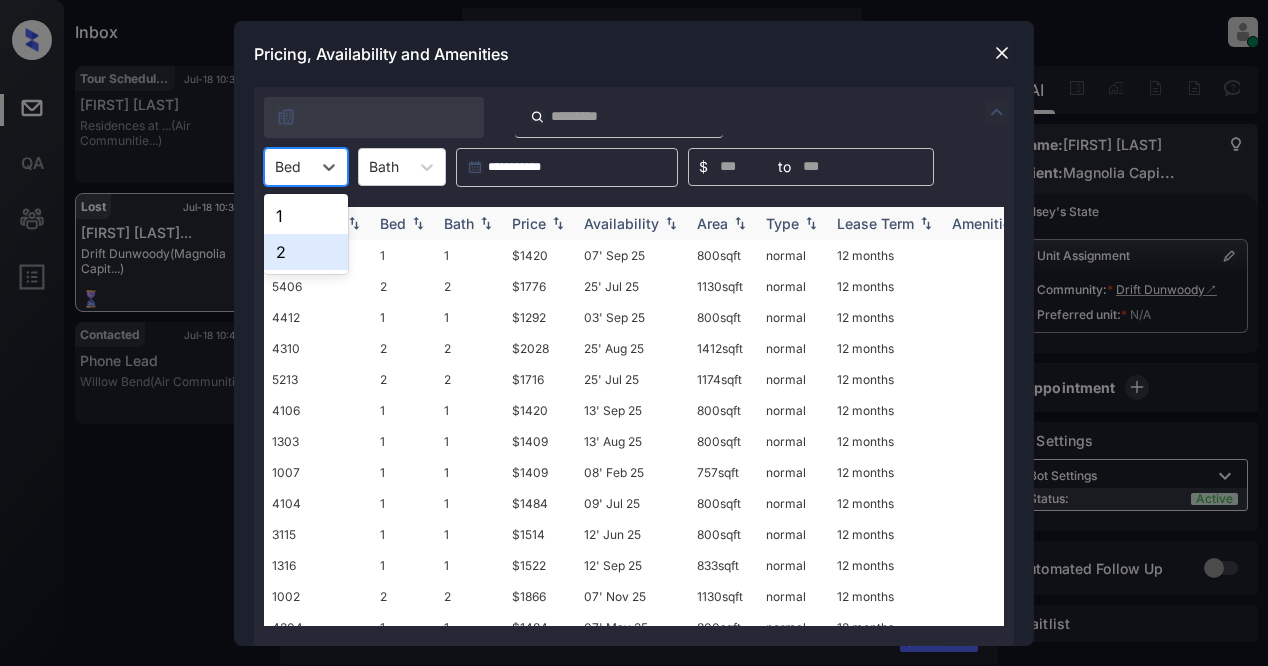 drag, startPoint x: 284, startPoint y: 259, endPoint x: 369, endPoint y: 221, distance: 93.10747 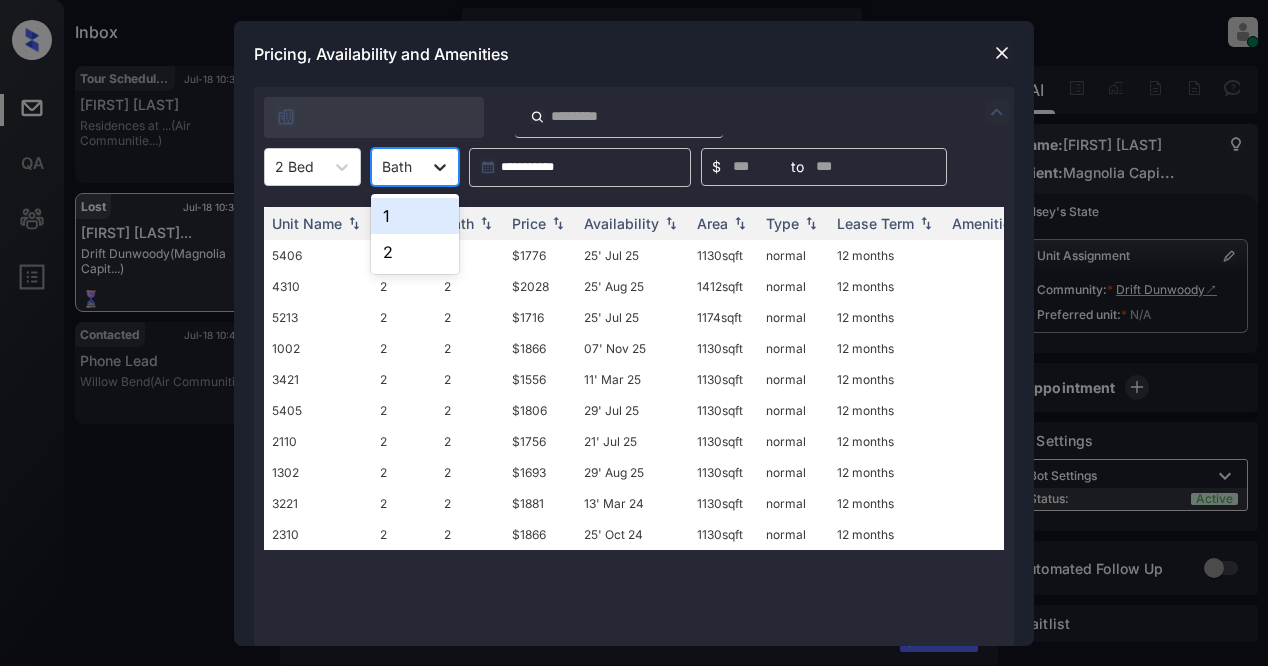 click at bounding box center (440, 167) 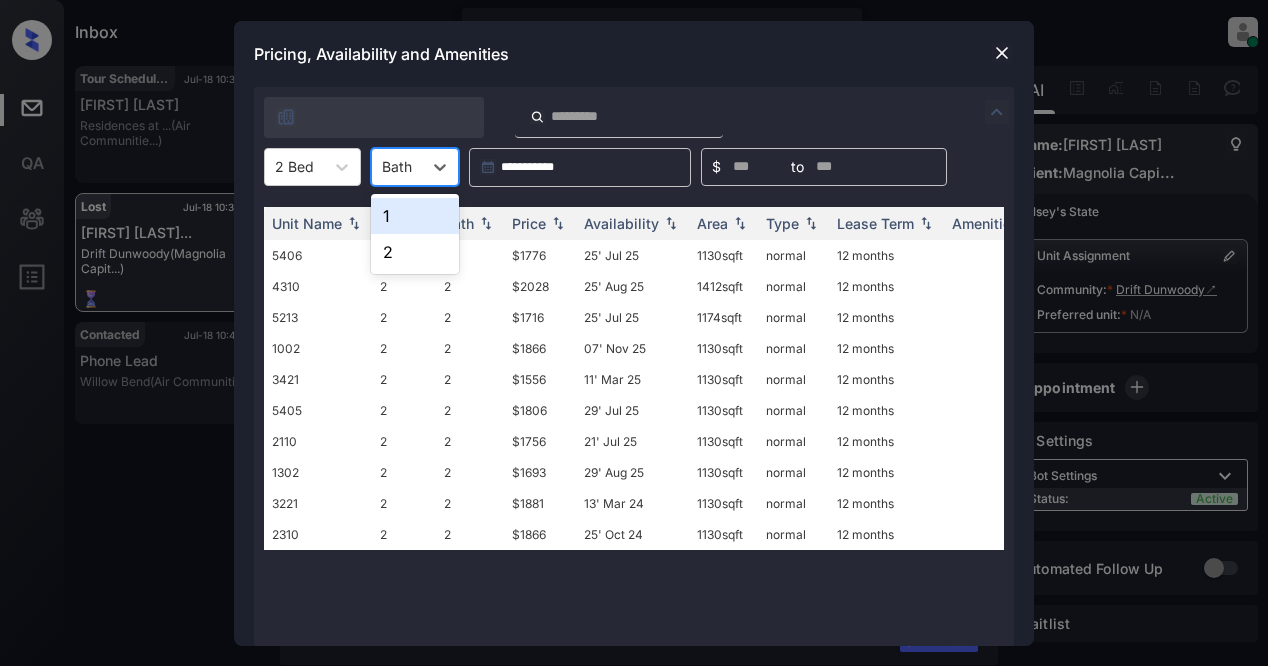 click on "2" at bounding box center [415, 252] 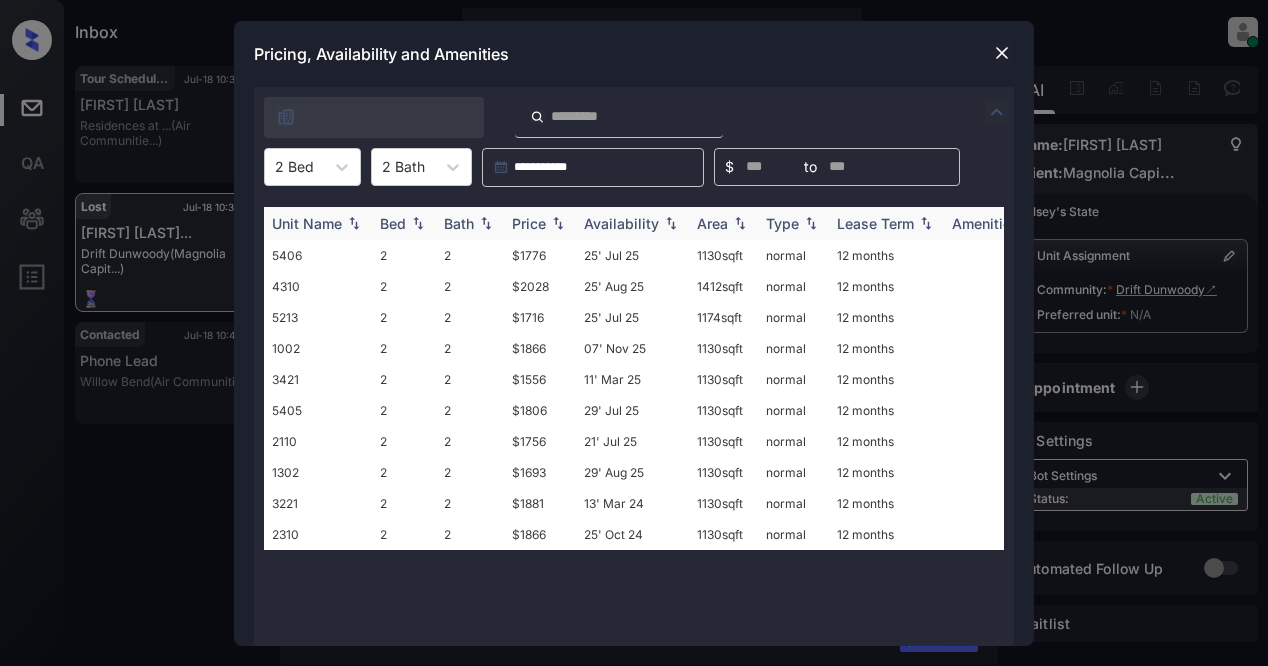 click on "Price" at bounding box center (529, 223) 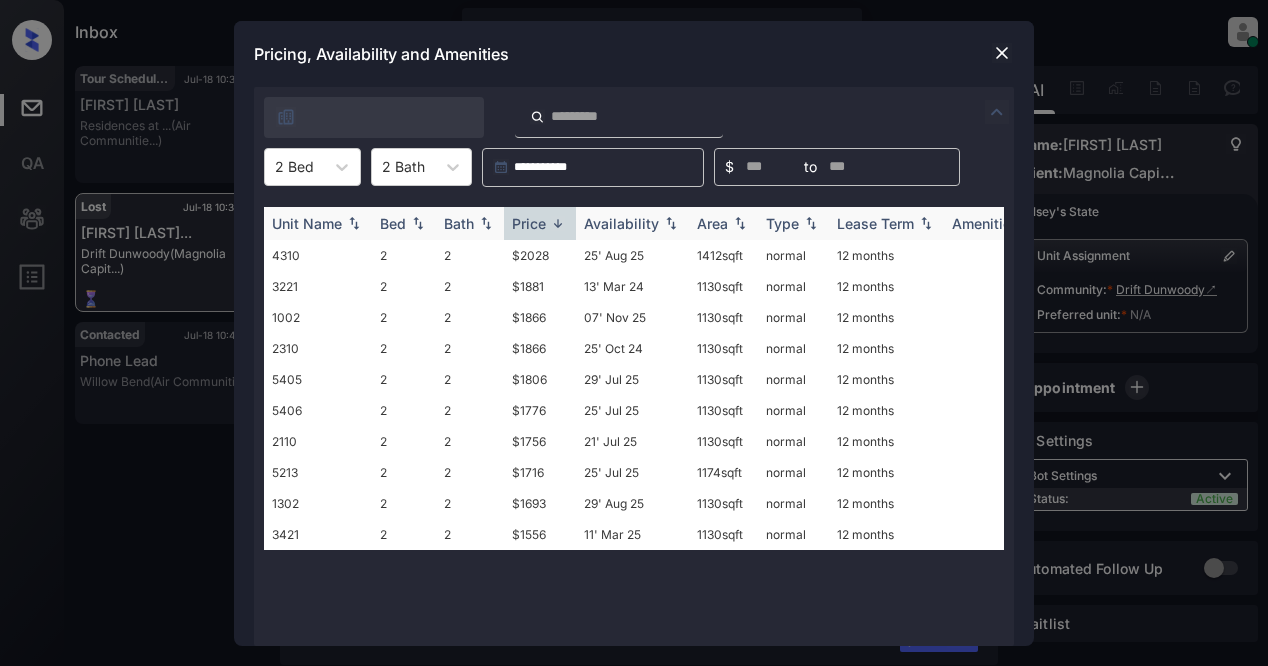 click on "Price" at bounding box center [529, 223] 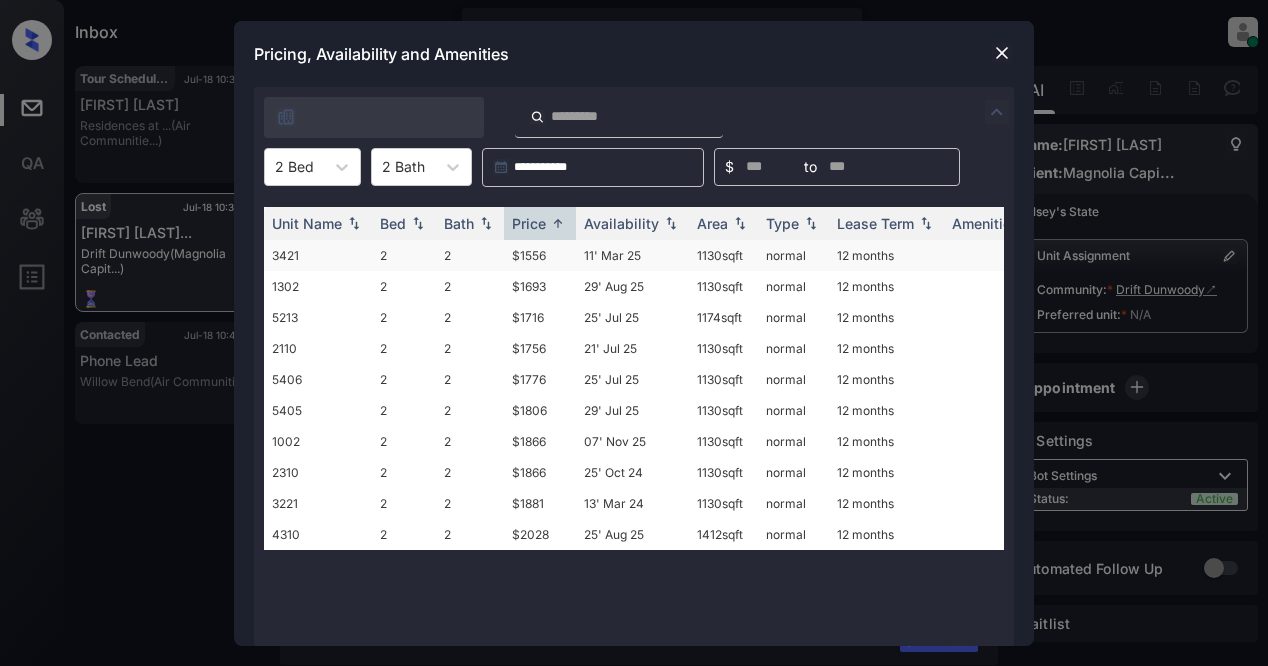 click on "$1556" at bounding box center [540, 255] 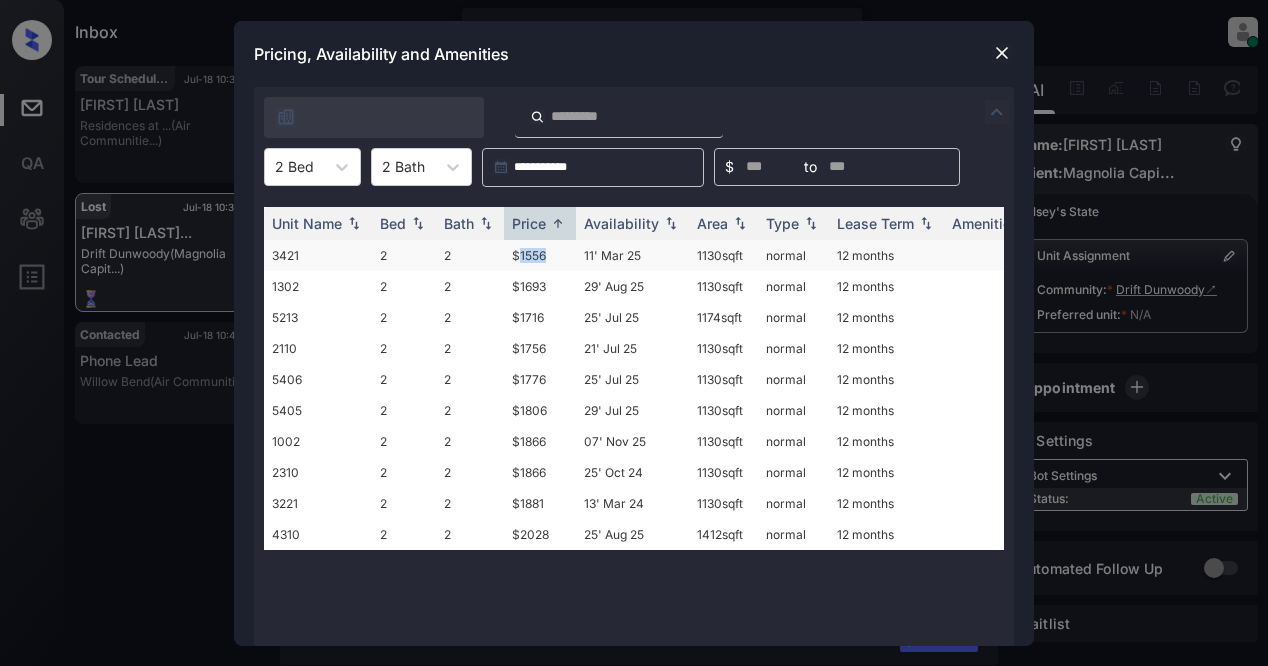 click on "$1556" at bounding box center [540, 255] 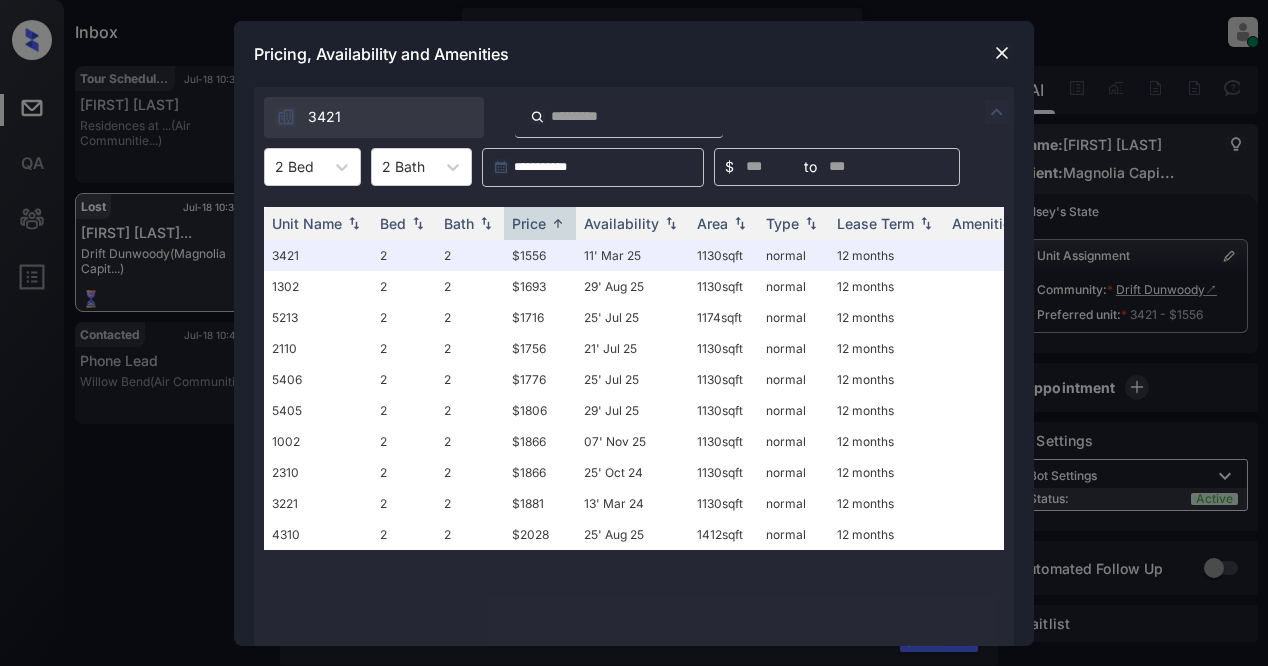 click on "Pricing, Availability and Amenities" at bounding box center [634, 54] 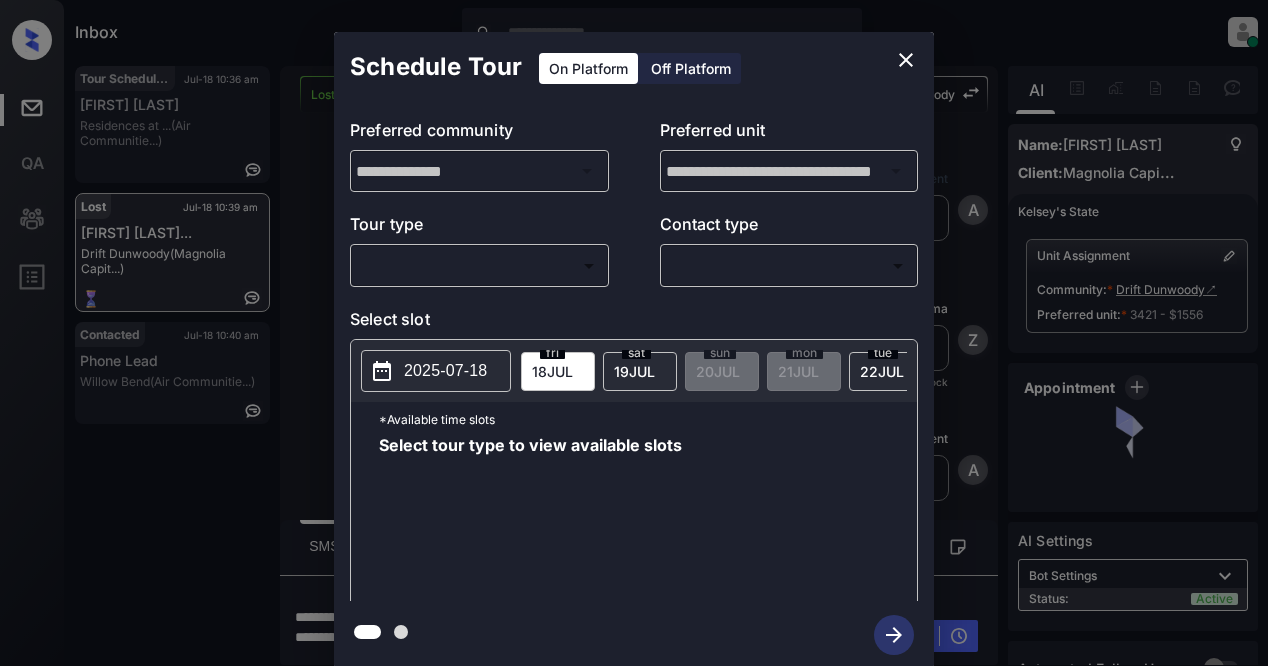 scroll, scrollTop: 0, scrollLeft: 0, axis: both 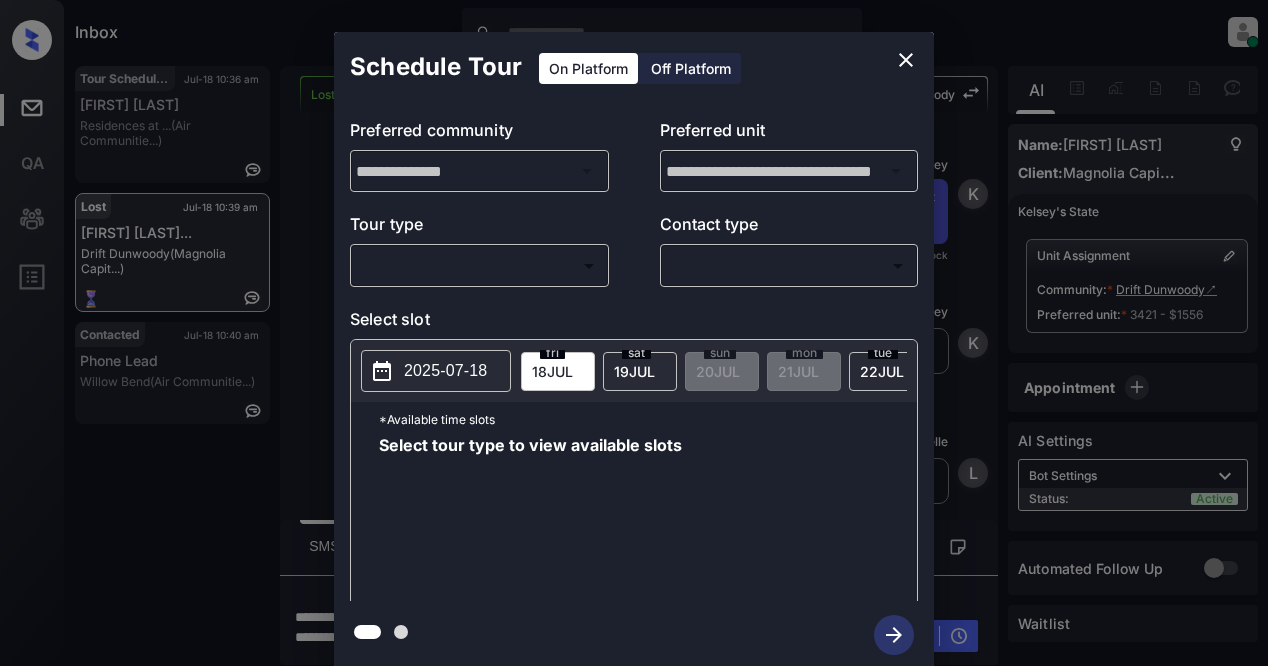 click on "Tour type" at bounding box center [479, 228] 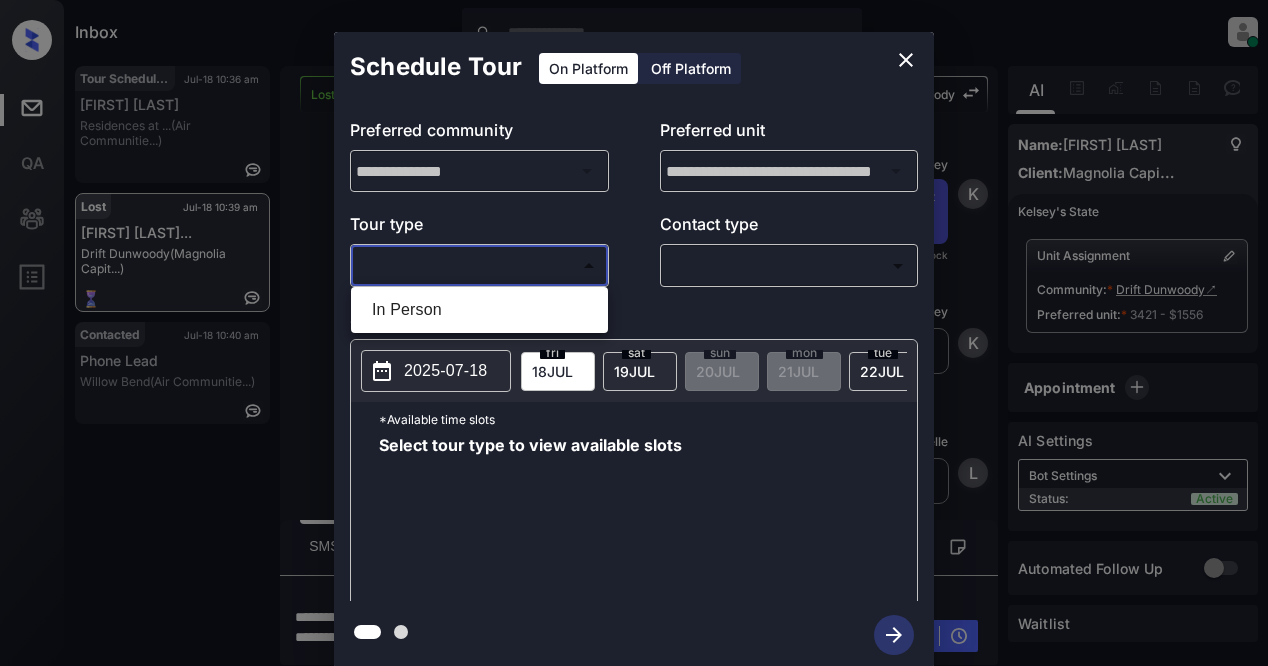click on "Inbox [FIRST] [LAST] [INITIAL]. [LAST] Online Set yourself   offline Set yourself   on break Profile Switch to  light  mode Sign out Tour Scheduled [MONTH]-[DAY] [TIME]   [FIRST] [LAST] Residences at ...  (Air Communitie...) Lost [MONTH]-[DAY] [TIME]   [FIRST] [LAST]... [BRAND]  (Magnolia Capit...) Contacted [MONTH]-[DAY] [TIME]   Phone Lead [BRAND]  (Air Communitie...) Lost Lead Sentiment: Angry Upon sliding the acknowledgement:  Lead will move to lost stage. * ​ SMS and call option will be set to opt out. AFM will be turned off for the lead. [BRAND] New Message Agent Lead created via webhook in Inbound stage. [MONTH] [DAY], [YEAR] [TIME] A New Message [BRAND] Lead transferred to leasing agent: [FIRST] [MONTH] [DAY], [YEAR] [TIME]  Sync'd w  knock [BRAND] New Message Agent AFM Request sent to [FIRST]. [MONTH] [DAY], [YEAR] [TIME] A New Message Agent Notes Note: Structured Note:
Move In Date: [YEAR]-[MONTH]-[DAY]
[MONTH] [DAY], [YEAR] [TIME] A New Message [FIRST] Lead Details Updated
Move In Date:  [DAY]-[MONTH]-[YEAR]
[MONTH] [DAY], [YEAR] [TIME] [FIRST] New Message [FIRST]" at bounding box center [634, 333] 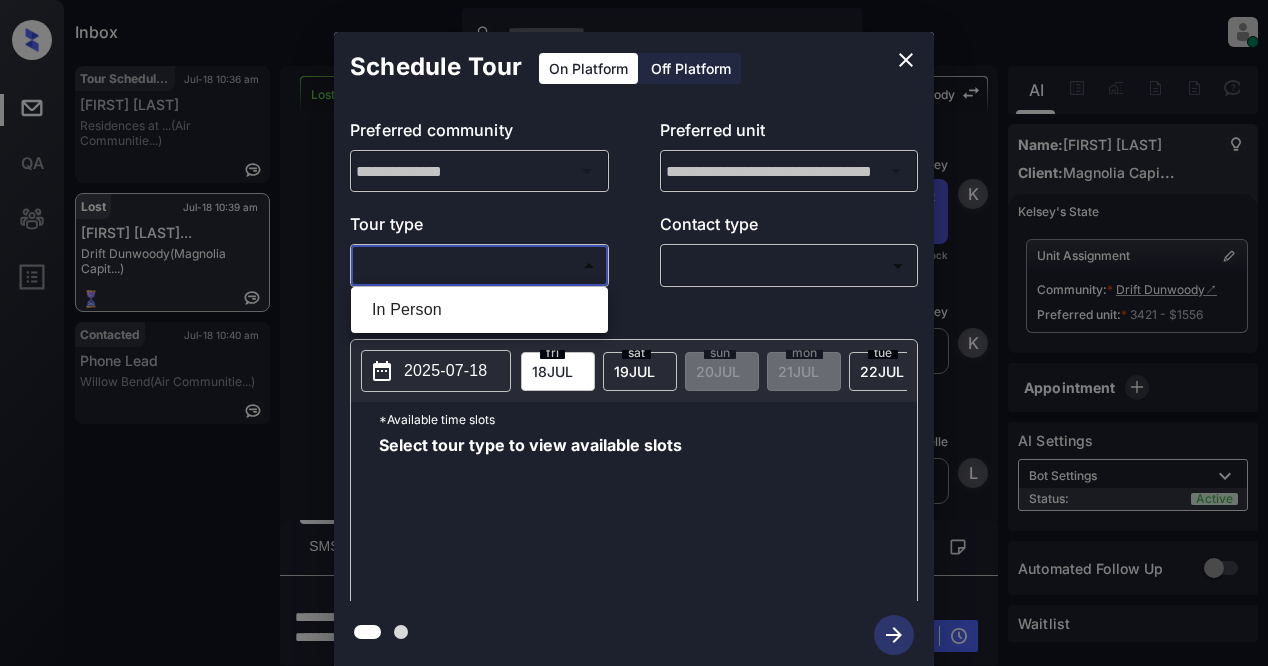 drag, startPoint x: 513, startPoint y: 307, endPoint x: 569, endPoint y: 290, distance: 58.5235 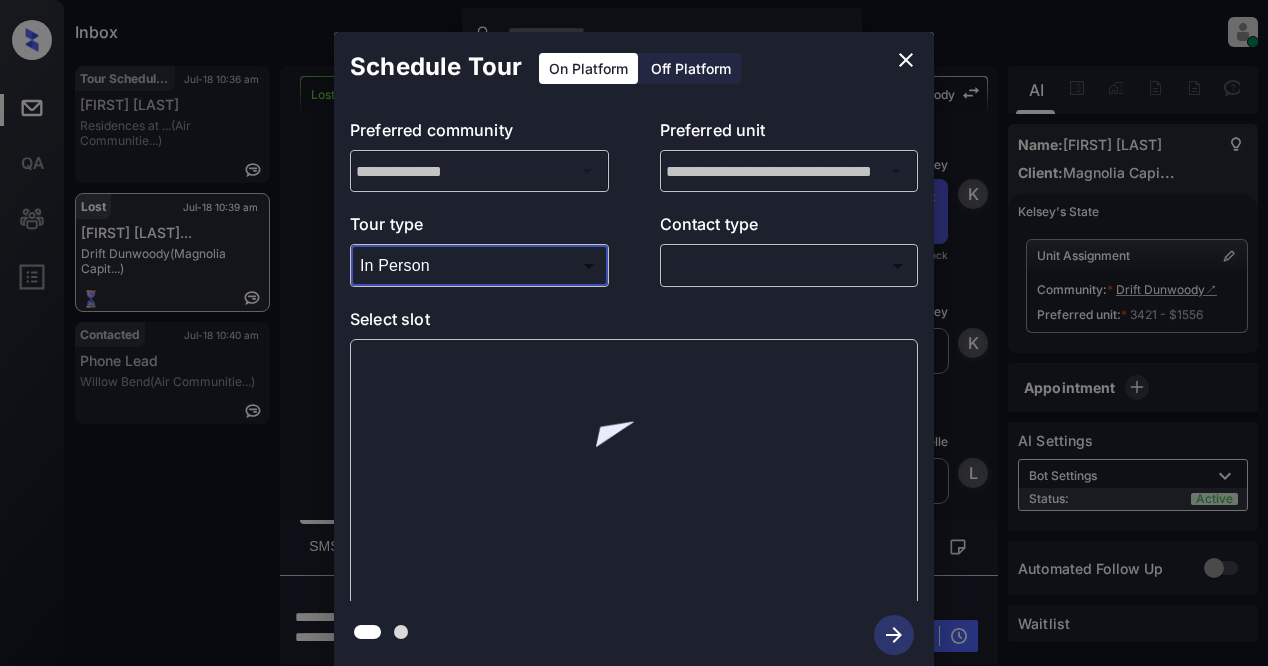 click on "​ ​" at bounding box center [789, 265] 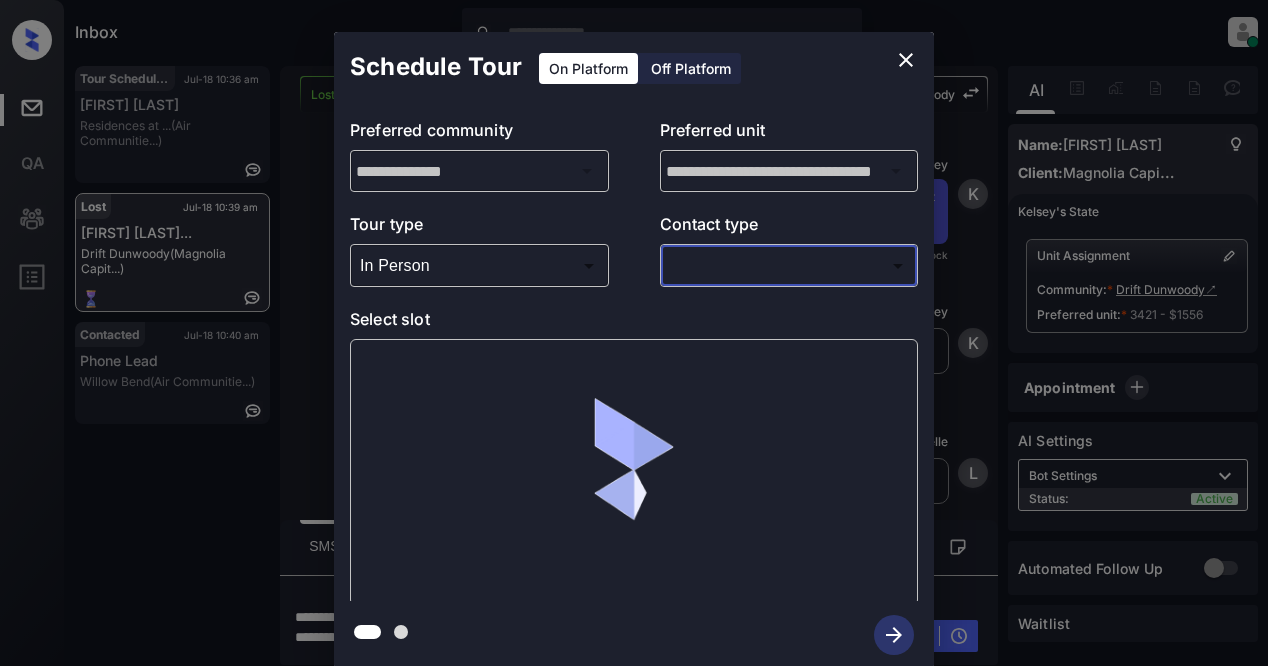 click on "Inbox [FIRST] [LAST] [INITIAL]. [LAST] Online Set yourself   offline Set yourself   on break Profile Switch to  light  mode Sign out Tour Scheduled [MONTH]-[DAY] [TIME]   [FIRST] [LAST] Residences at ...  (Air Communitie...) Lost [MONTH]-[DAY] [TIME]   [FIRST] [LAST]... [BRAND]  (Magnolia Capit...) Contacted [MONTH]-[DAY] [TIME]   Phone Lead [BRAND]  (Air Communitie...) Lost Lead Sentiment: Angry Upon sliding the acknowledgement:  Lead will move to lost stage. * ​ SMS and call option will be set to opt out. AFM will be turned off for the lead. [BRAND] New Message Agent Lead created via webhook in Inbound stage. [MONTH] [DAY], [YEAR] [TIME] A New Message [BRAND] Lead transferred to leasing agent: [FIRST] [MONTH] [DAY], [YEAR] [TIME]  Sync'd w  knock [BRAND] New Message Agent AFM Request sent to [FIRST]. [MONTH] [DAY], [YEAR] [TIME] A New Message Agent Notes Note: Structured Note:
Move In Date: [YEAR]-[MONTH]-[DAY]
[MONTH] [DAY], [YEAR] [TIME] A New Message [FIRST] Lead Details Updated
Move In Date:  [DAY]-[MONTH]-[YEAR]
[MONTH] [DAY], [YEAR] [TIME] [FIRST] New Message [FIRST]" at bounding box center (634, 333) 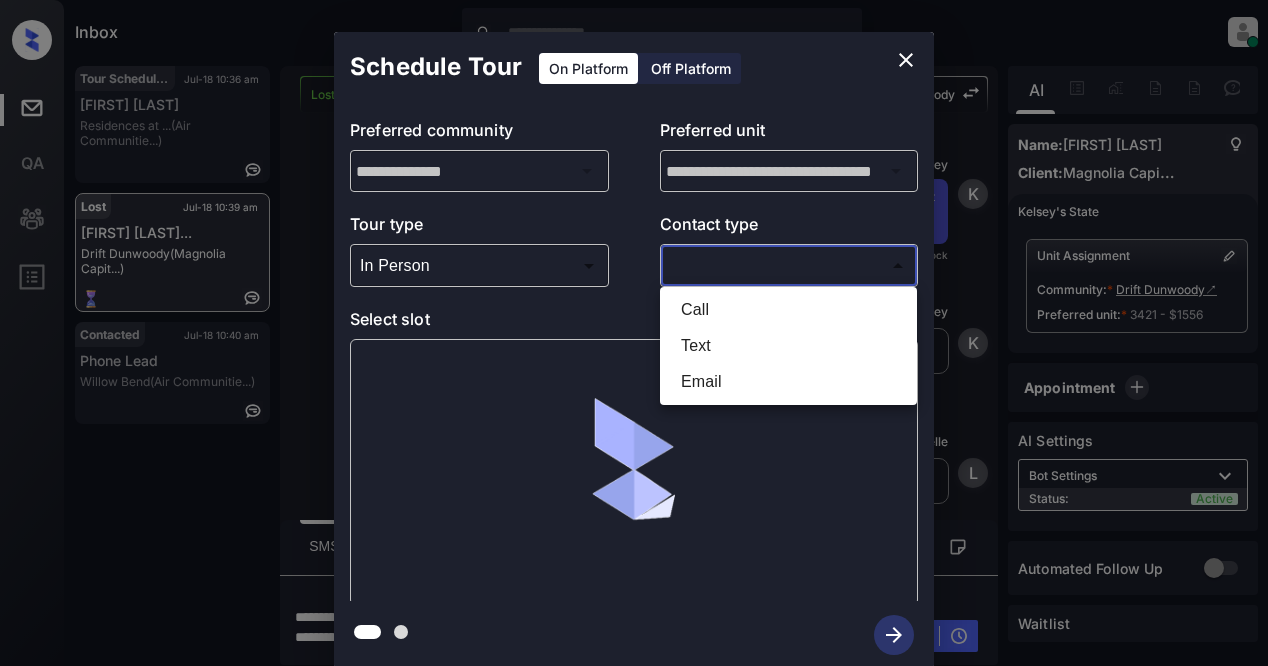 click on "Text" at bounding box center [788, 346] 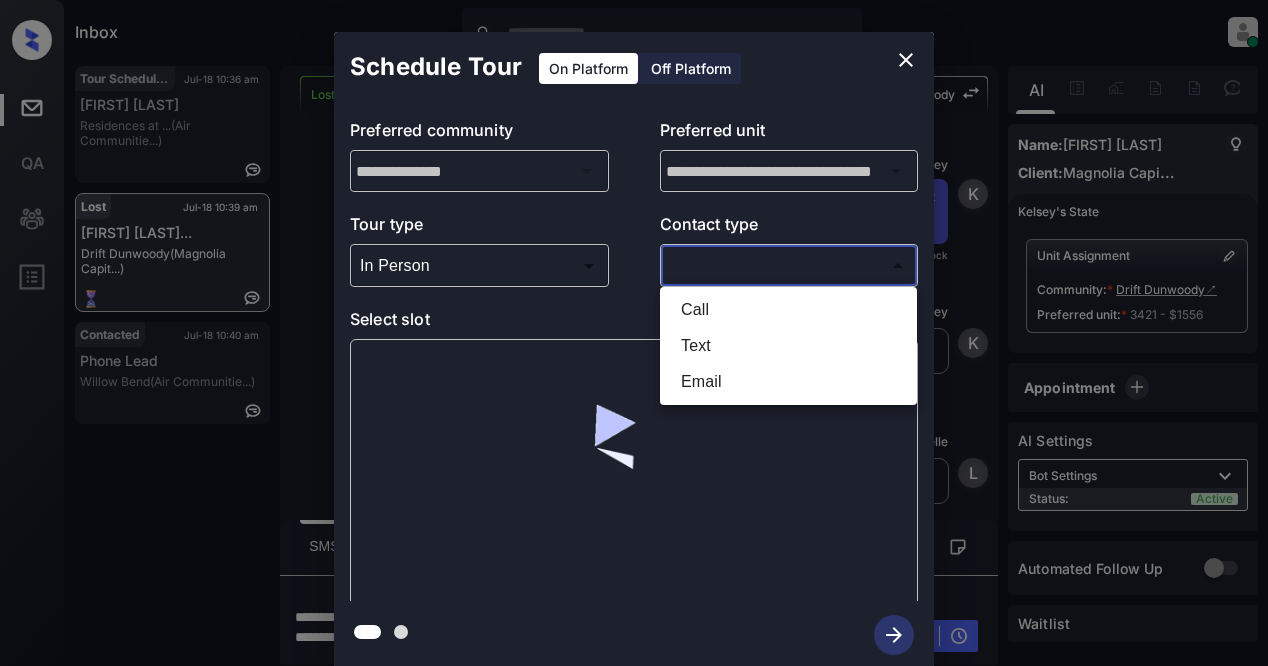 type on "****" 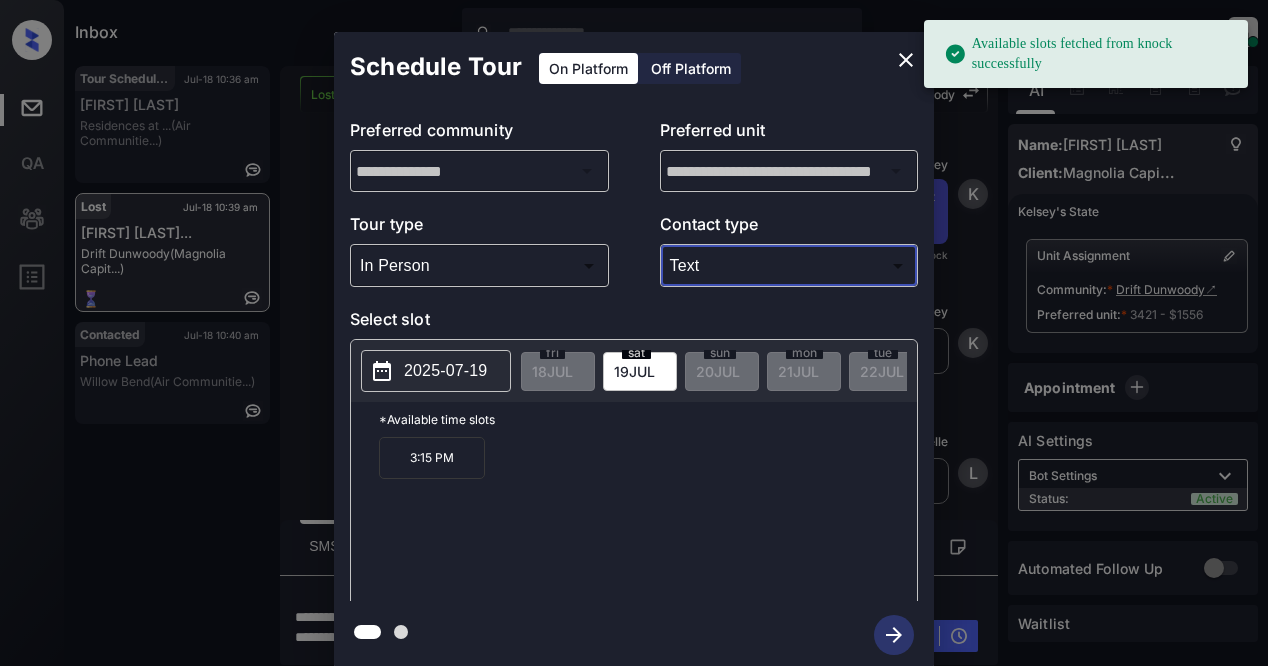 click on "2025-07-19" at bounding box center (445, 371) 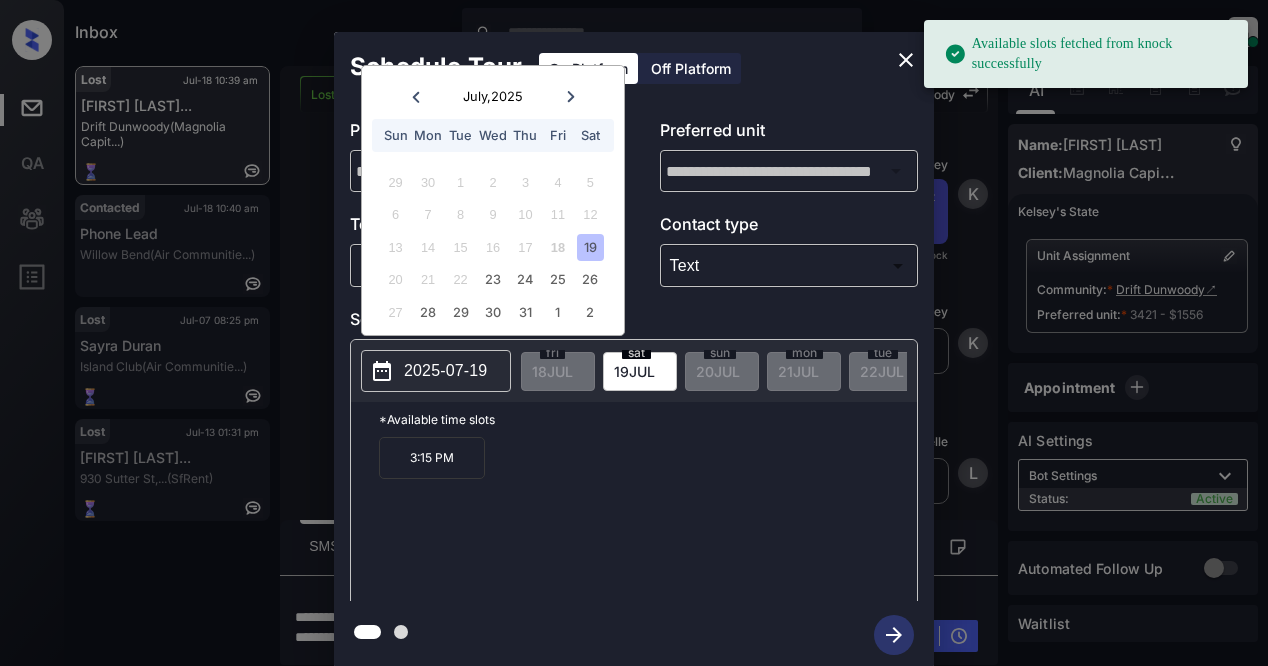 click on "19" at bounding box center (590, 247) 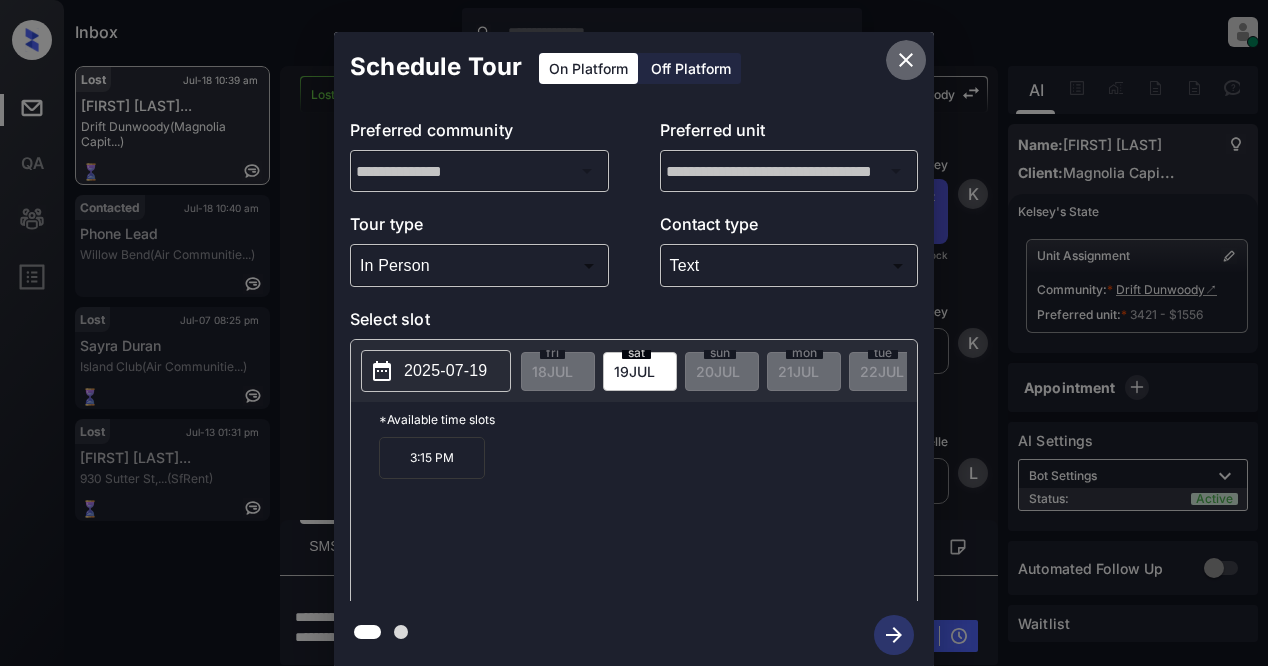 click 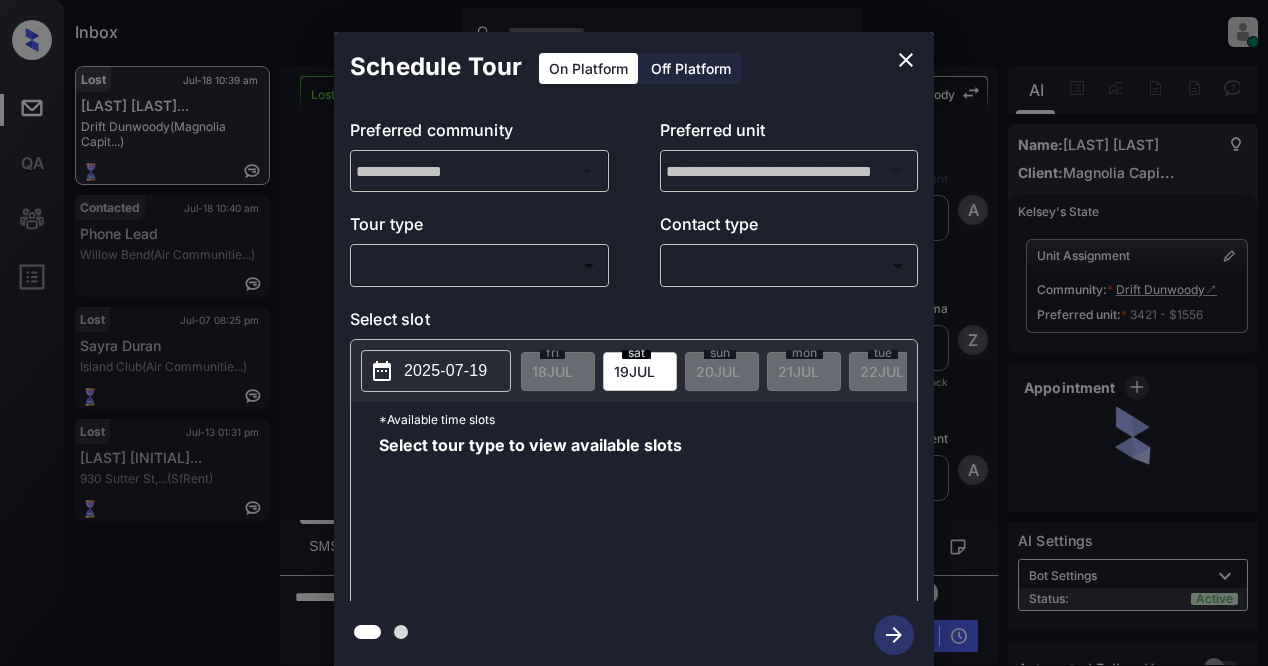 scroll, scrollTop: 0, scrollLeft: 0, axis: both 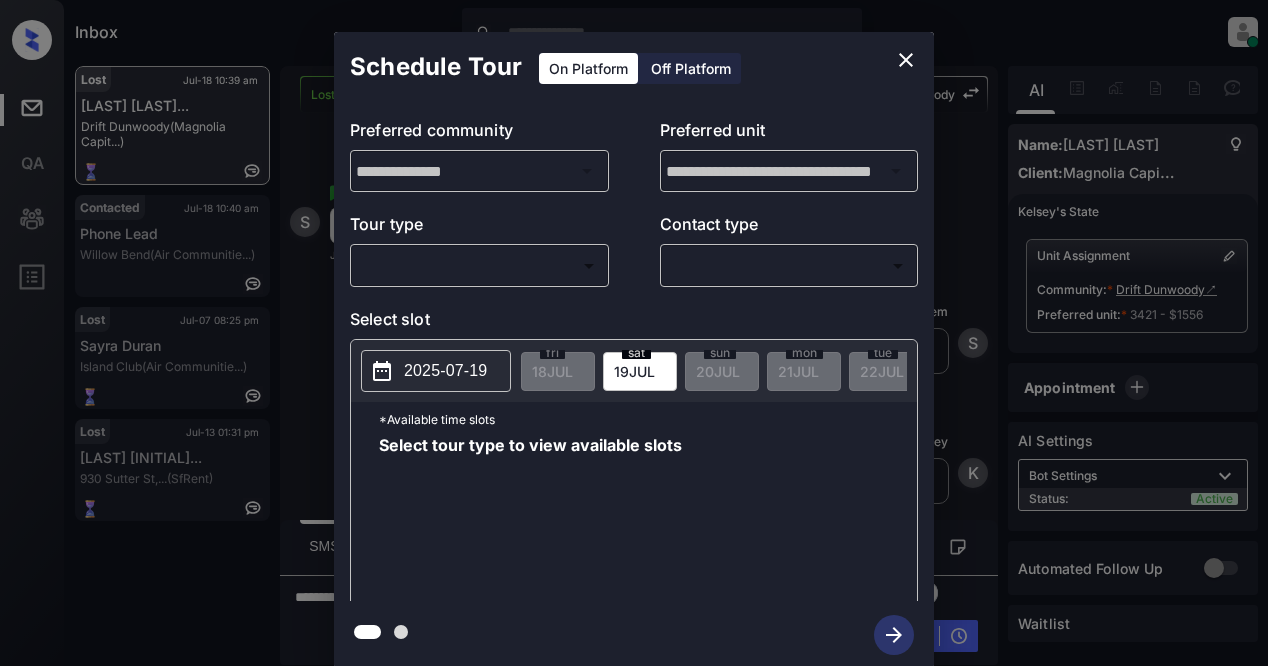 click on "Inbox Lyzzelle M. Ceralde Online Set yourself   offline Set yourself   on break Profile Switch to  light  mode Sign out Lost Jul-18 10:39 am   Shaquilla Luck... Drift Dunwoody  (Magnolia Capit...) Contacted Jul-18 10:40 am   Phone Lead Willow Bend  (Air Communitie...) Lost Jul-07 08:25 pm   Sayra Duran Island Club  (Air Communitie...) Lost Jul-13 01:31 pm   Mariam Gulisas... 930 Sutter St,...  (SfRent) Lost Lead Sentiment: Angry Upon sliding the acknowledgement:  Lead will move to lost stage. * ​ SMS and call option will be set to opt out. AFM will be turned off for the lead. Drift Dunwoody New Message Agent Lead created via webhook in Inbound stage. Jul 14, 2025 03:18 pm A New Message Zuma Lead transferred to leasing agent: kelsey Jul 14, 2025 03:18 pm  Sync'd w  knock Z New Message Agent AFM Request sent to Kelsey. Jul 14, 2025 03:18 pm A New Message Agent Notes Note: Structured Note:
Move In Date: 2025-07-28
Jul 14, 2025 03:18 pm A New Message Kelsey Lead Details Updated
Move In Date:  28-7-2025
K" at bounding box center (634, 333) 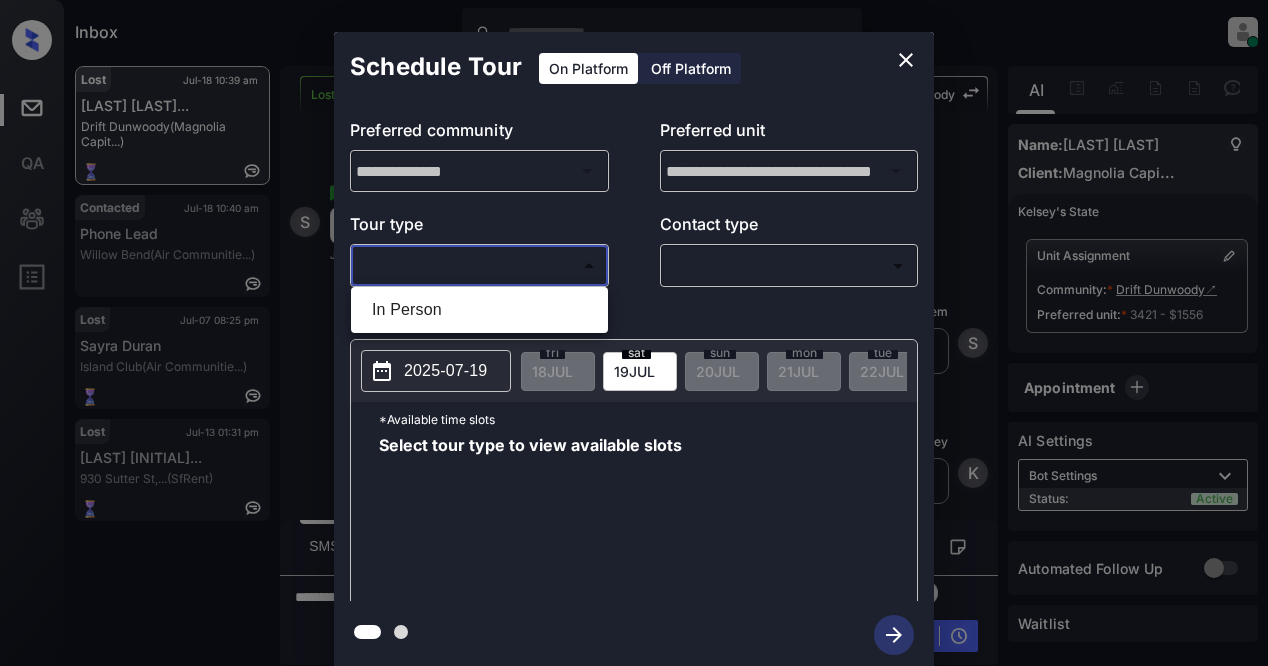drag, startPoint x: 451, startPoint y: 310, endPoint x: 573, endPoint y: 288, distance: 123.967735 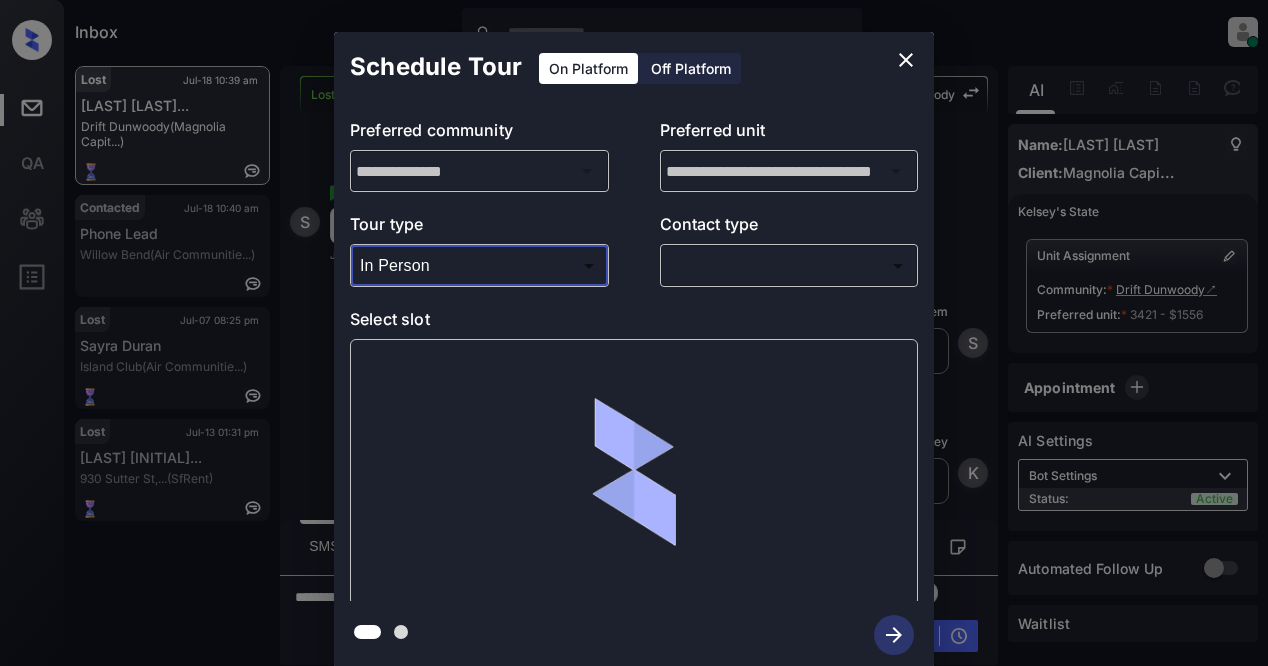drag, startPoint x: 689, startPoint y: 266, endPoint x: 702, endPoint y: 262, distance: 13.601471 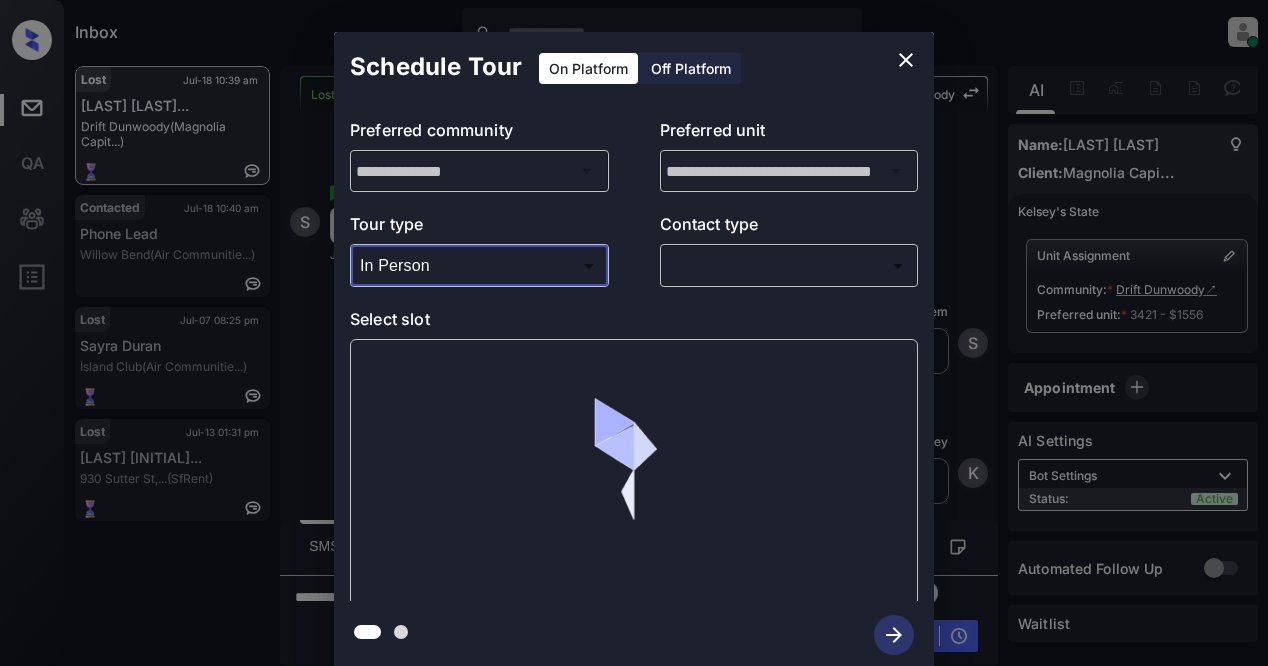 click on "​ ​" at bounding box center [789, 265] 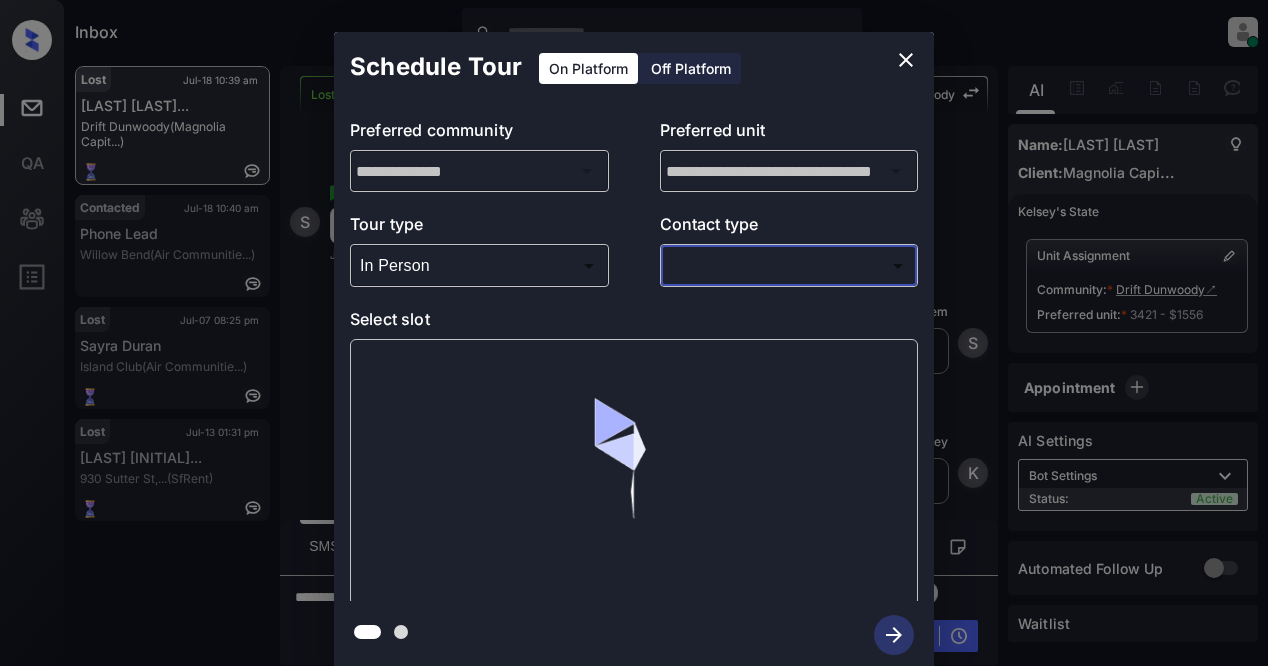 click on "Inbox Lyzzelle M. Ceralde Online Set yourself   offline Set yourself   on break Profile Switch to  light  mode Sign out Lost Jul-18 10:39 am   Shaquilla Luck... Drift Dunwoody  (Magnolia Capit...) Contacted Jul-18 10:40 am   Phone Lead Willow Bend  (Air Communitie...) Lost Jul-07 08:25 pm   Sayra Duran Island Club  (Air Communitie...) Lost Jul-13 01:31 pm   Mariam Gulisas... 930 Sutter St,...  (SfRent) Lost Lead Sentiment: Angry Upon sliding the acknowledgement:  Lead will move to lost stage. * ​ SMS and call option will be set to opt out. AFM will be turned off for the lead. Drift Dunwoody New Message Agent Lead created via webhook in Inbound stage. Jul 14, 2025 03:18 pm A New Message Zuma Lead transferred to leasing agent: kelsey Jul 14, 2025 03:18 pm  Sync'd w  knock Z New Message Agent AFM Request sent to Kelsey. Jul 14, 2025 03:18 pm A New Message Agent Notes Note: Structured Note:
Move In Date: 2025-07-28
Jul 14, 2025 03:18 pm A New Message Kelsey Lead Details Updated
Move In Date:  28-7-2025
K" at bounding box center (634, 333) 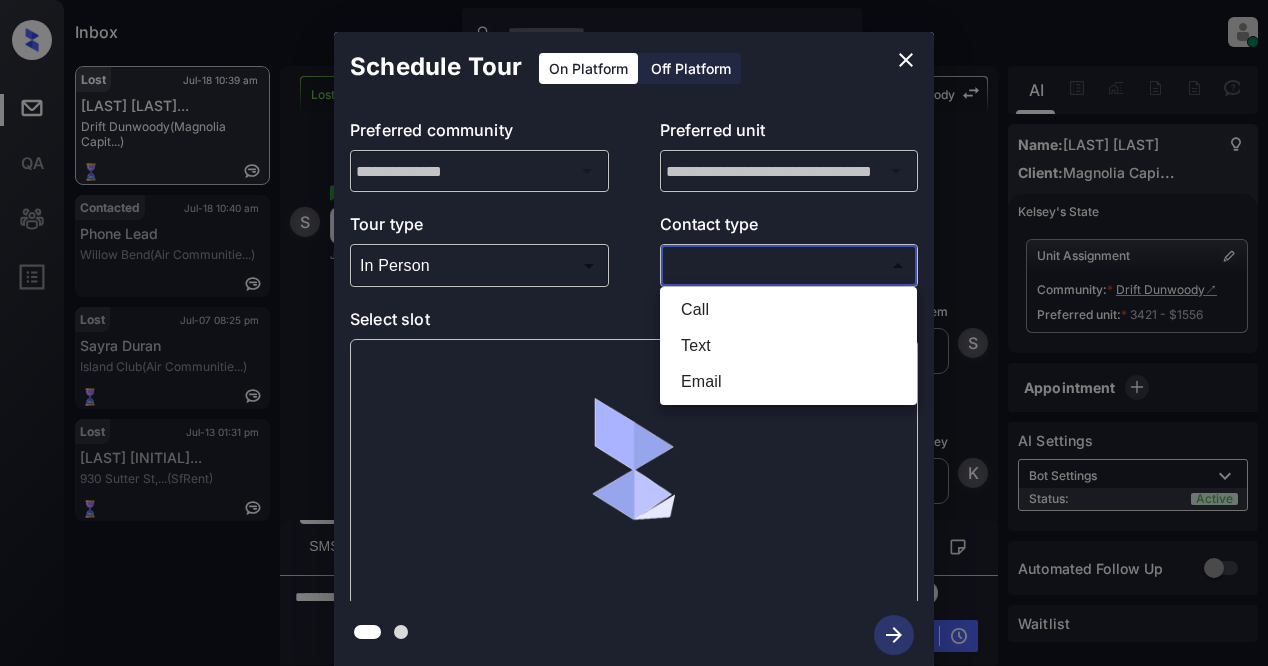 click on "Text" at bounding box center (788, 346) 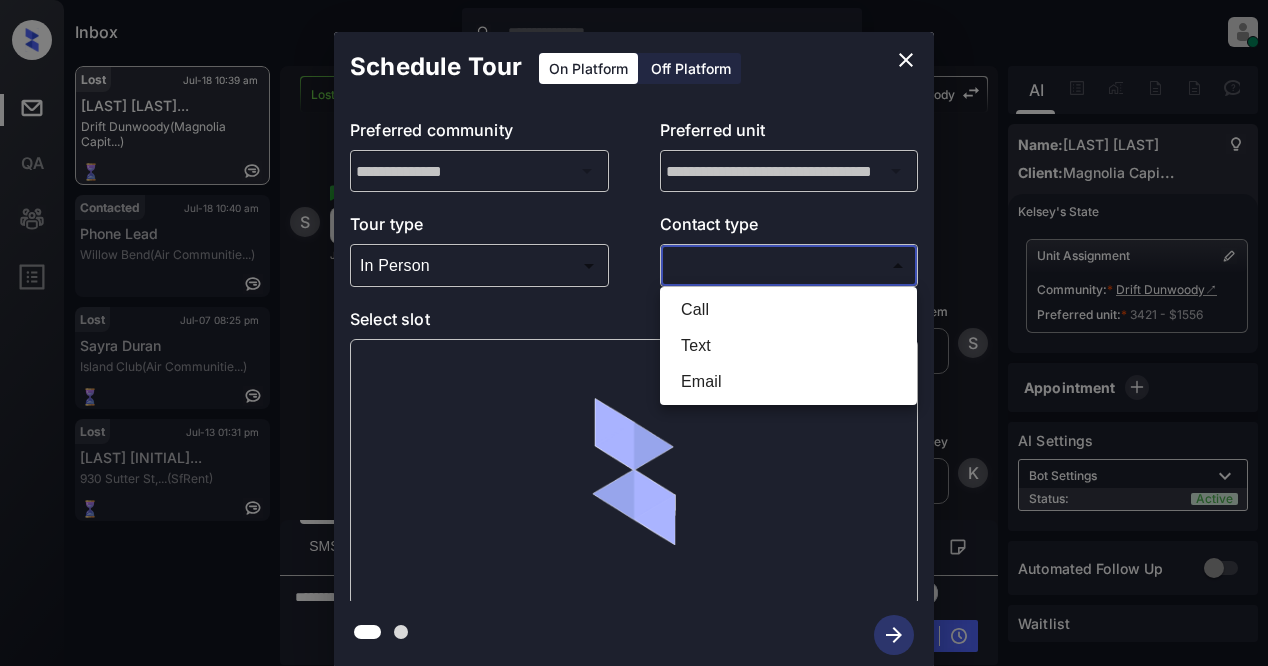 type on "****" 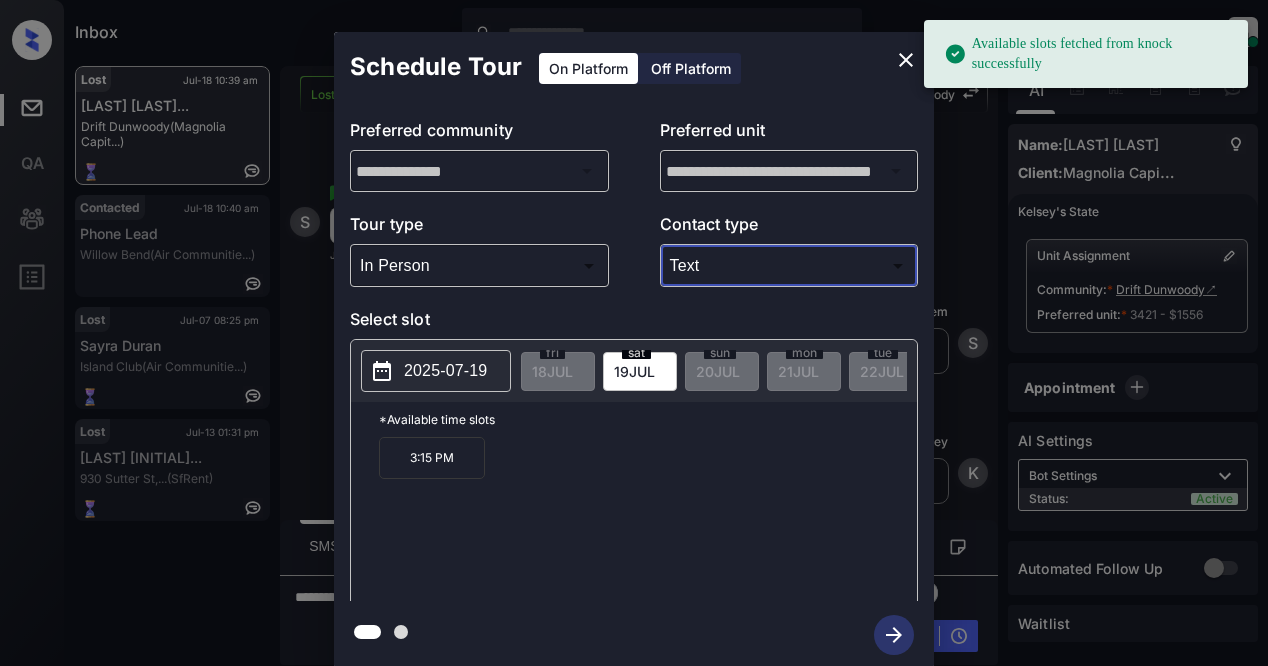 click on "2025-07-19" at bounding box center [445, 371] 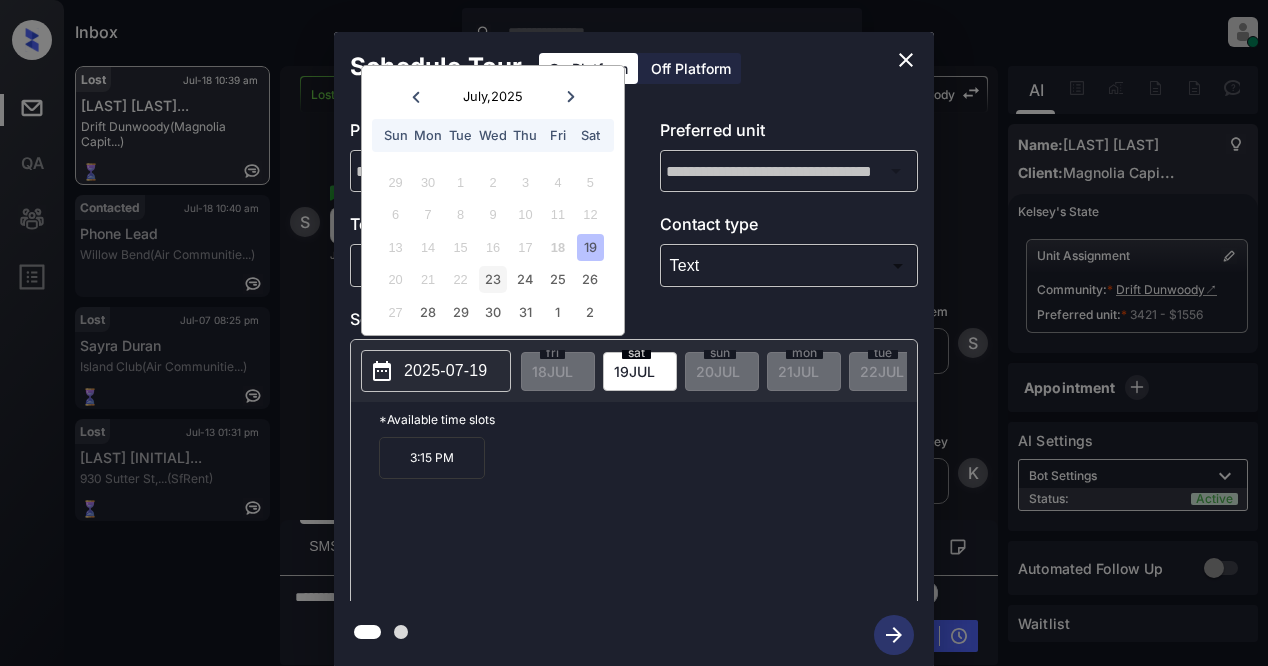click on "23" at bounding box center (492, 279) 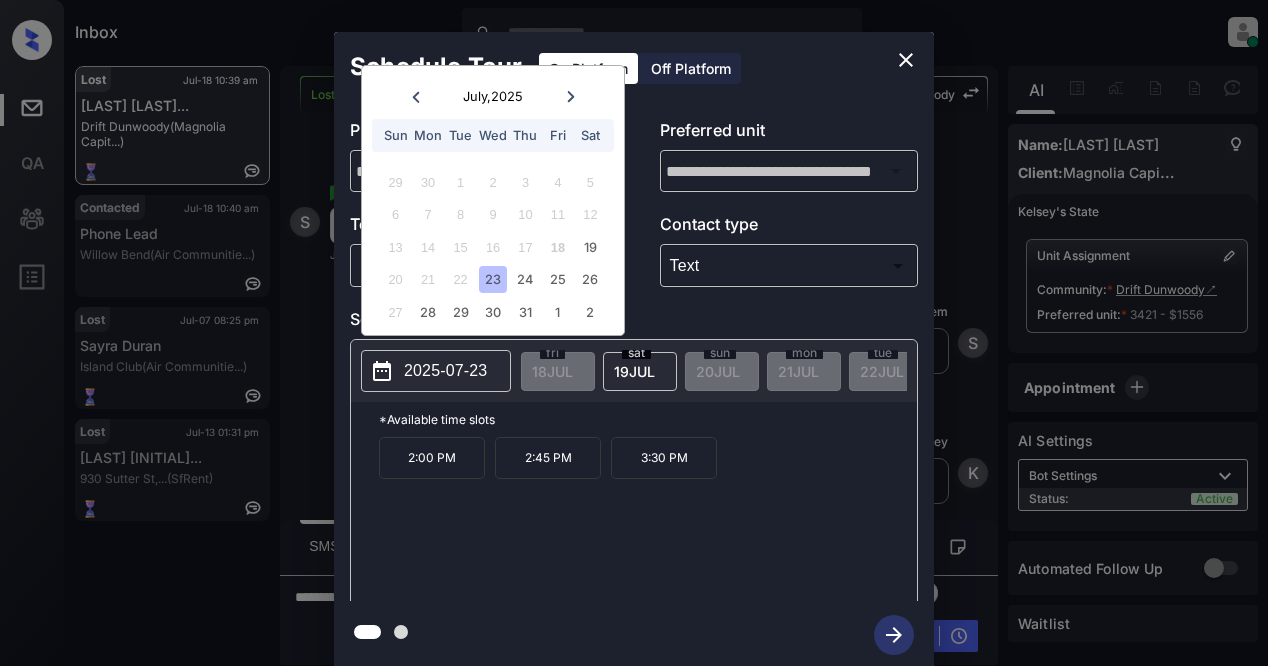 click 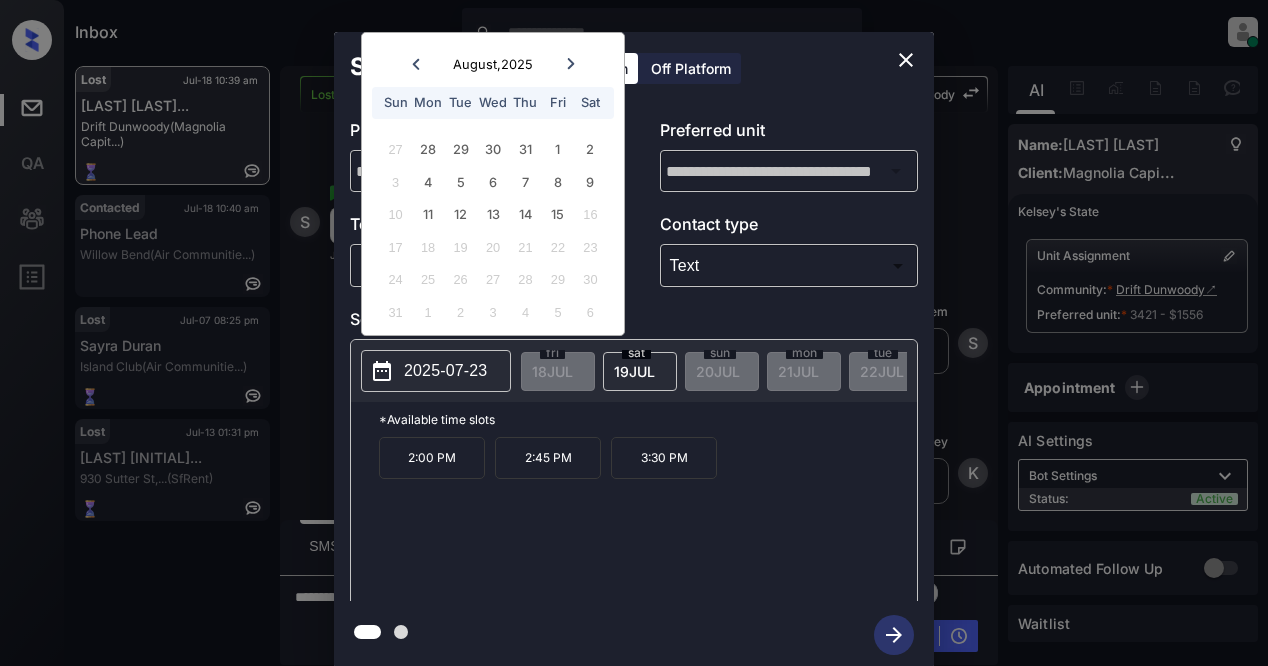 click 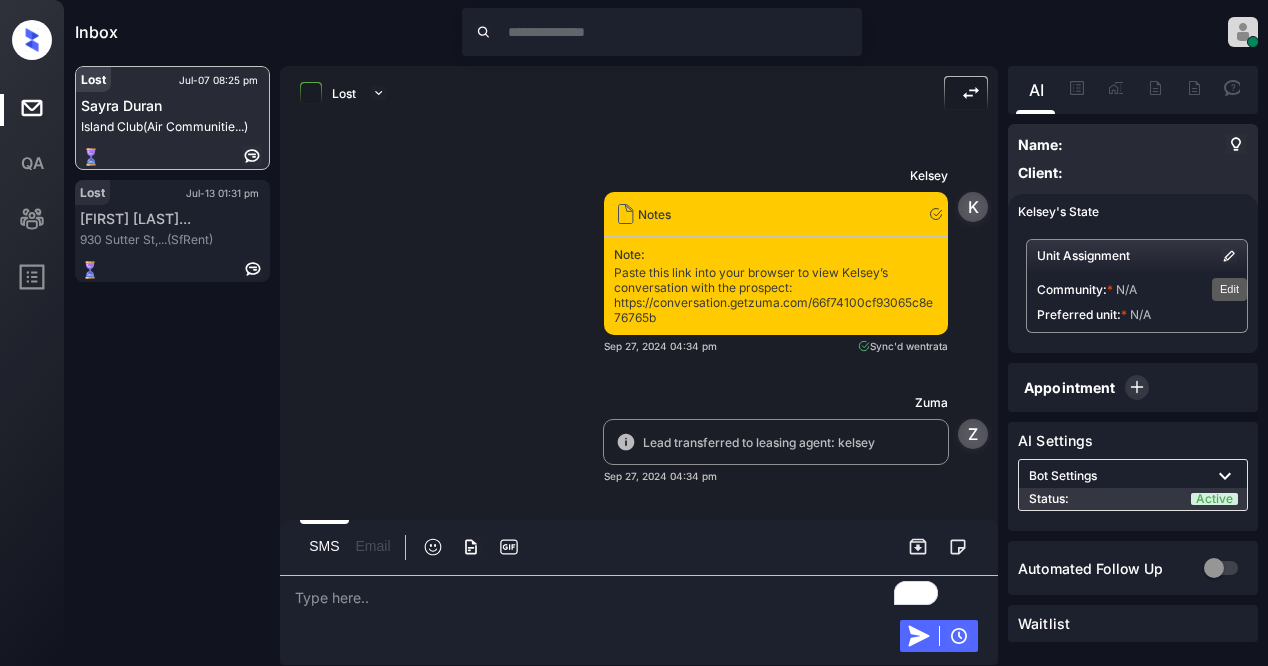 scroll, scrollTop: 0, scrollLeft: 0, axis: both 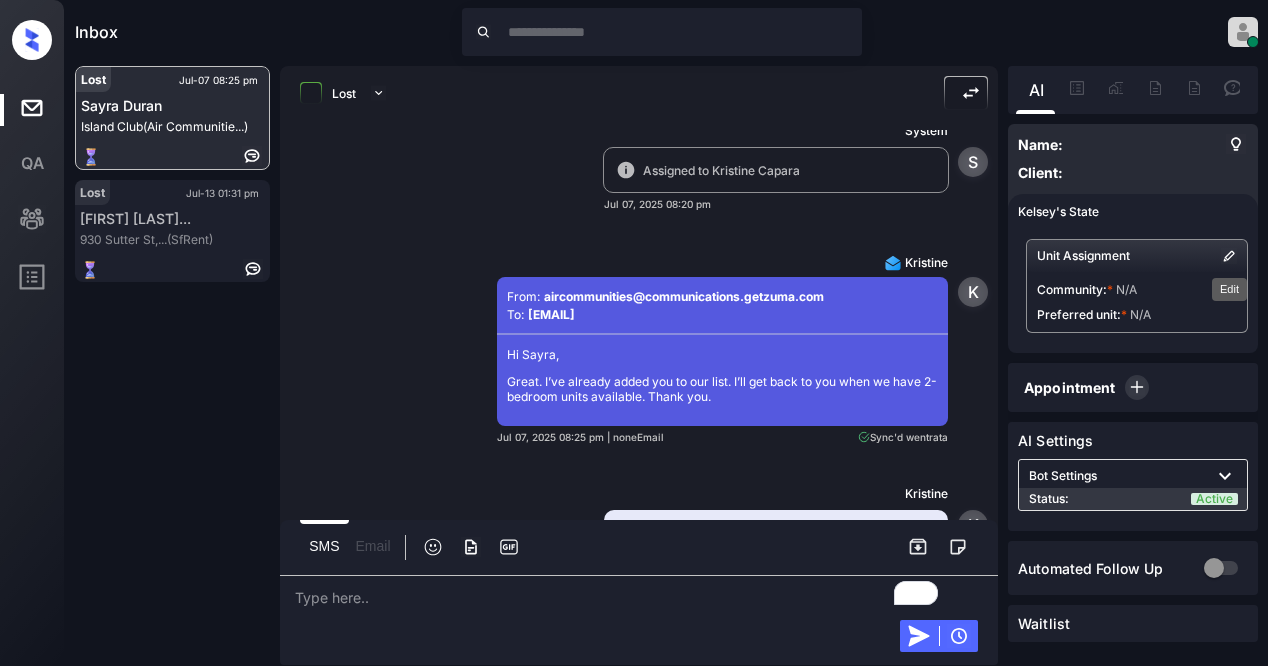 click at bounding box center [1229, 256] 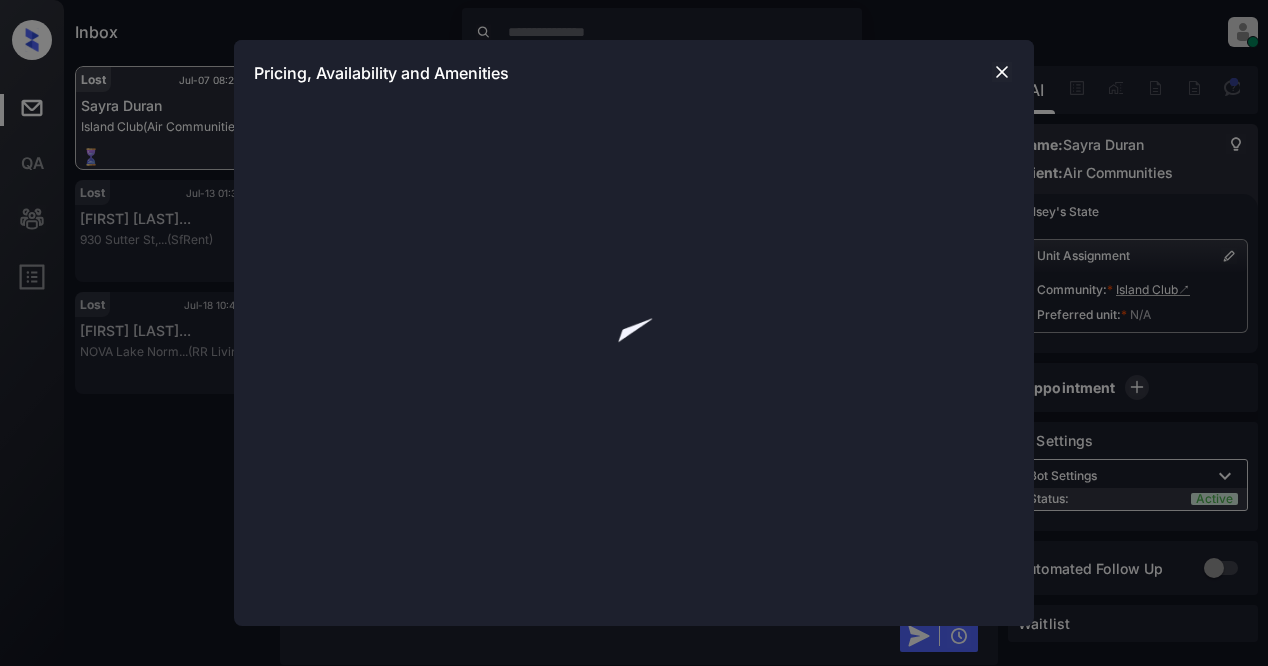 scroll, scrollTop: 0, scrollLeft: 0, axis: both 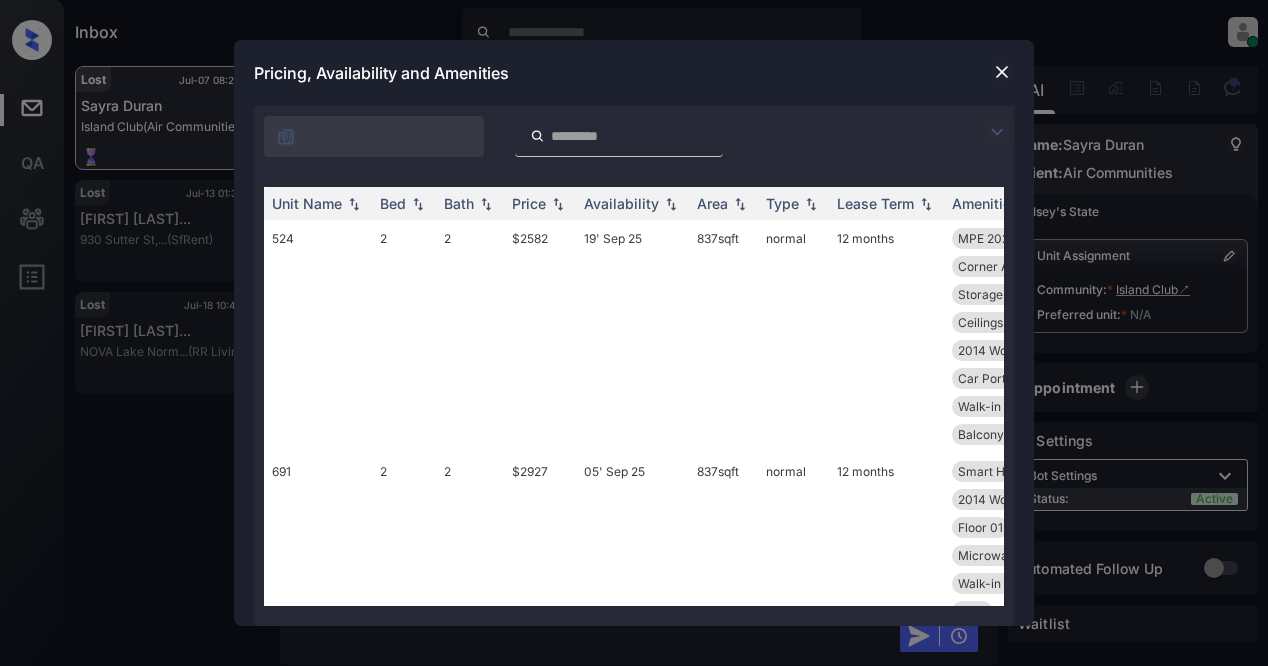 click at bounding box center (997, 132) 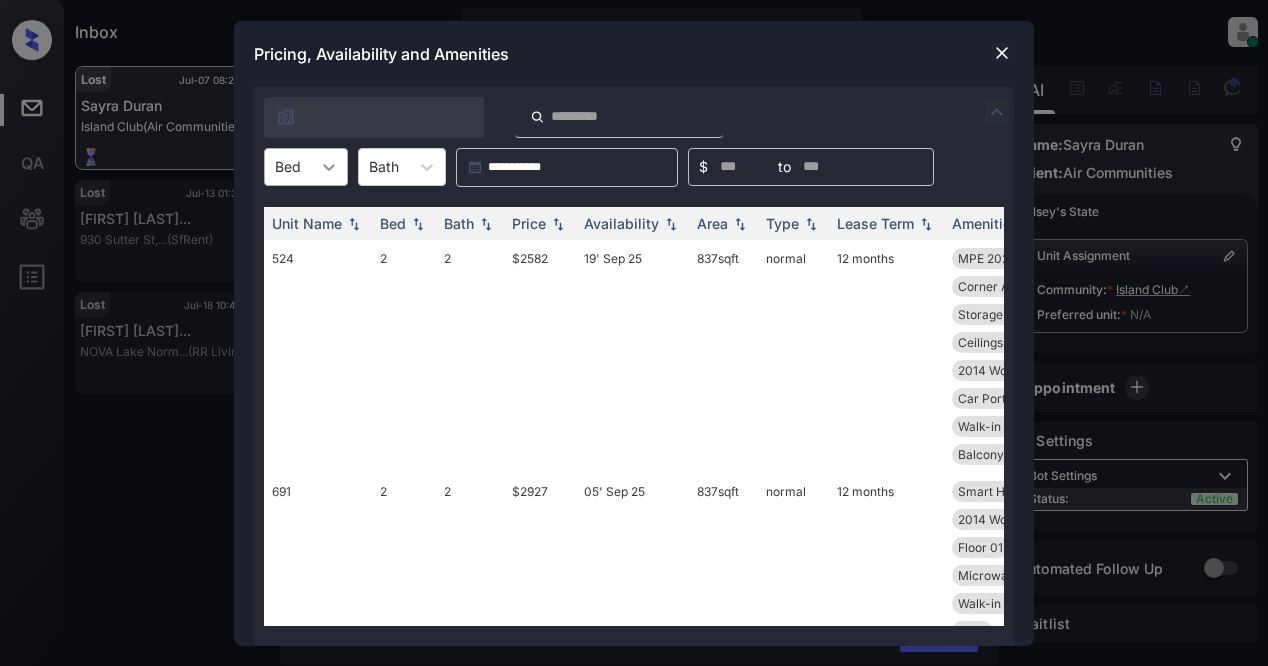 click 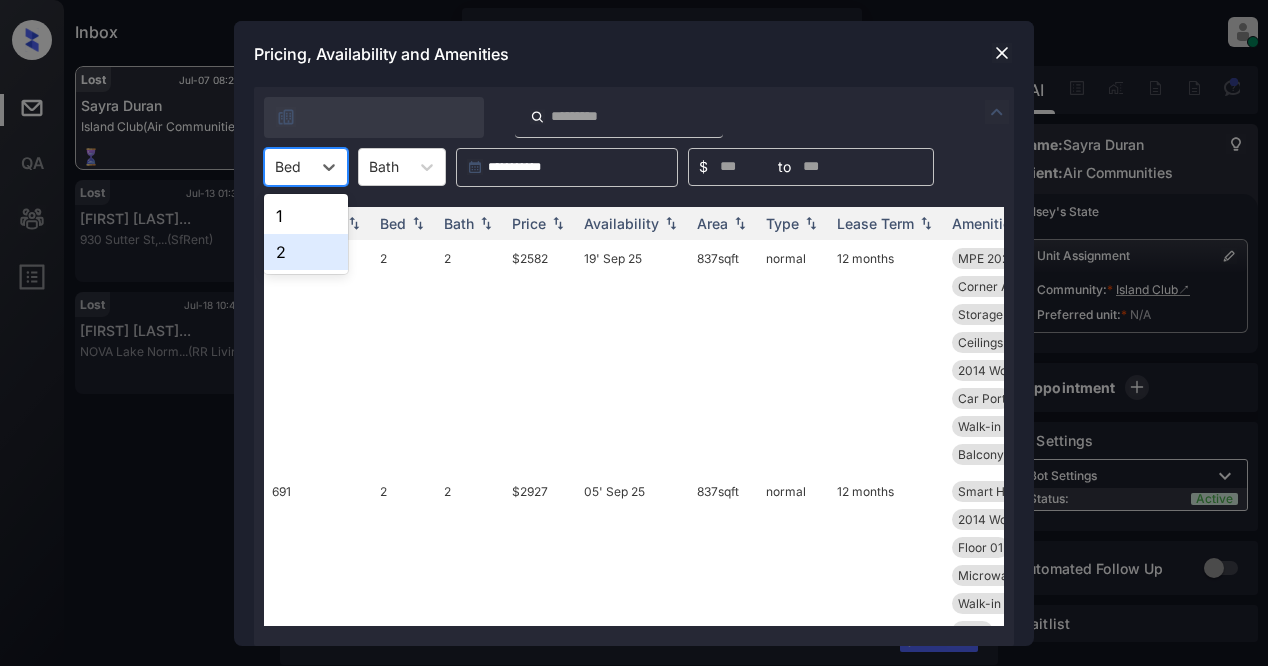 click on "2" at bounding box center (306, 252) 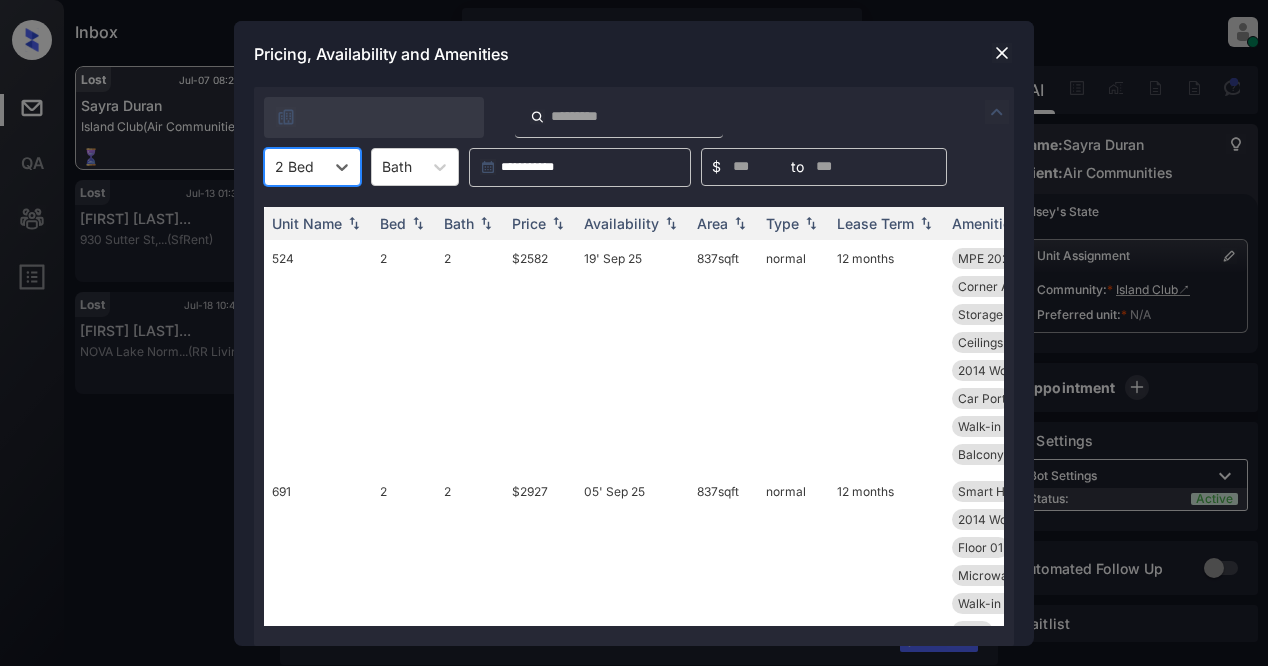 click at bounding box center [634, 112] 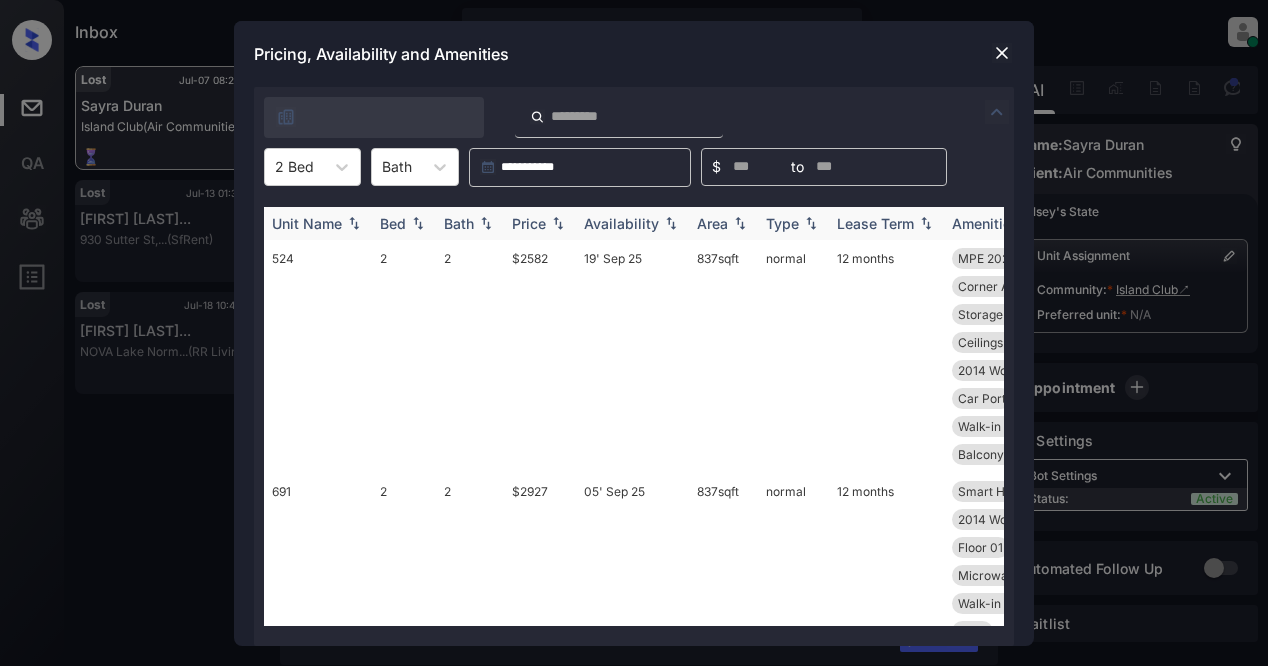 click on "Price" at bounding box center (529, 223) 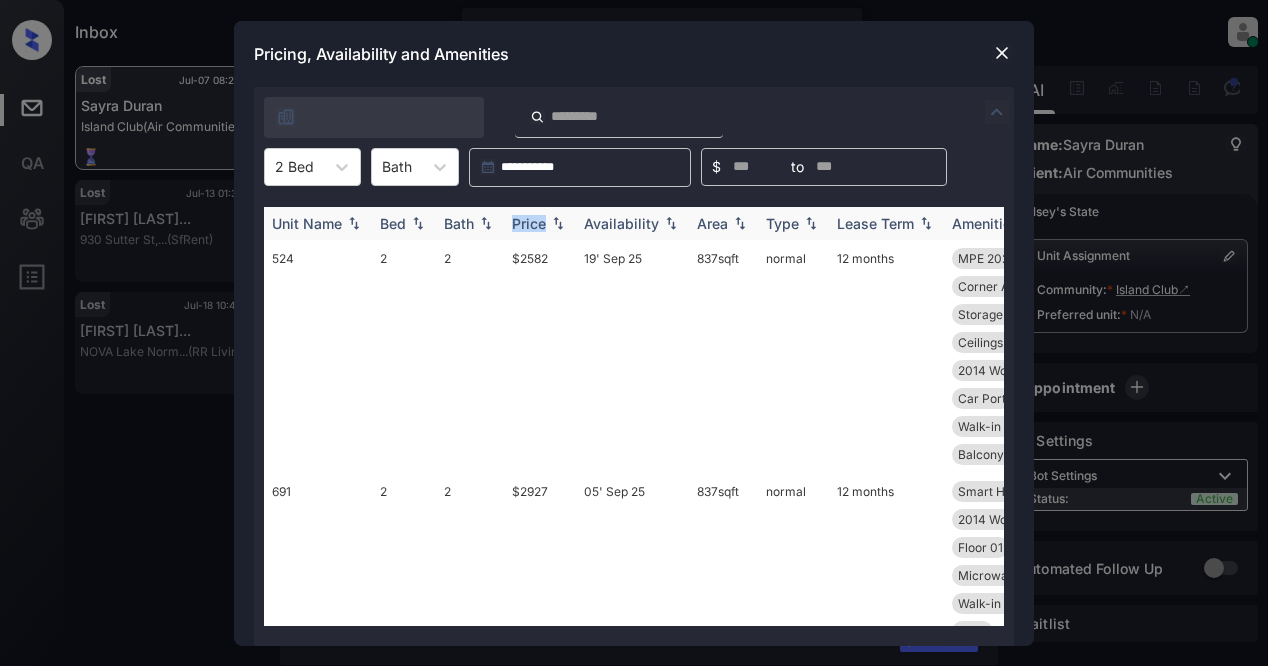 click on "Price" at bounding box center [529, 223] 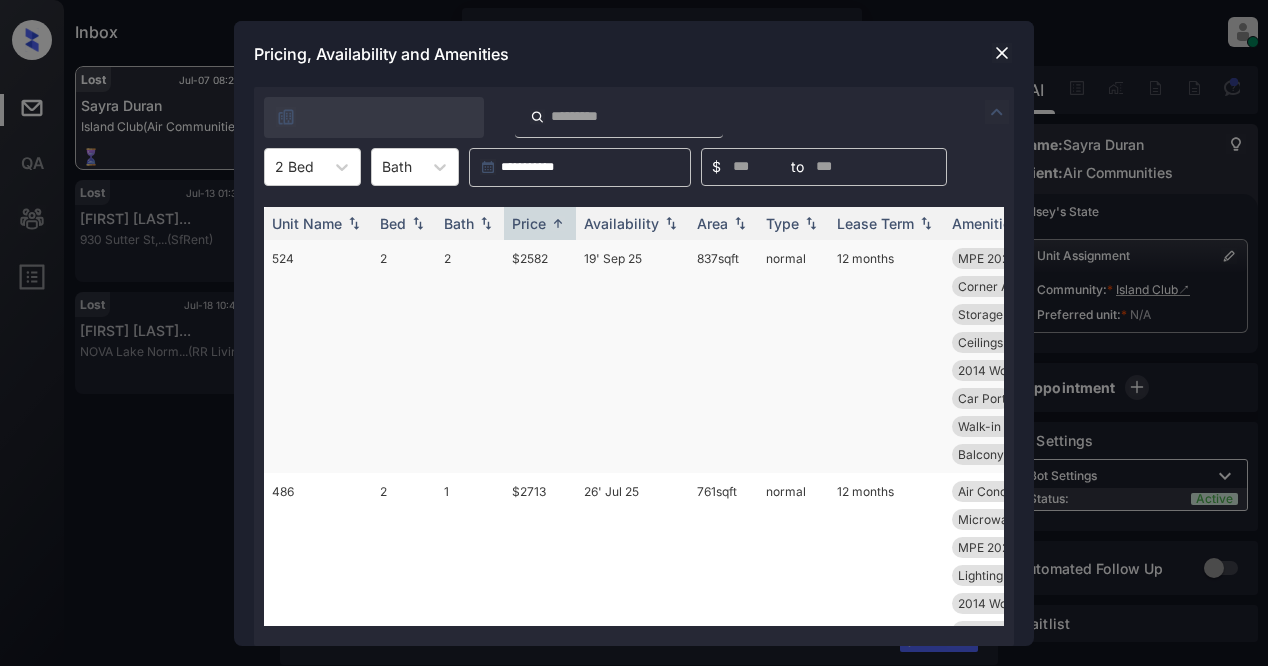 click on "$2582" at bounding box center [540, 356] 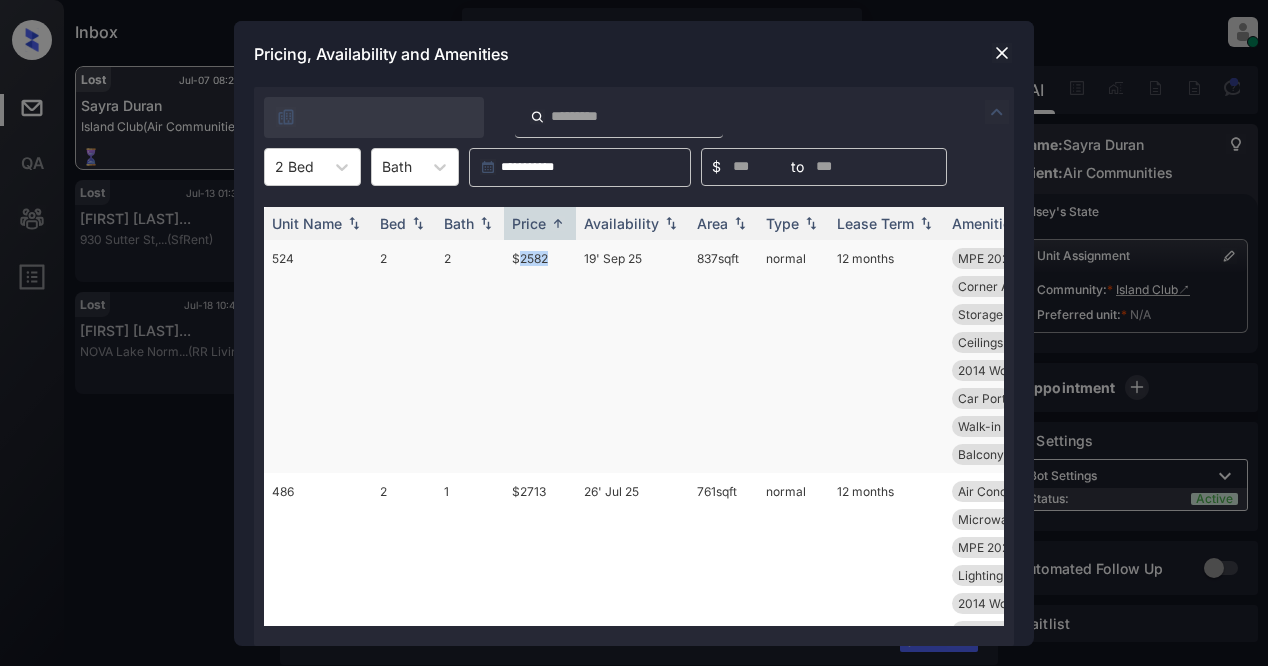 click on "$2582" at bounding box center (540, 356) 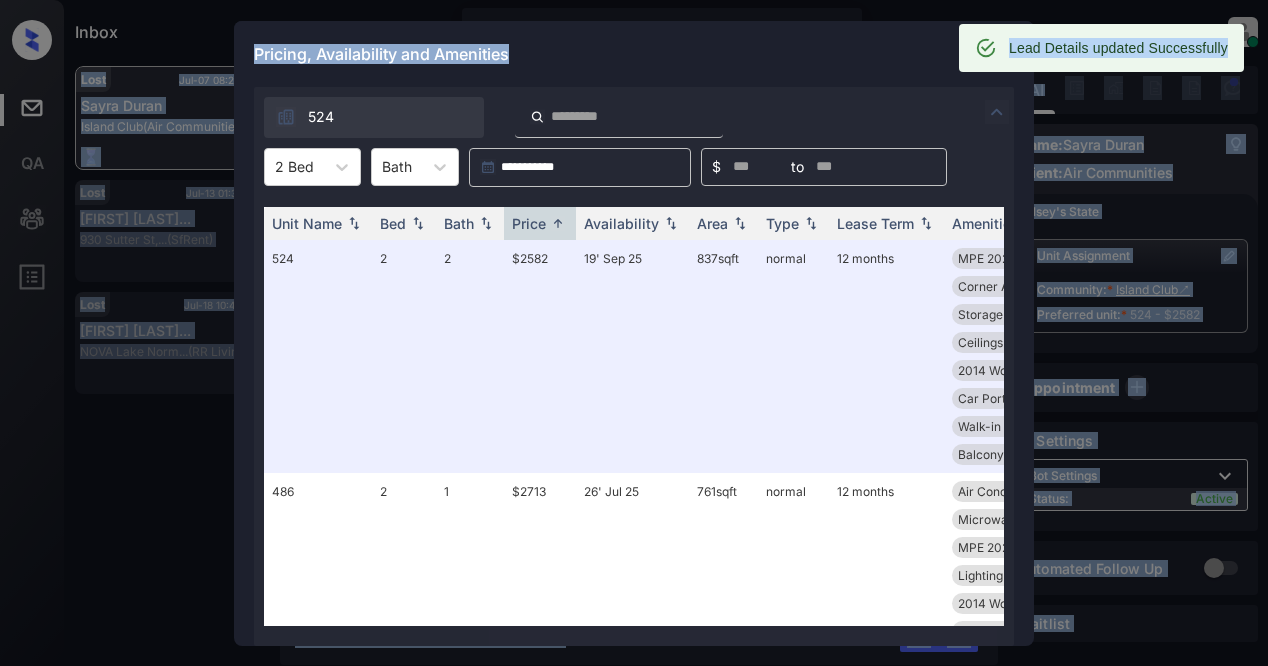drag, startPoint x: 1000, startPoint y: 54, endPoint x: 761, endPoint y: 55, distance: 239.00209 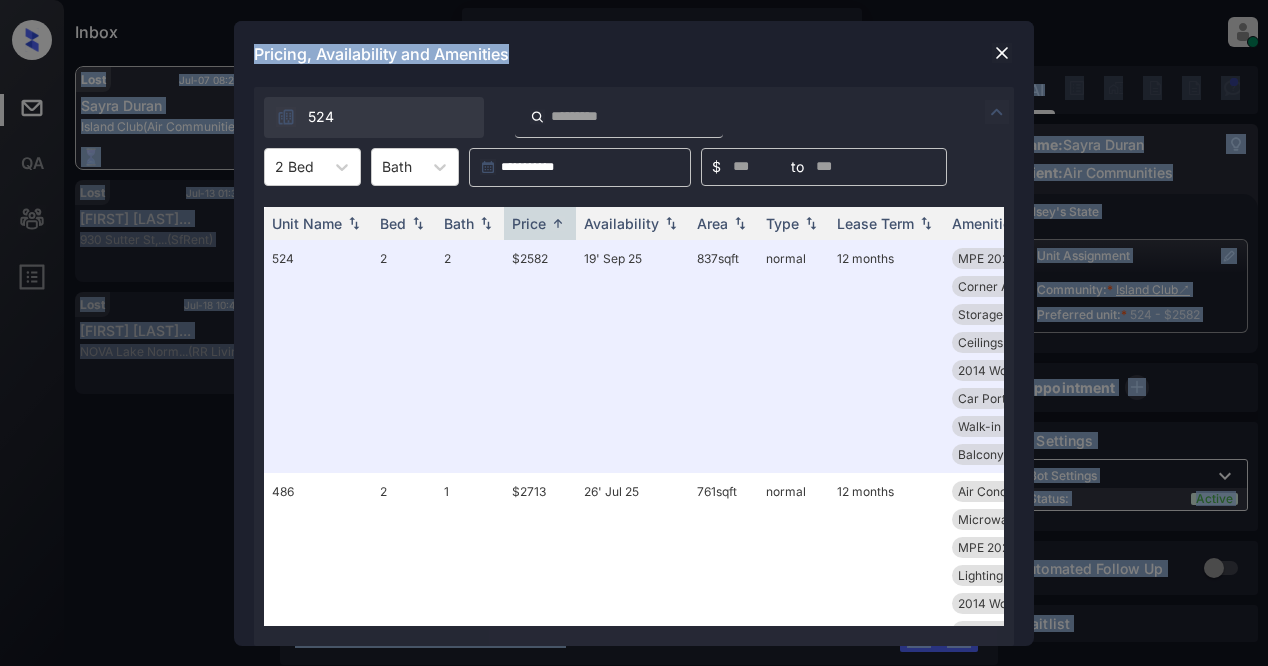 drag, startPoint x: 762, startPoint y: 50, endPoint x: 845, endPoint y: 41, distance: 83.48653 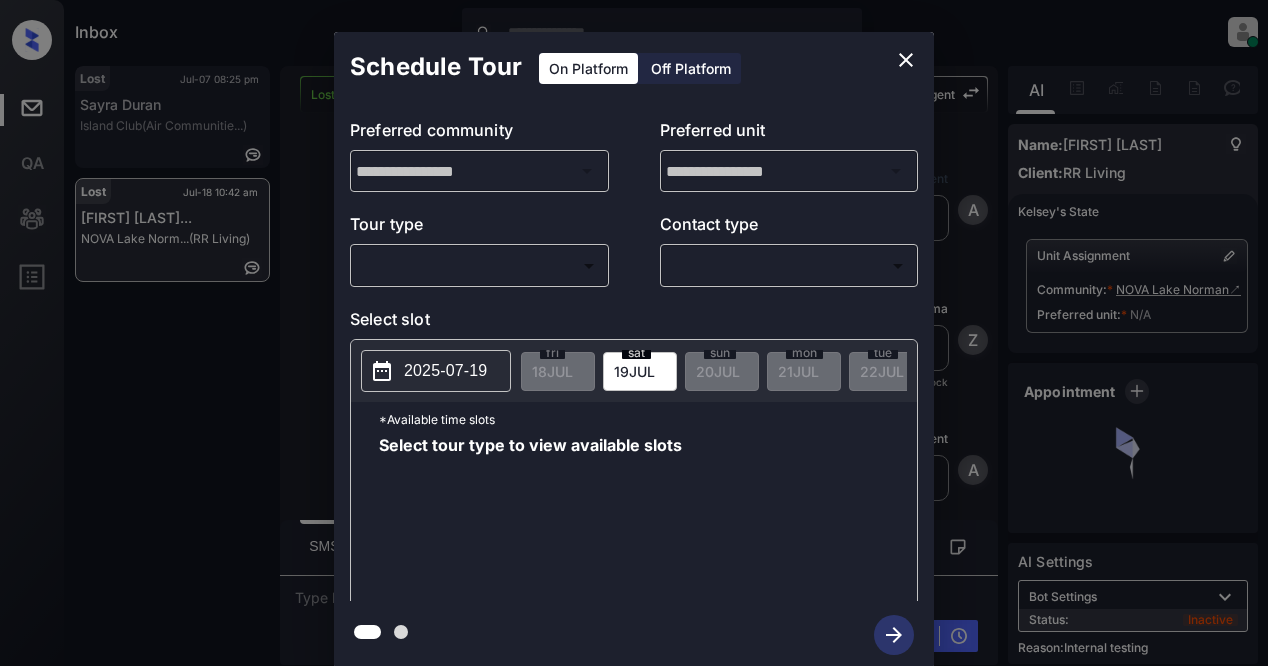 scroll, scrollTop: 0, scrollLeft: 0, axis: both 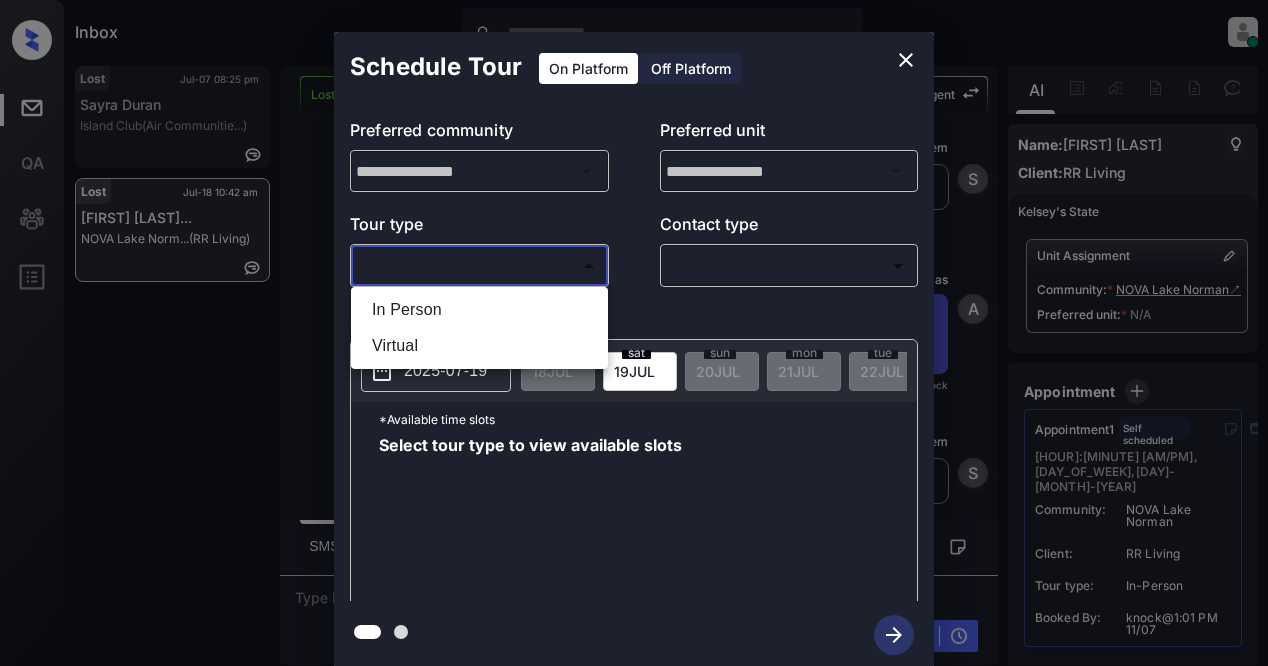 drag, startPoint x: 455, startPoint y: 266, endPoint x: 482, endPoint y: 276, distance: 28.79236 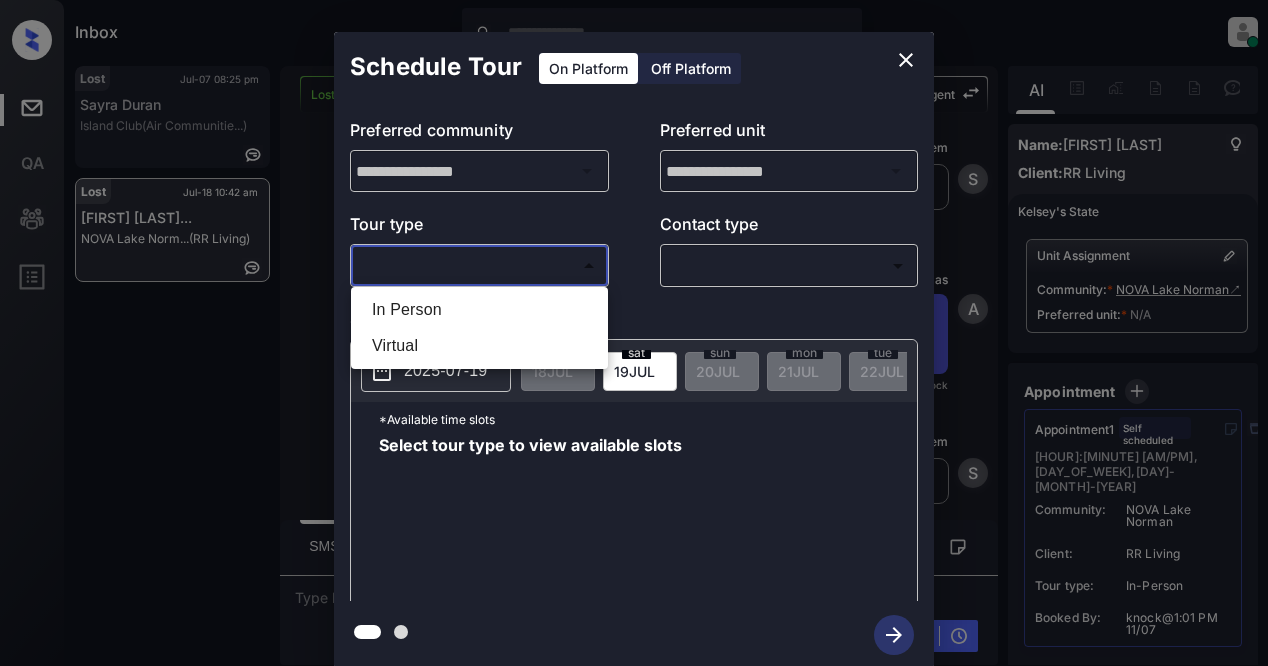 click on "In Person" at bounding box center (479, 310) 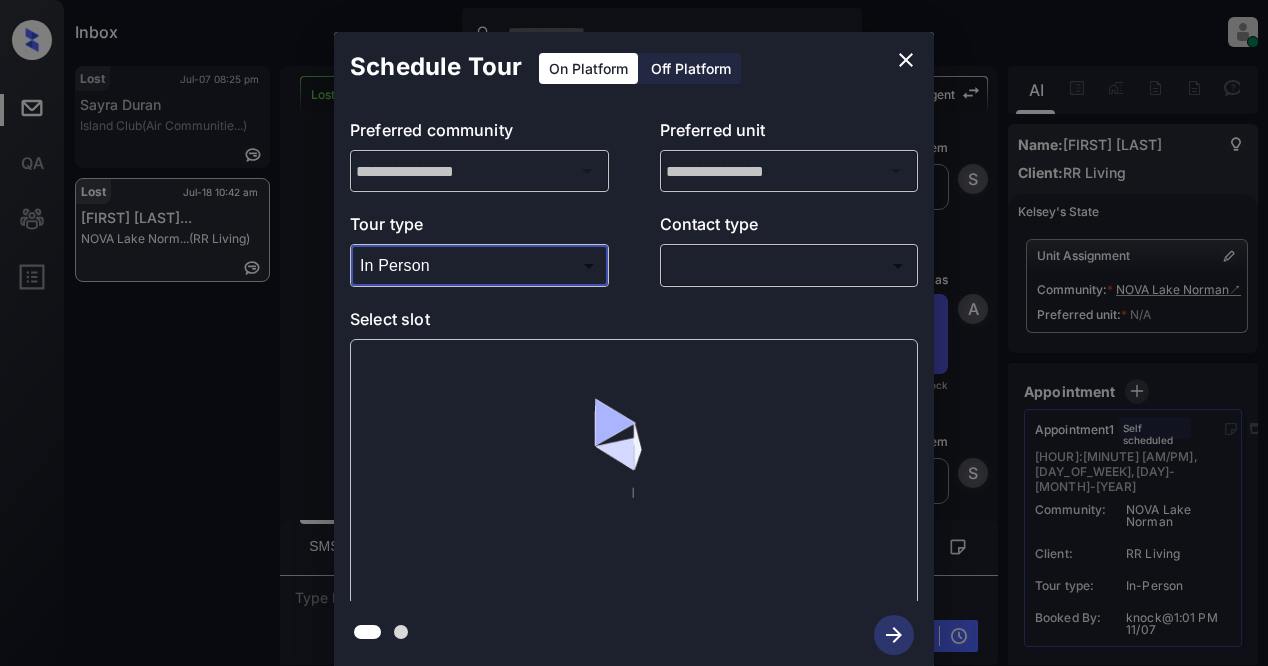 click on "[MONTH] [DAY], [YEAR] [HOUR]:[MINUTE] [AM/PM] Inbox [FIRST] [LAST] Online Set yourself   offline Set yourself   on break Profile Switch to  light  mode Sign out Lost [MONTH]-[DAY] [HOUR]:[MINUTE] [AM/PM]   [FIRST] [LAST] Island Club  (Air Communitie...) Lost [MONTH]-[DAY] [HOUR]:[MINUTE] [AM/PM]   [FIRST] [LAST] NOVA Lake Norm...  (RR Living) Lost Lead Sentiment: Angry Upon sliding the acknowledgement:  Lead will move to lost stage. * ​ SMS and call option will be set to opt out. AFM will be turned off for the lead. Knock Agent New Message Agent Lead created via webhook in Inbound stage. [MONTH] [DAY], [YEAR] [HOUR]:[MINUTE] [AM/PM] A New Message Zuma Lead transferred to leasing agent: [AGENT_NAME] [MONTH] [DAY], [YEAR] [HOUR]:[MINUTE] [AM/PM]  Sync'd w  knock Z New Message Agent AFM Request sent to [AGENT_NAME]. [MONTH] [DAY], [YEAR] [HOUR]:[MINUTE] [AM/PM] A New Message Agent Notes Note: Structured Note:
Move In Date: [YEAR]-[MONTH]-[DAY]
[MONTH] [DAY], [YEAR] [HOUR]:[MINUTE] [AM/PM] A New Message [AGENT_NAME] Lead Details Updated
Move In Date:  [DAY]-[MONTH]-[YEAR]
[MONTH] [DAY], [YEAR] [HOUR]:[MINUTE] [AM/PM] [AGENT_INITIAL] New Message [AGENT_NAME] [MONTH] [DAY], [YEAR] [HOUR]:[MINUTE] [AM/PM]   | SmarterAFMV2Sms  Sync'd w  knock [AGENT_INITIAL] New Message [AGENT_NAME] Lead archived by [AGENT_NAME]!" at bounding box center (634, 333) 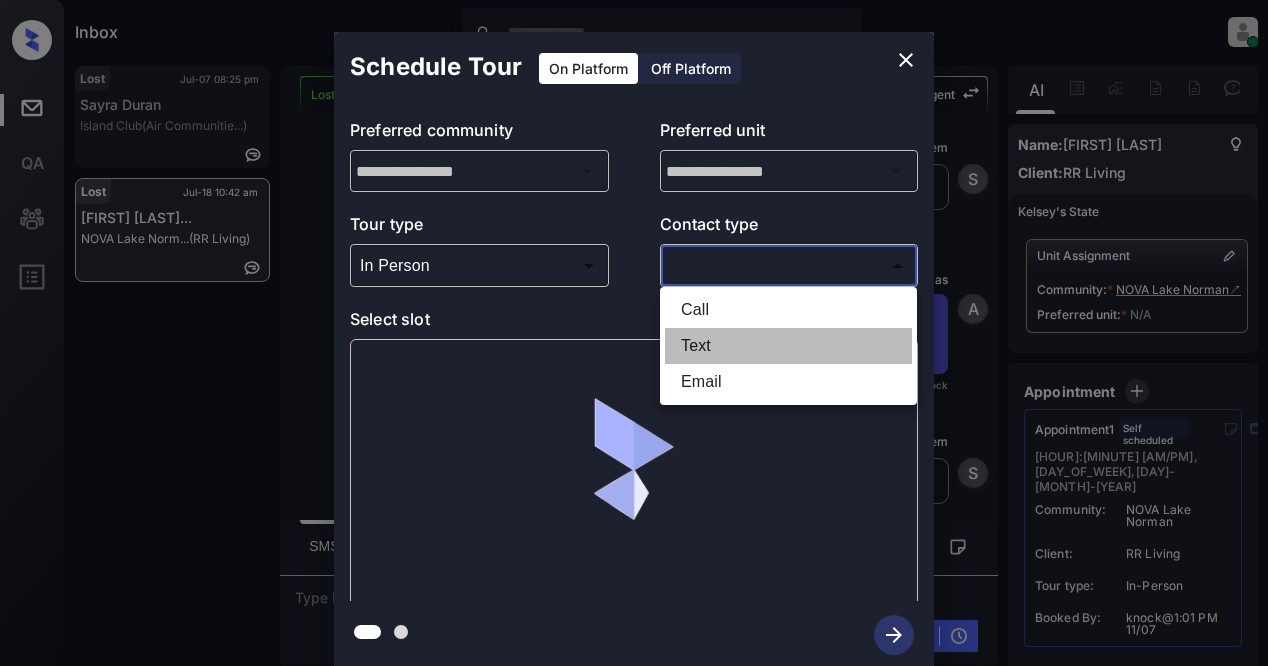 click on "Text" at bounding box center (788, 346) 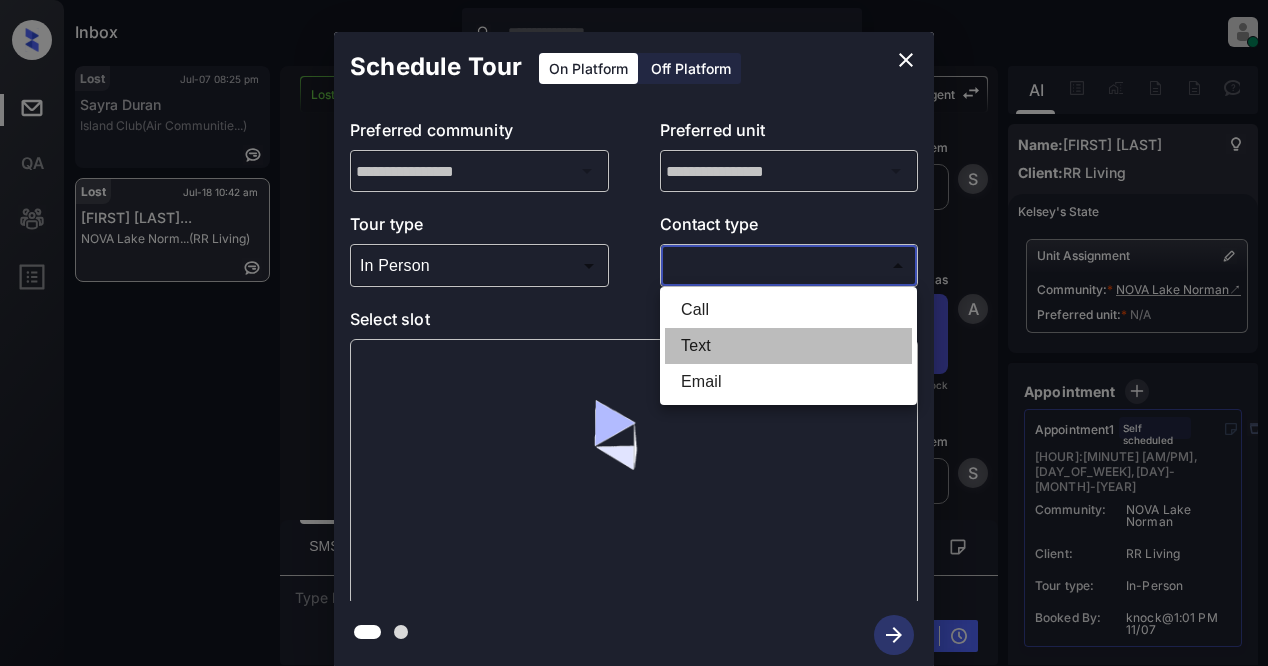 type on "****" 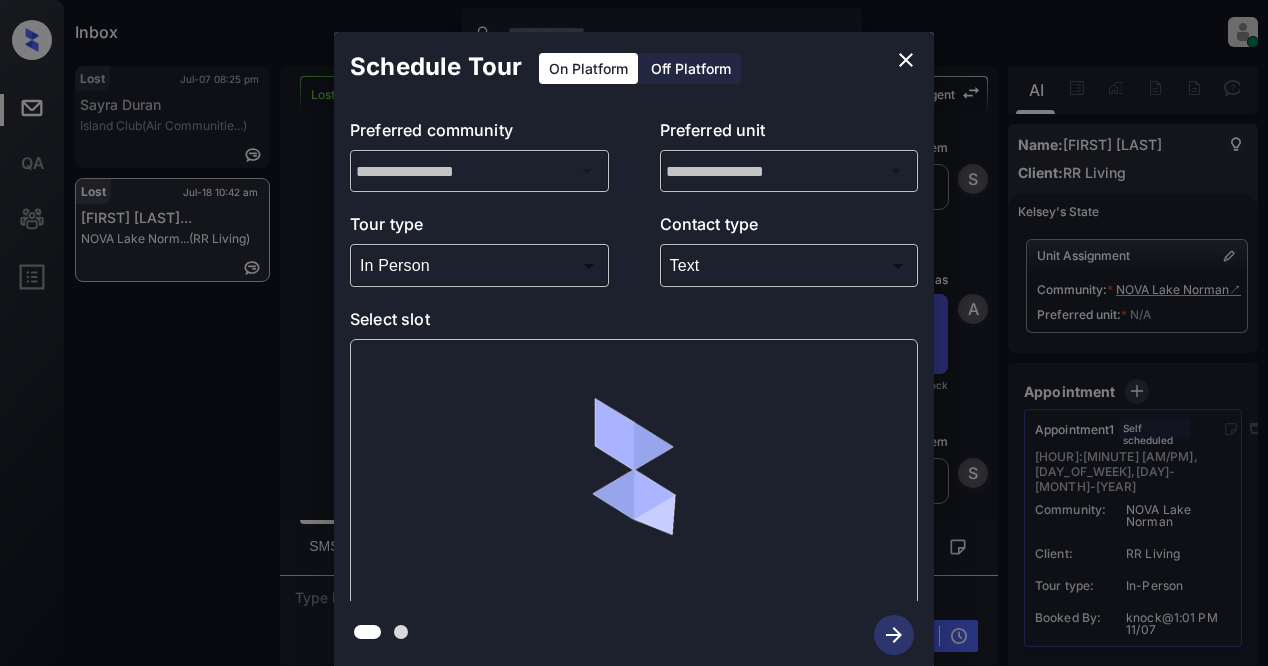 click at bounding box center (634, 472) 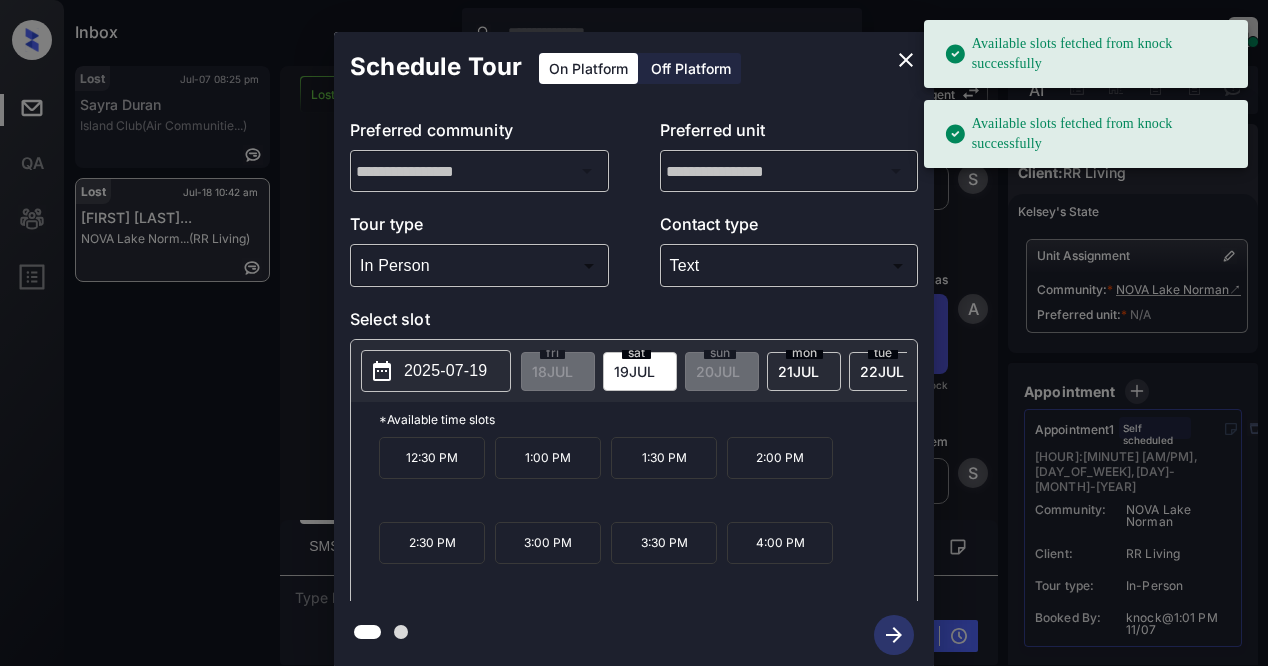 click on "2025-07-19" at bounding box center [445, 371] 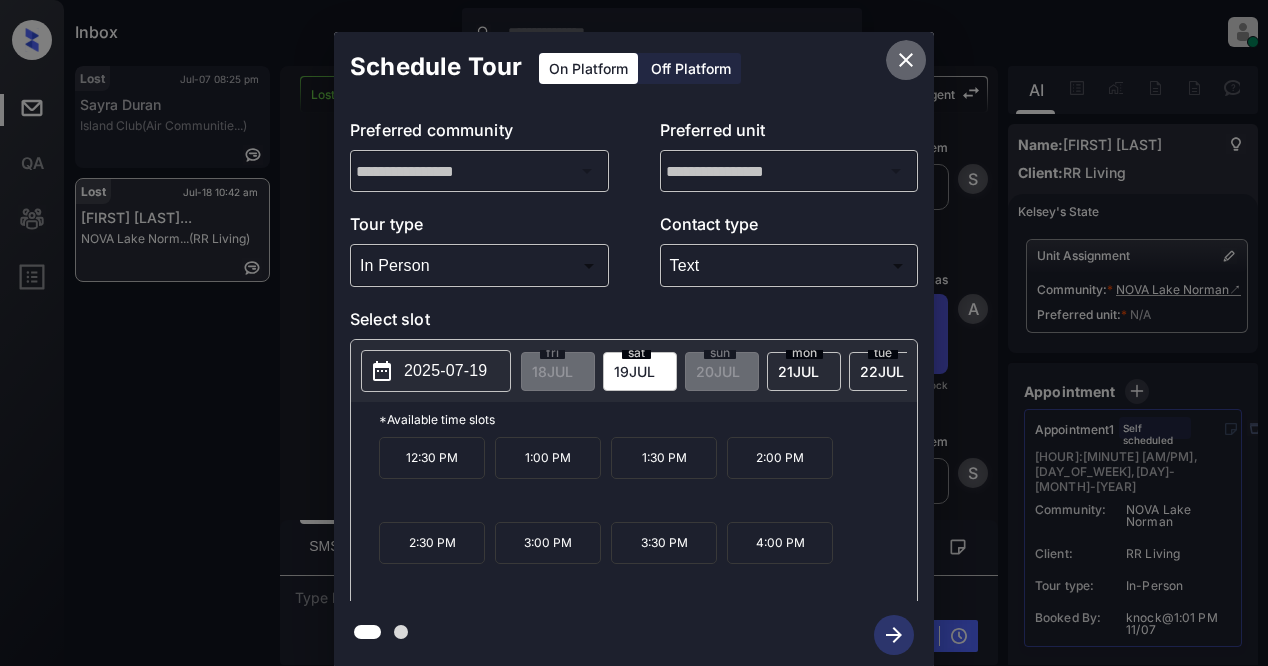click 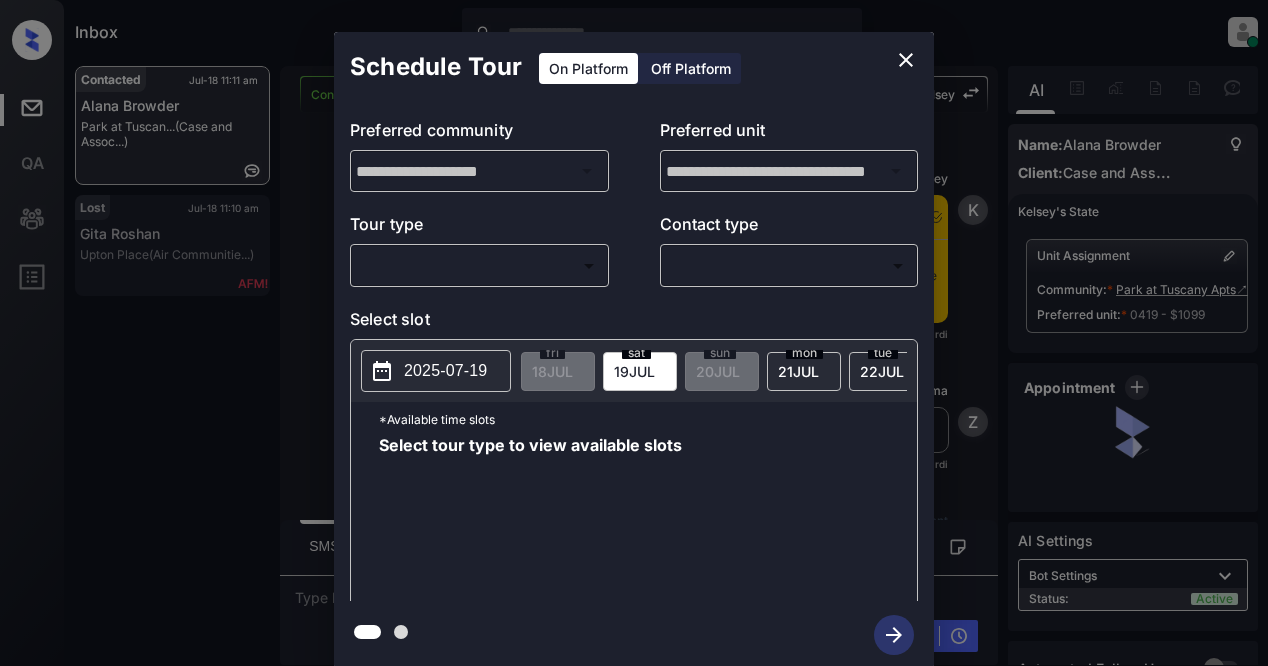 scroll, scrollTop: 0, scrollLeft: 0, axis: both 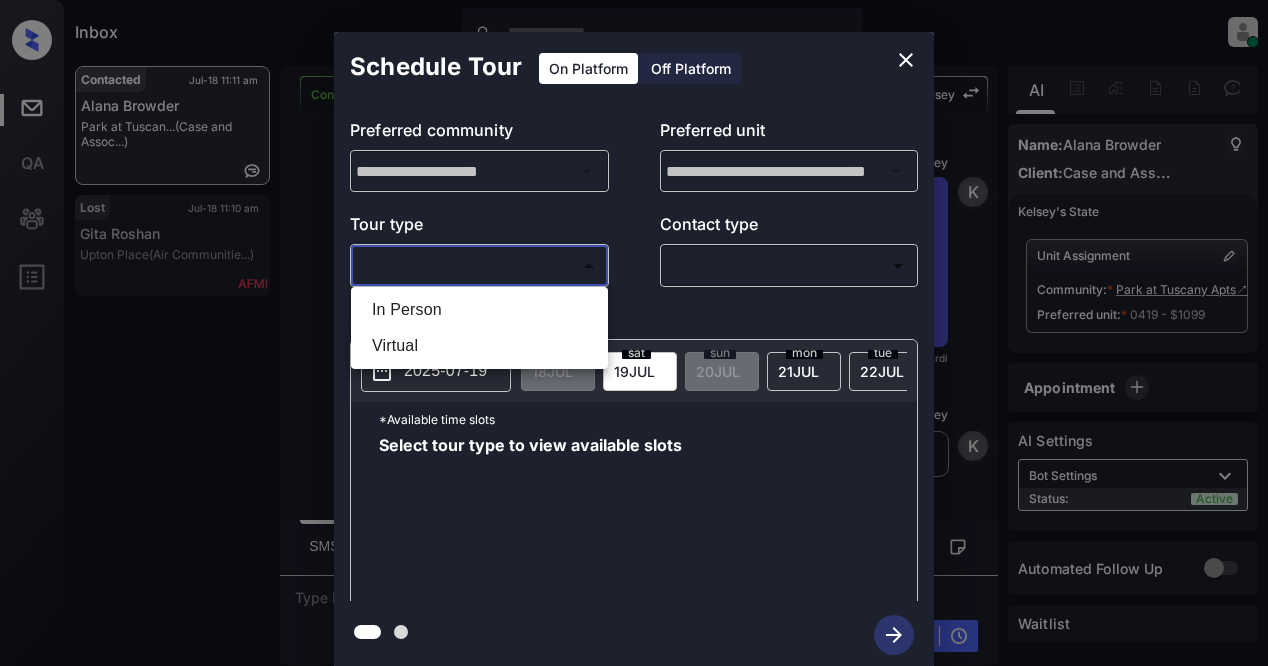 click on "Inbox Lyzzelle M. Ceralde Online Set yourself   offline Set yourself   on break Profile Switch to  light  mode Sign out Contacted Jul-18 11:11 am   Alana Browder Park at Tuscan...  (Case and Assoc...) Lost Jul-18 11:10 am   Gita Roshan Upton Place  (Air Communitie...) Contacted Lost Lead Sentiment: Angry Upon sliding the acknowledgement:  Lead will move to lost stage. * ​ SMS and call option will be set to opt out. AFM will be turned off for the lead. Kelsey New Message Kelsey Notes Note: https://conversation.getzuma.com/68768ffba60f8b9a9ae17c06 - Paste this link into your browser to view Kelsey’s conversation with the prospect Jul 15, 2025 10:29 am  Sync'd w  yardi K New Message Zuma Lead transferred to leasing agent: kelsey Jul 15, 2025 10:29 am  Sync'd w  yardi Z New Message Agent Lead created via leadPoller in Inbound stage. Jul 15, 2025 10:29 am A New Message Agent AFM Request sent to Kelsey. Jul 15, 2025 10:29 am A New Message Agent Notes Note: Jul 15, 2025 10:29 am A New Message Kelsey K Kelsey K K" at bounding box center [634, 333] 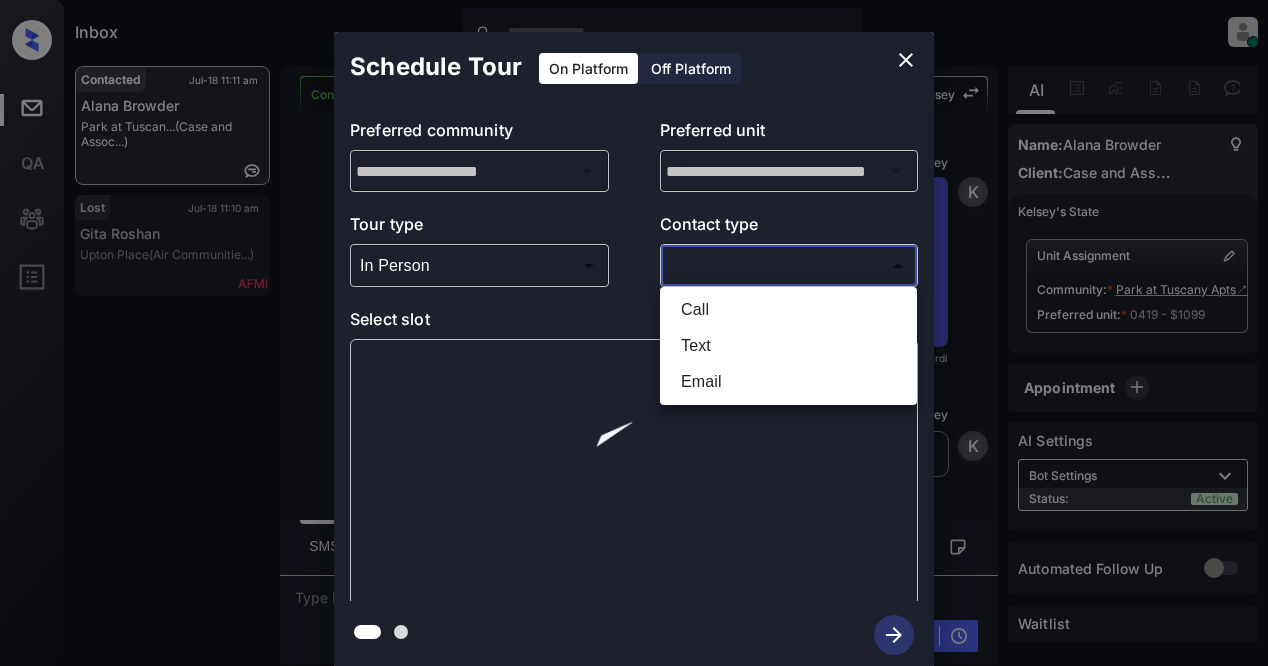click on "Inbox Lyzzelle M. Ceralde Online Set yourself   offline Set yourself   on break Profile Switch to  light  mode Sign out Contacted Jul-18 11:11 am   Alana Browder Park at Tuscan...  (Case and Assoc...) Lost Jul-18 11:10 am   Gita Roshan Upton Place  (Air Communitie...) Contacted Lost Lead Sentiment: Angry Upon sliding the acknowledgement:  Lead will move to lost stage. * ​ SMS and call option will be set to opt out. AFM will be turned off for the lead. Kelsey New Message Kelsey Notes Note: https://conversation.getzuma.com/68768ffba60f8b9a9ae17c06 - Paste this link into your browser to view Kelsey’s conversation with the prospect Jul 15, 2025 10:29 am  Sync'd w  yardi K New Message Zuma Lead transferred to leasing agent: kelsey Jul 15, 2025 10:29 am  Sync'd w  yardi Z New Message Agent Lead created via leadPoller in Inbound stage. Jul 15, 2025 10:29 am A New Message Agent AFM Request sent to Kelsey. Jul 15, 2025 10:29 am A New Message Agent Notes Note: Jul 15, 2025 10:29 am A New Message Kelsey K Kelsey K K" at bounding box center [634, 333] 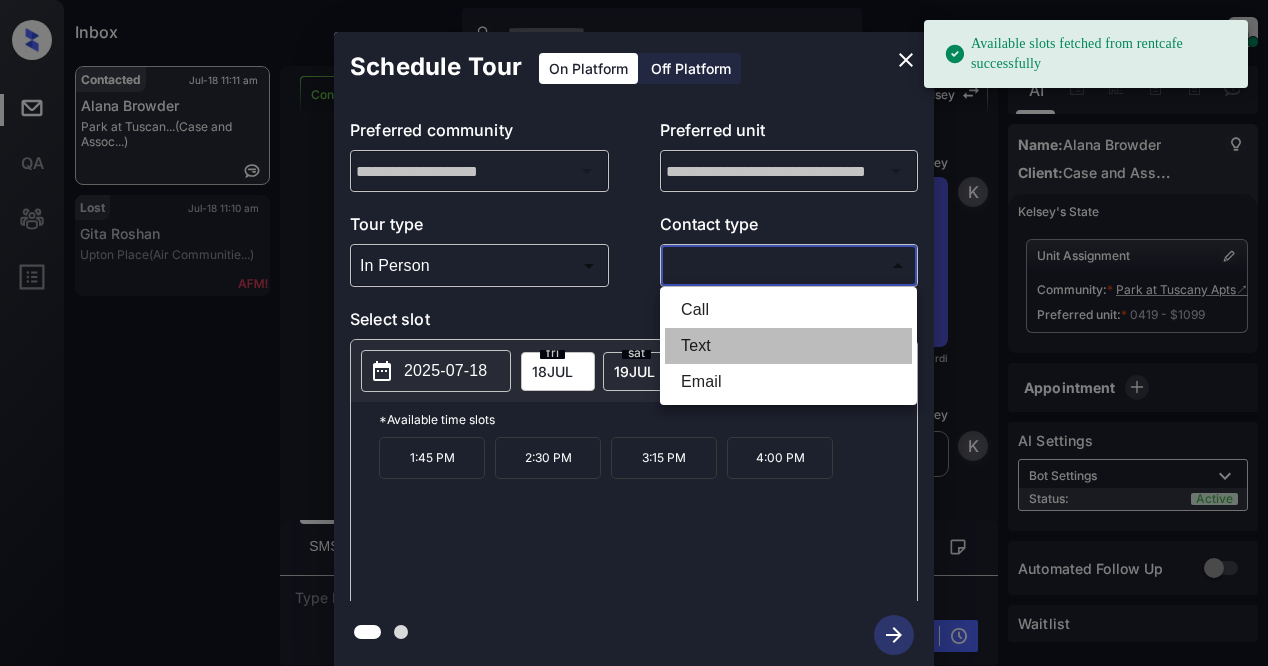 click on "Text" at bounding box center [788, 346] 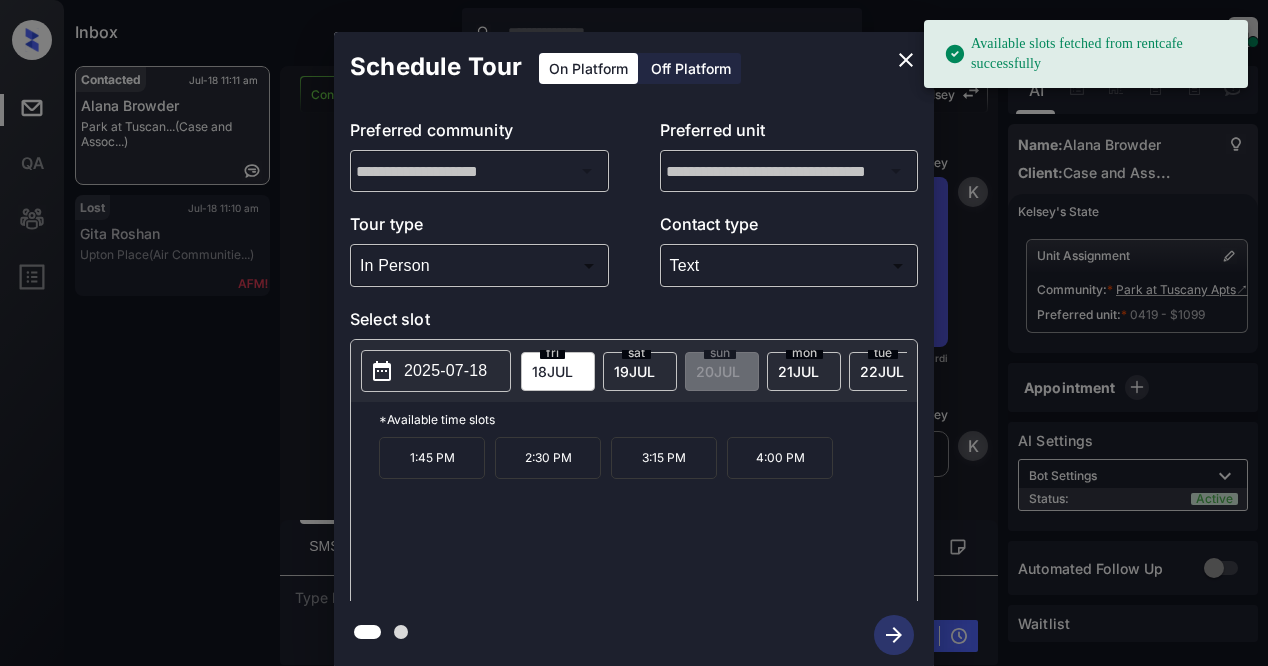 click on "2025-07-18" at bounding box center (445, 371) 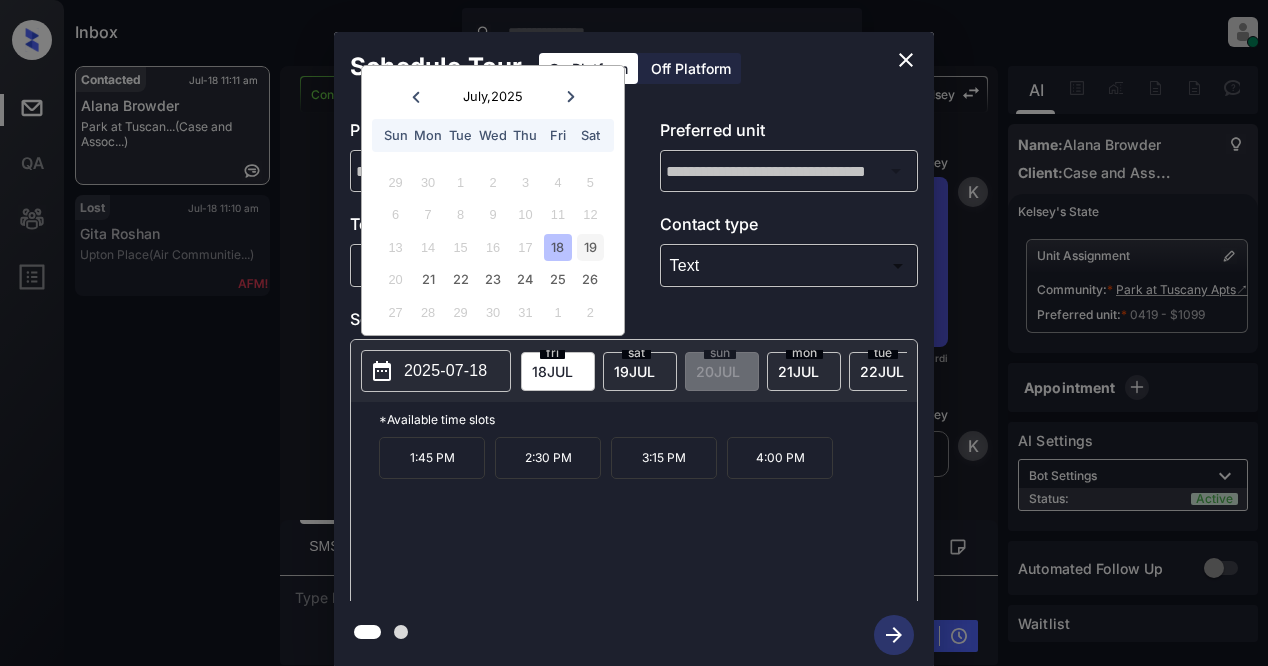 click on "19" at bounding box center [590, 247] 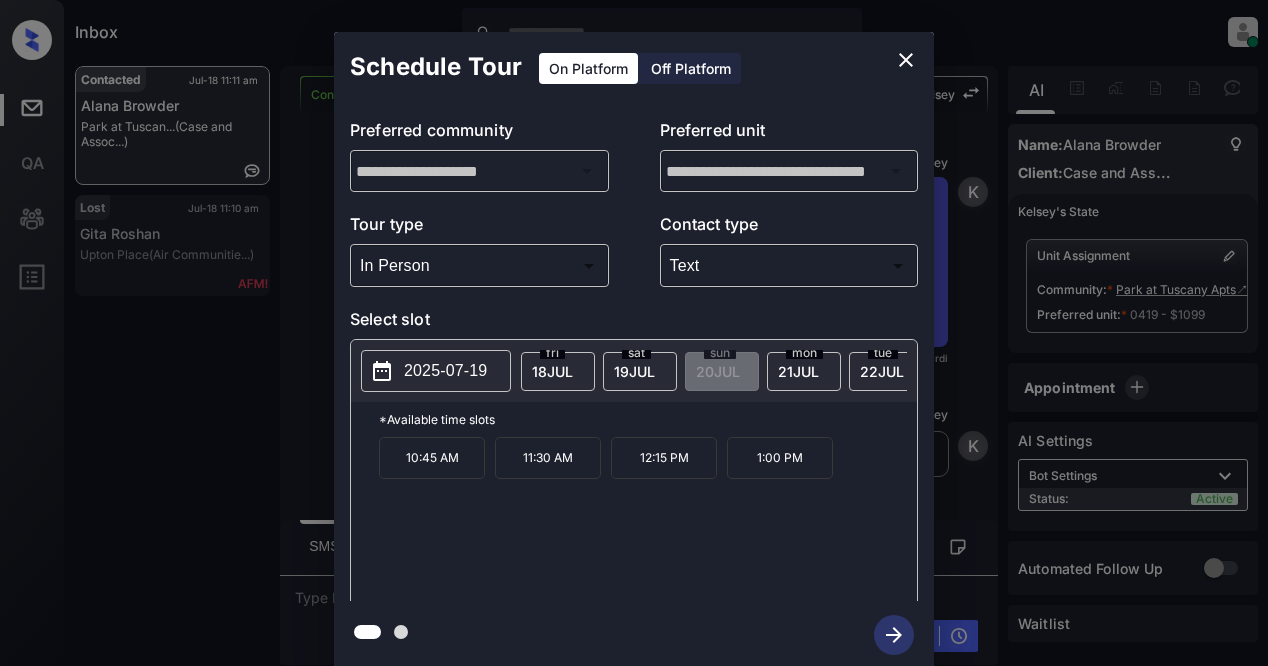click on "11:30 AM" at bounding box center [548, 458] 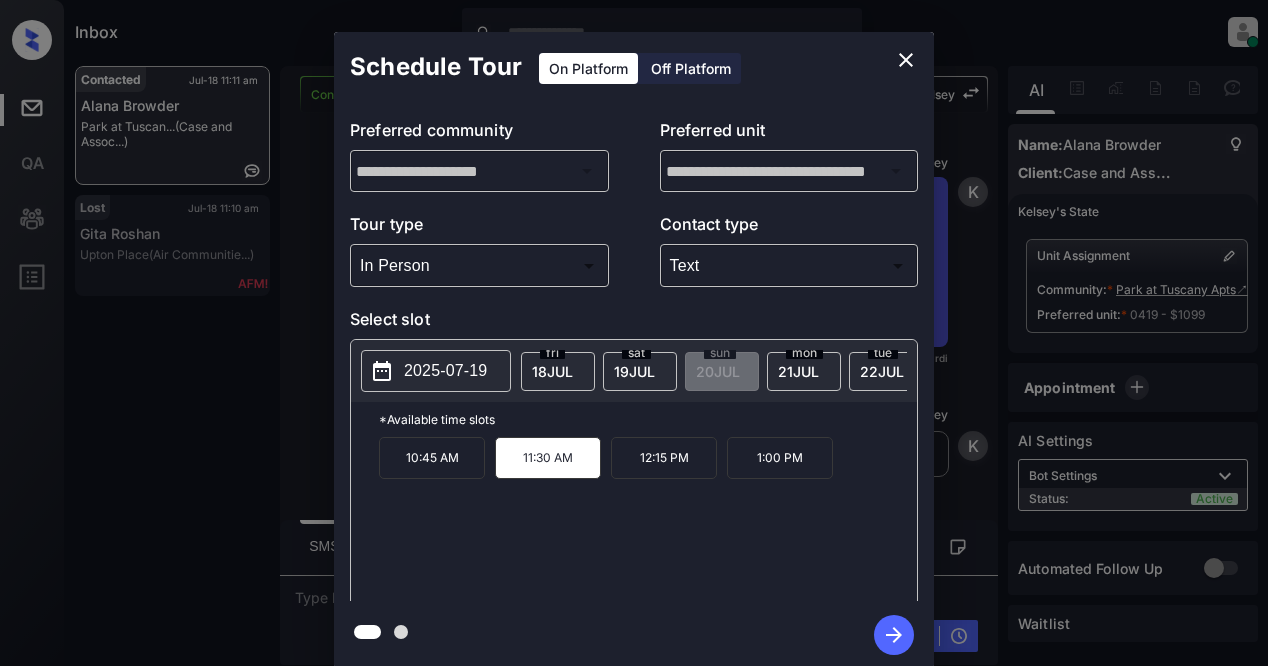 click 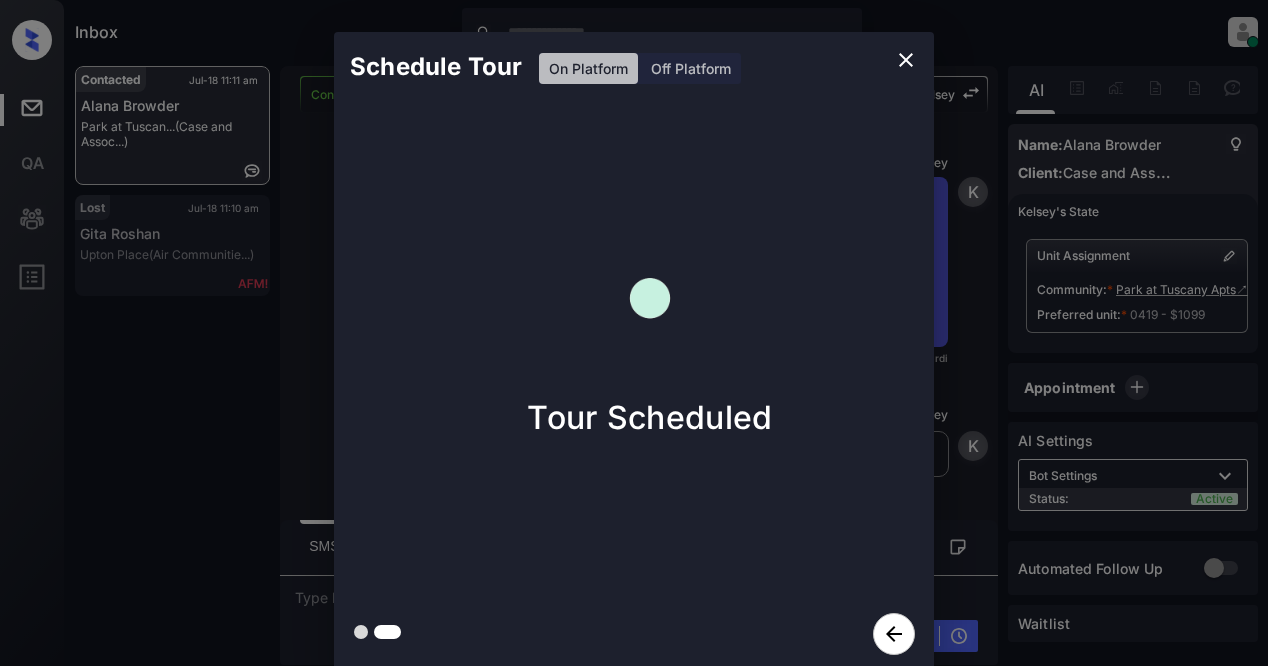 click 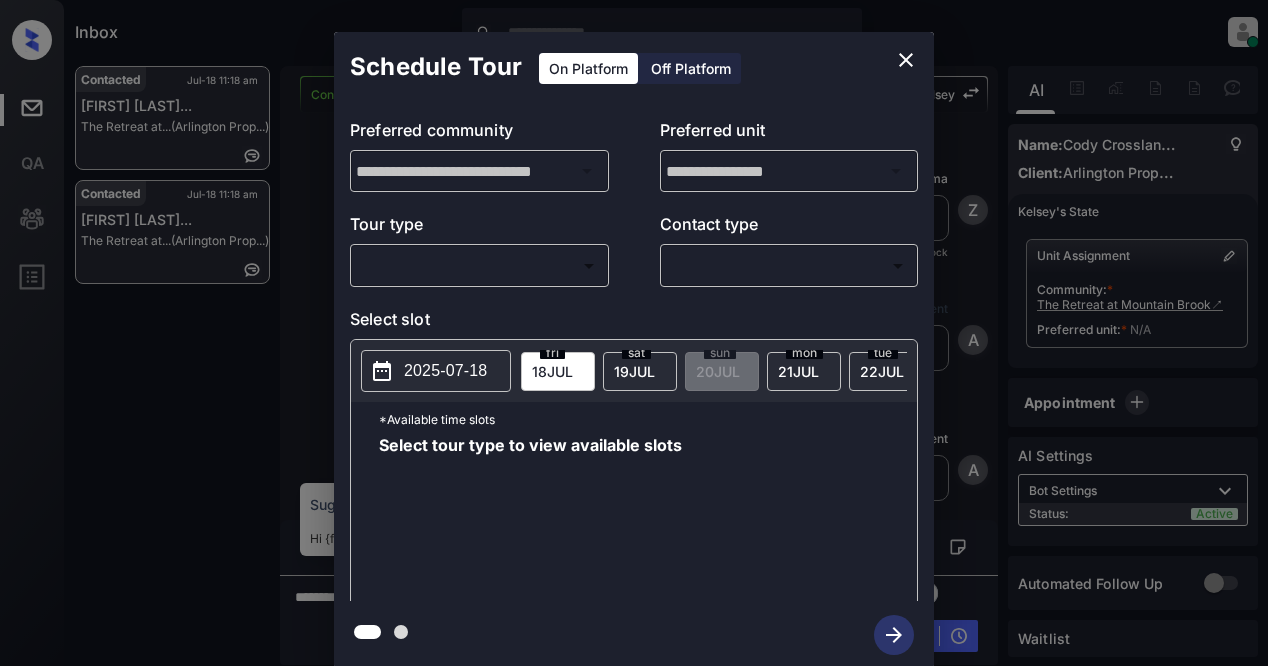 scroll, scrollTop: 0, scrollLeft: 0, axis: both 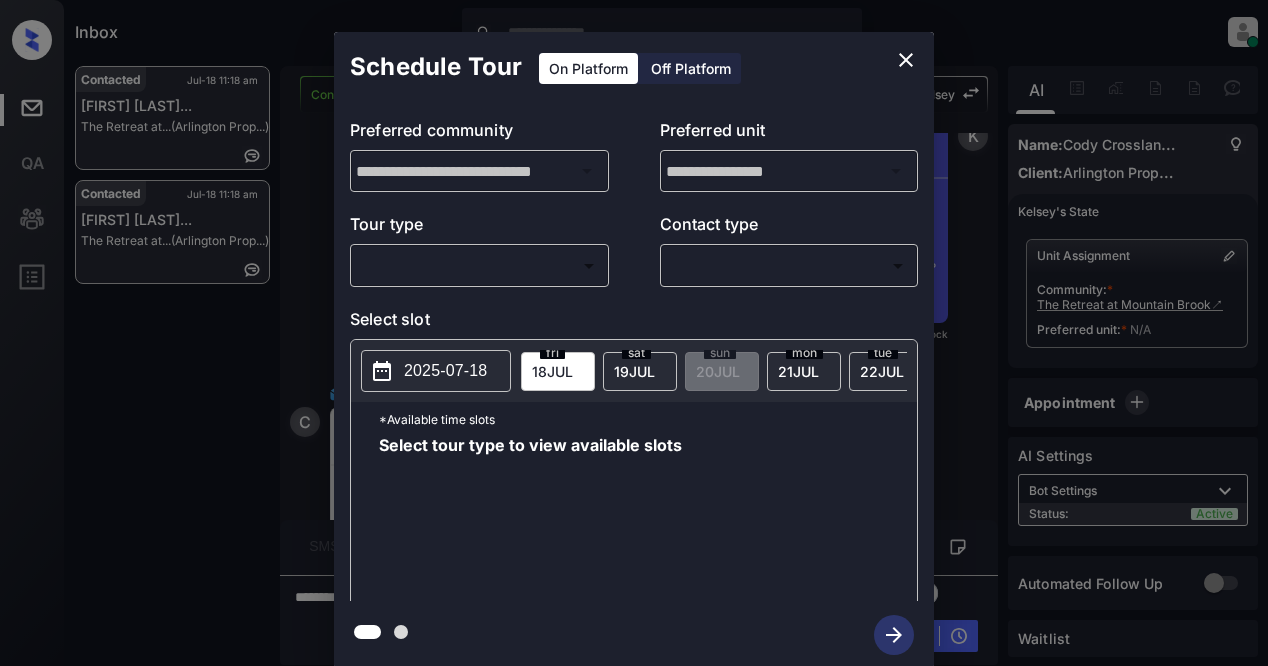 click on "Inbox Lyzzelle M. Ceralde Online Set yourself   offline Set yourself   on break Profile Switch to  light  mode Sign out Contacted Jul-18 11:18 am   Cody Crossland... The Retreat at...  (Arlington Prop...) Contacted Jul-18 11:18 am   Cody Crossland... The Retreat at...  (Arlington Prop...) Contacted Lost Lead Sentiment: Angry Upon sliding the acknowledgement:  Lead will move to lost stage. * ​ SMS and call option will be set to opt out. AFM will be turned off for the lead. Kelsey New Message Zuma Lead transferred to leasing agent: kelsey Jul 17, 2025 11:09 am  Sync'd w  knock Z New Message Agent Lead created via webhook in Inbound stage. Jul 17, 2025 11:09 am A New Message Agent AFM Request sent to Kelsey. Jul 17, 2025 11:09 am A New Message Kelsey From:   arlington@communications.getzuma.com To:   cody.crossland3228@gmail.com Hi Cody,
This is Kelsey with The Retreat at Mountain Brook. We’d love to have you come tour with us. What’s a good day and time for you?
Best, Kelsey
Jul 17, 2025 11:09 am" at bounding box center [634, 333] 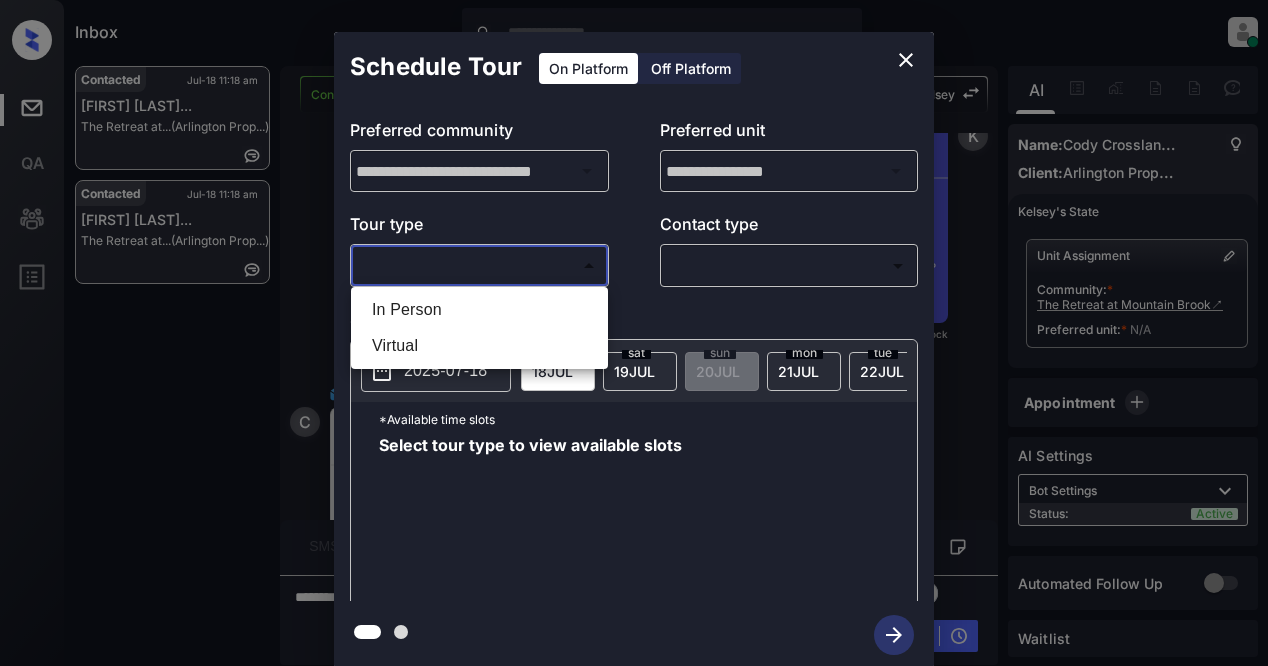 click on "In Person" at bounding box center [479, 310] 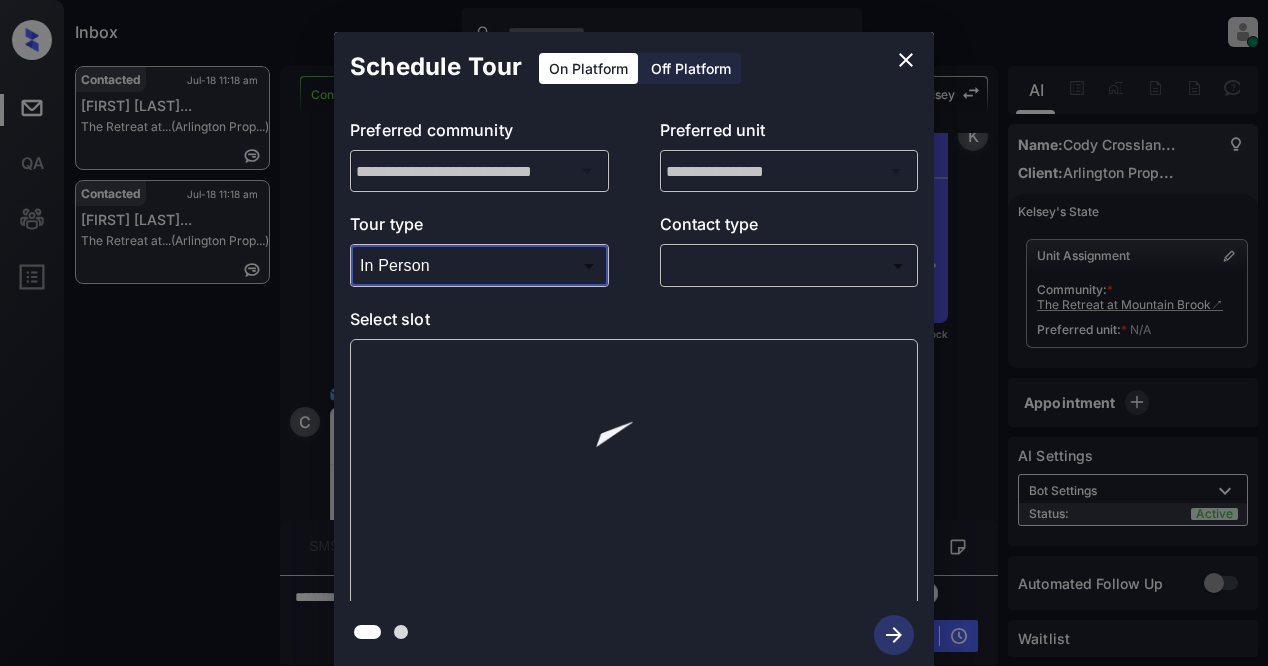 click on "Inbox Lyzzelle M. Ceralde Online Set yourself   offline Set yourself   on break Profile Switch to  light  mode Sign out Contacted Jul-18 11:18 am   Cody Crossland... The Retreat at...  (Arlington Prop...) Contacted Jul-18 11:18 am   Cody Crossland... The Retreat at...  (Arlington Prop...) Contacted Lost Lead Sentiment: Angry Upon sliding the acknowledgement:  Lead will move to lost stage. * ​ SMS and call option will be set to opt out. AFM will be turned off for the lead. Kelsey New Message Zuma Lead transferred to leasing agent: kelsey Jul 17, 2025 11:09 am  Sync'd w  knock Z New Message Agent Lead created via webhook in Inbound stage. Jul 17, 2025 11:09 am A New Message Agent AFM Request sent to Kelsey. Jul 17, 2025 11:09 am A New Message Kelsey From:   arlington@communications.getzuma.com To:   cody.crossland3228@gmail.com Hi Cody,
This is Kelsey with The Retreat at Mountain Brook. We’d love to have you come tour with us. What’s a good day and time for you?
Best, Kelsey
Jul 17, 2025 11:09 am" at bounding box center [634, 333] 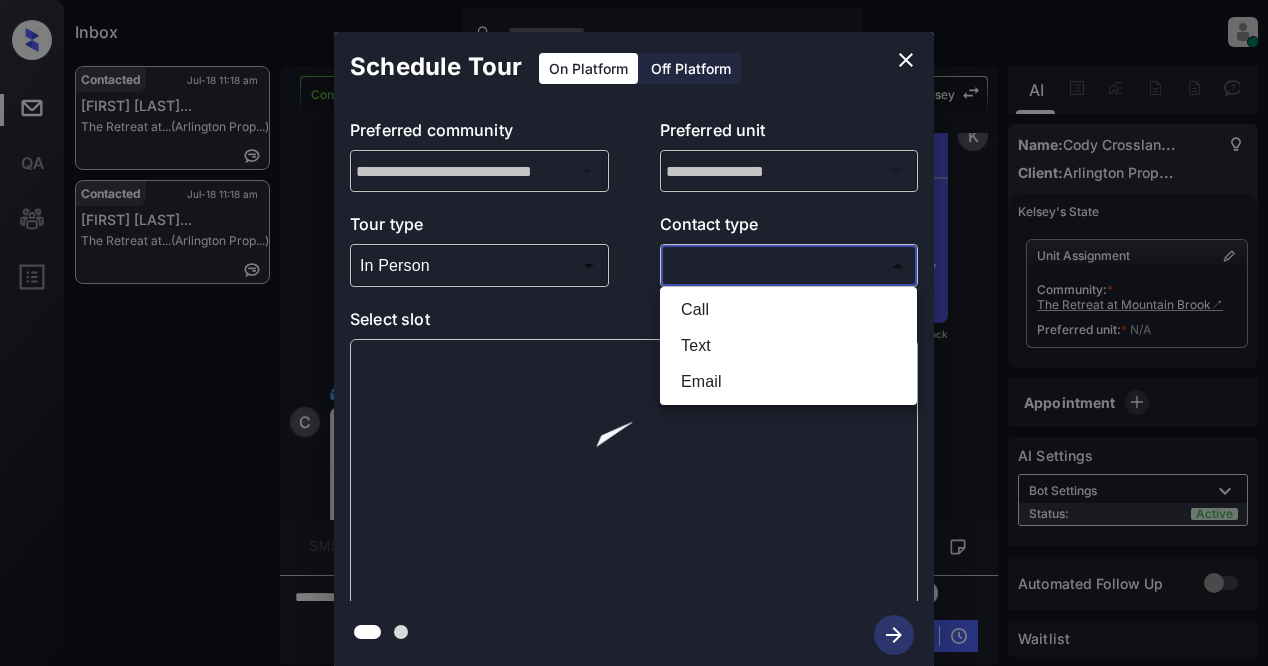 click on "Text" at bounding box center [788, 346] 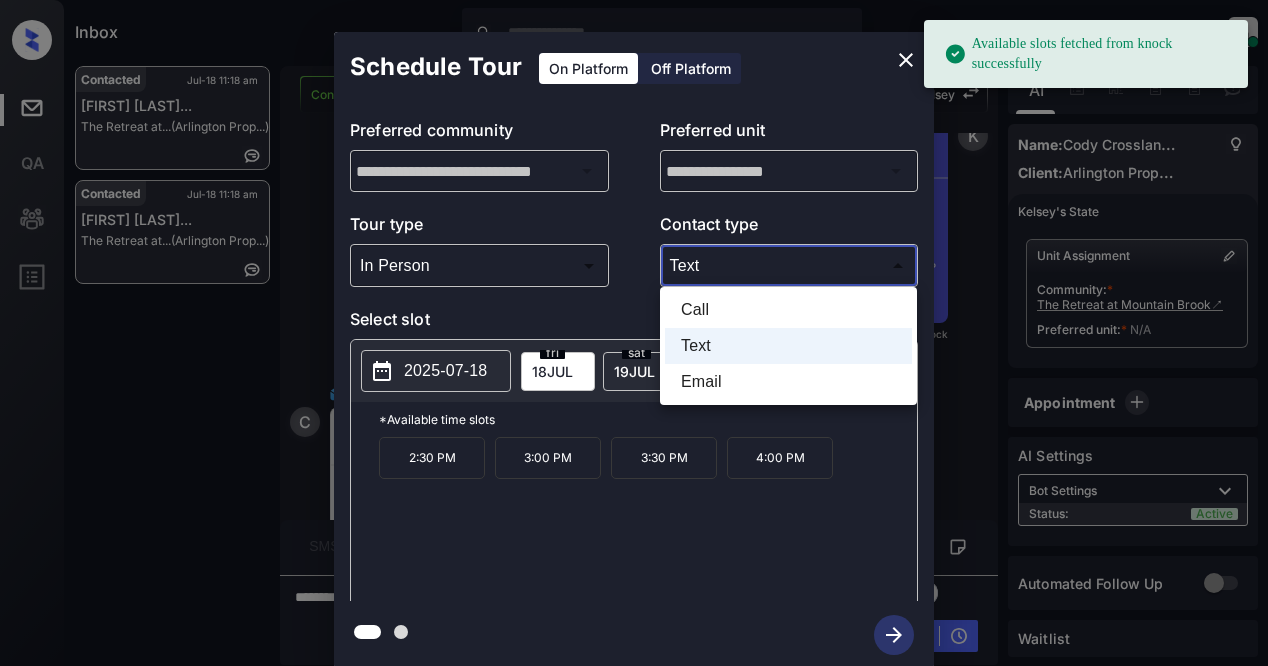 click on "Available slots fetched from knock successfully Inbox Lyzzelle M. Ceralde Online Set yourself   offline Set yourself   on break Profile Switch to  light  mode Sign out Contacted Jul-18 11:18 am   Cody Crossland... The Retreat at...  (Arlington Prop...) Contacted Jul-18 11:18 am   Cody Crossland... The Retreat at...  (Arlington Prop...) Contacted Lost Lead Sentiment: Angry Upon sliding the acknowledgement:  Lead will move to lost stage. * ​ SMS and call option will be set to opt out. AFM will be turned off for the lead. Kelsey New Message Zuma Lead transferred to leasing agent: kelsey Jul 17, 2025 11:09 am  Sync'd w  knock Z New Message Agent Lead created via webhook in Inbound stage. Jul 17, 2025 11:09 am A New Message Agent AFM Request sent to Kelsey. Jul 17, 2025 11:09 am A New Message Kelsey From:   arlington@communications.getzuma.com To:   cody.crossland3228@gmail.com Hi Cody,
Best, Kelsey
Jul 17, 2025 11:09 am   | TemplateAFMEmail  Sync'd w  knock K New Message Kelsey Lead archived by Kelsey! K" at bounding box center [634, 333] 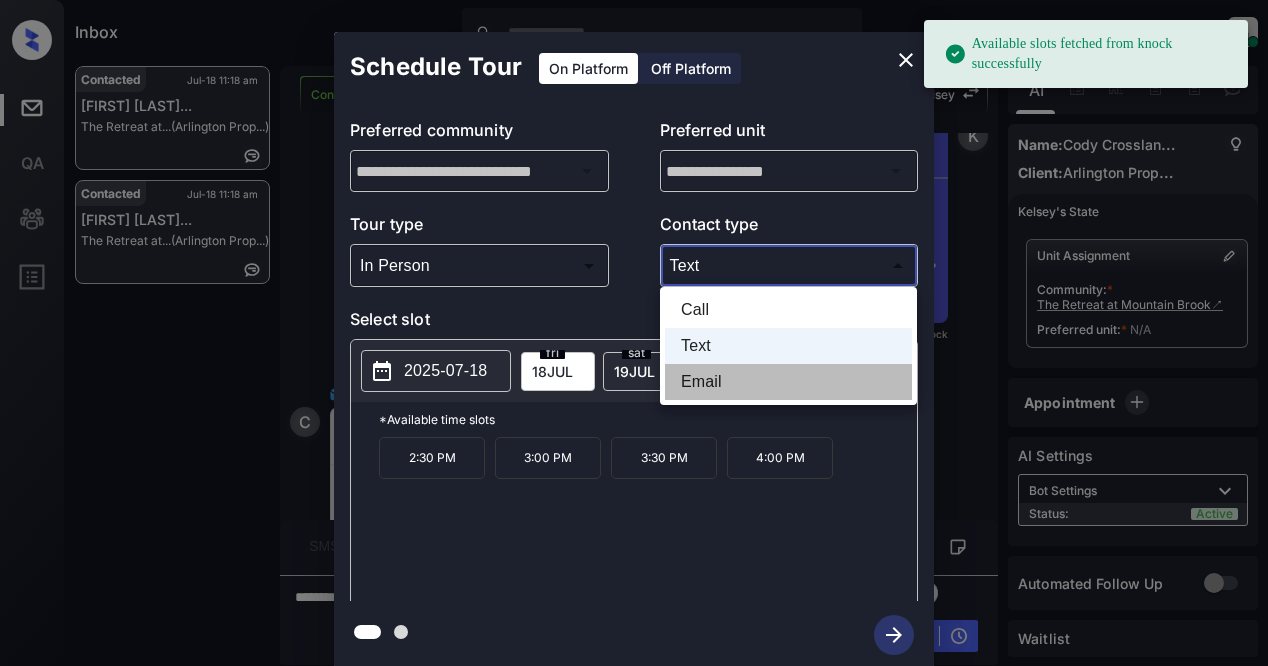 click on "Email" at bounding box center (788, 382) 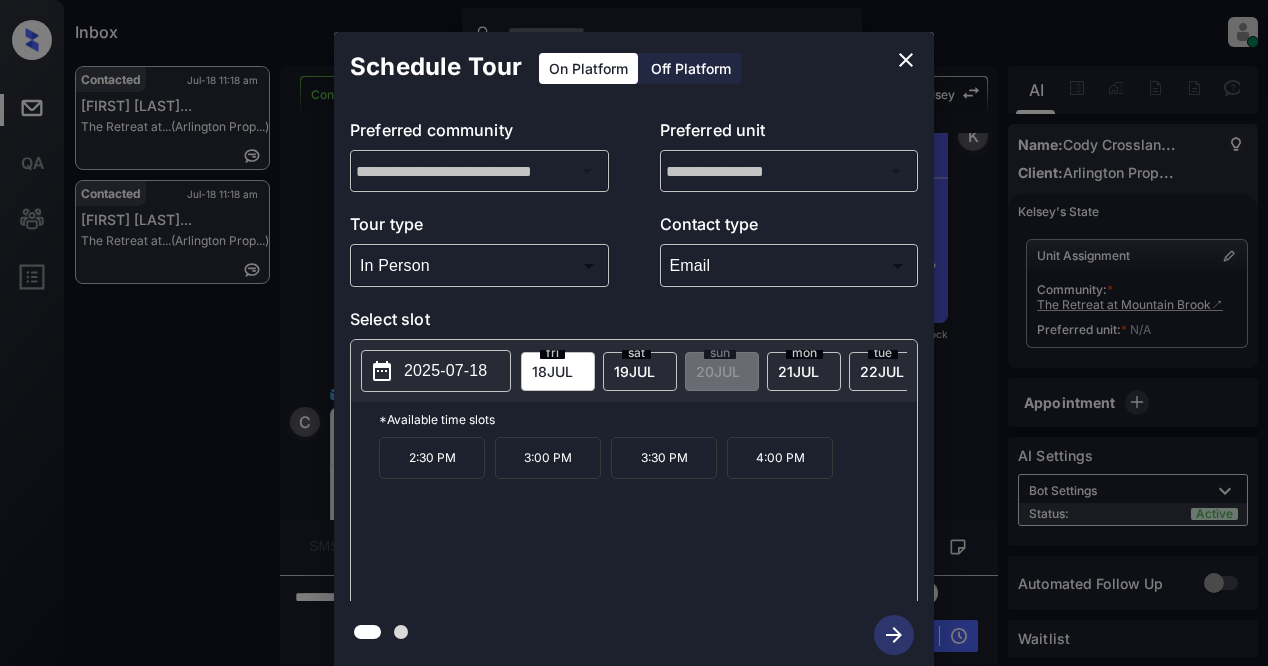 click on "2025-07-18" at bounding box center [445, 371] 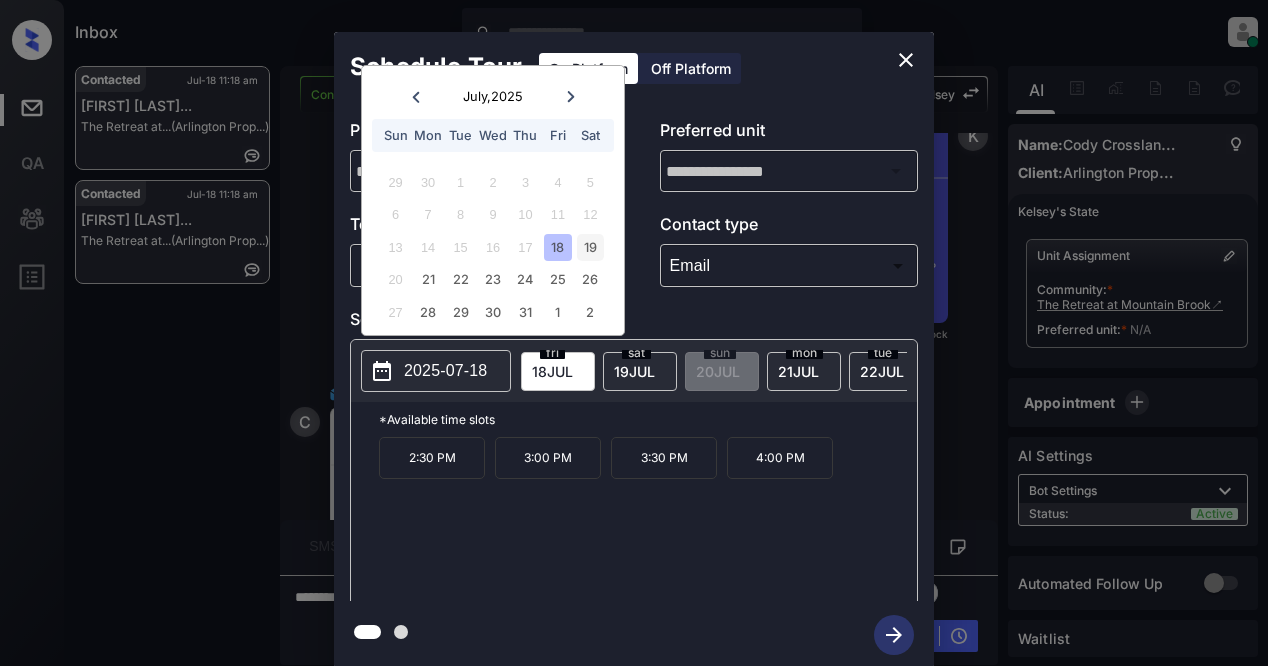 click on "19" at bounding box center [590, 247] 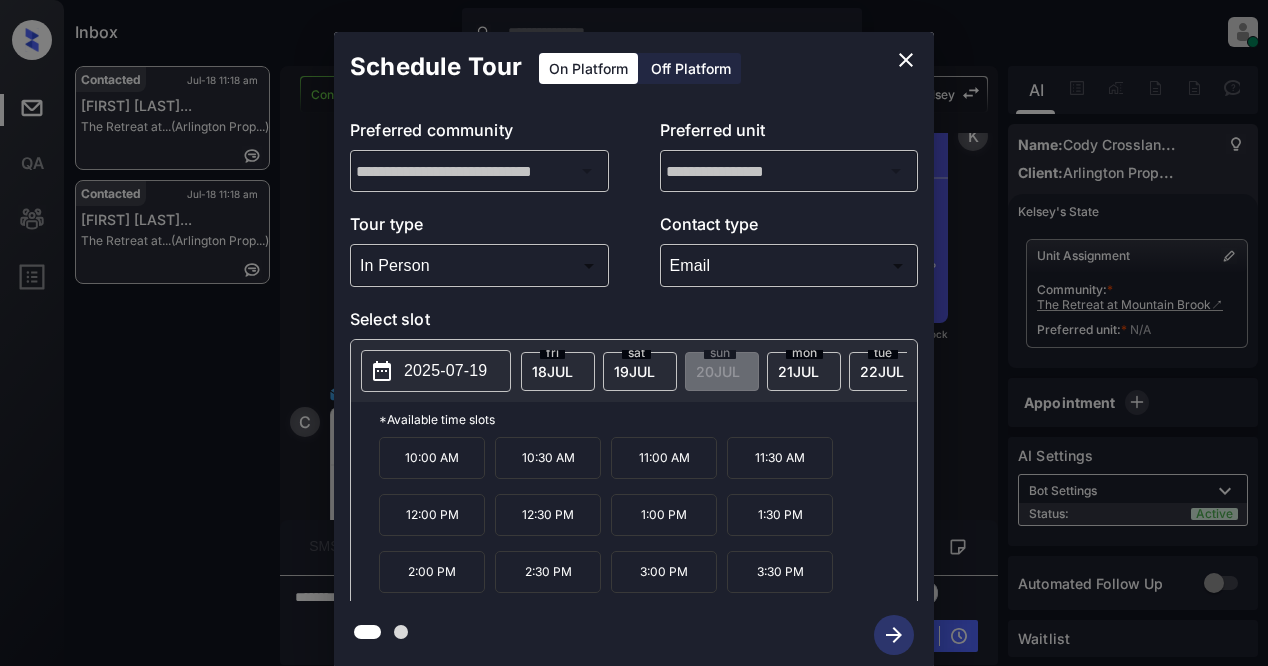 click on "10:30 AM" at bounding box center (548, 458) 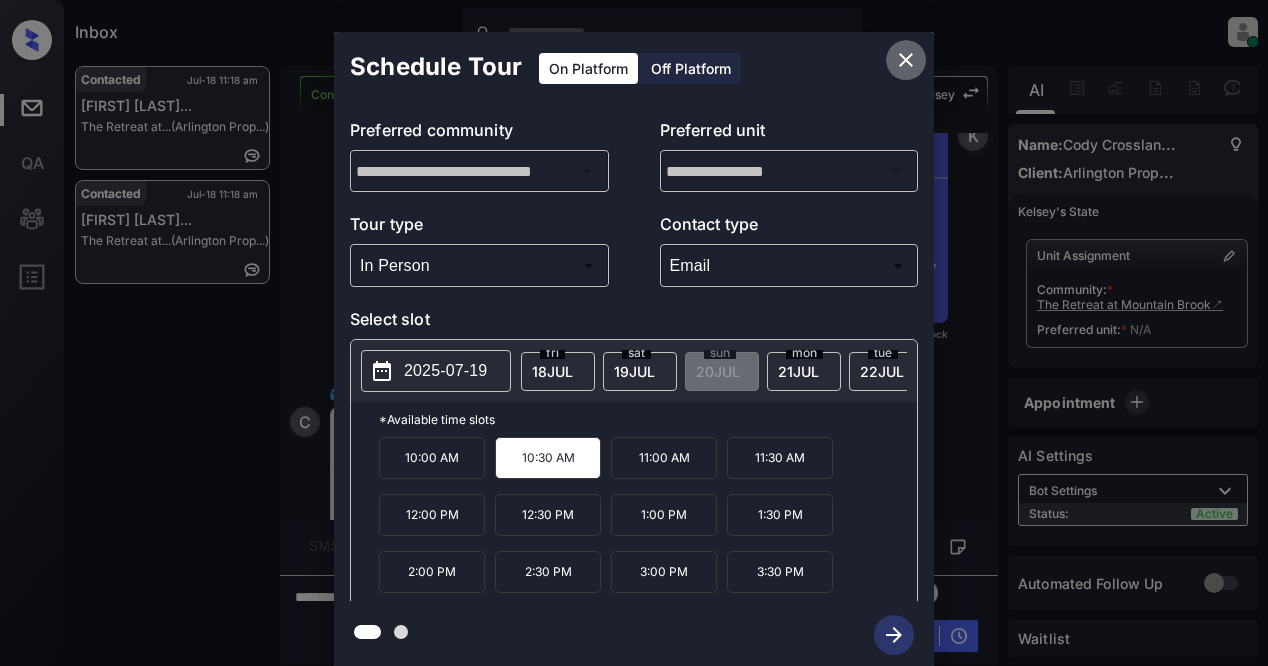 click 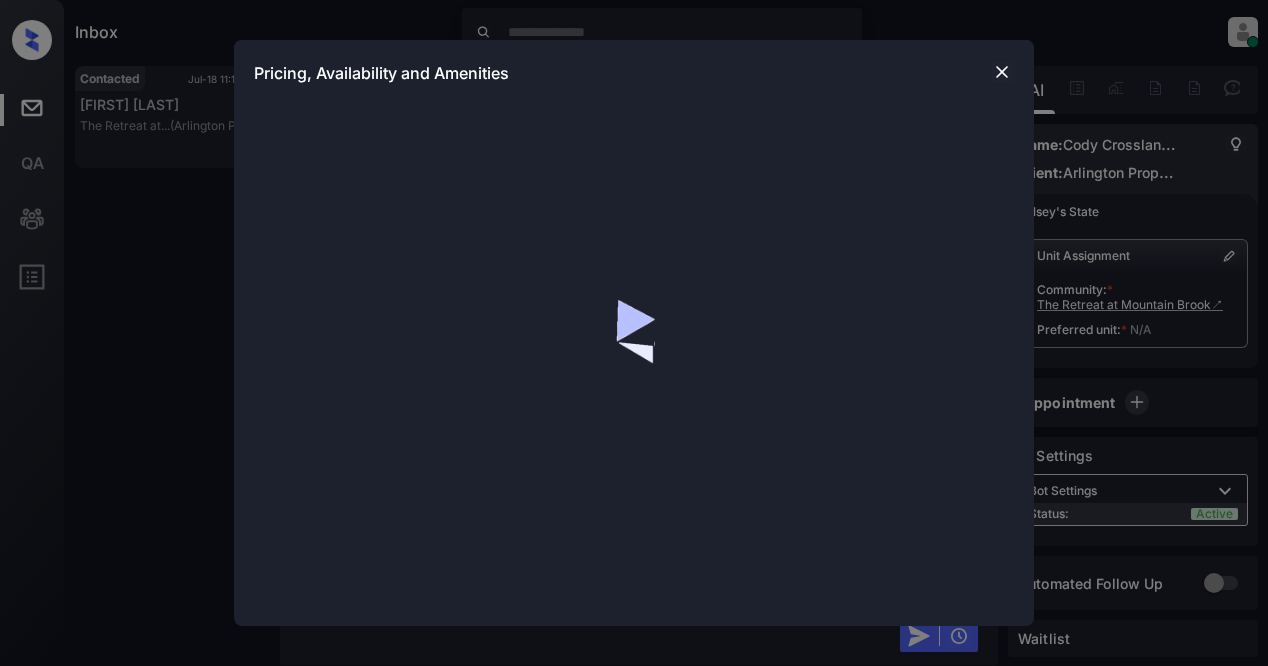 scroll, scrollTop: 0, scrollLeft: 0, axis: both 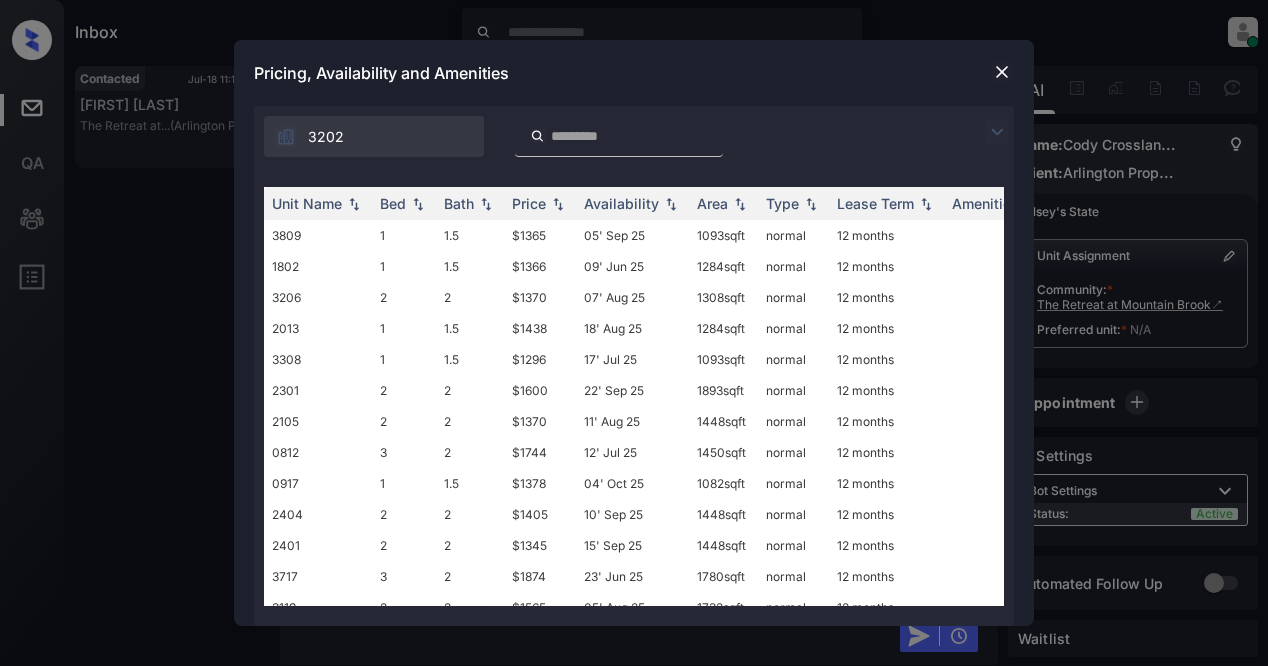 click at bounding box center [997, 132] 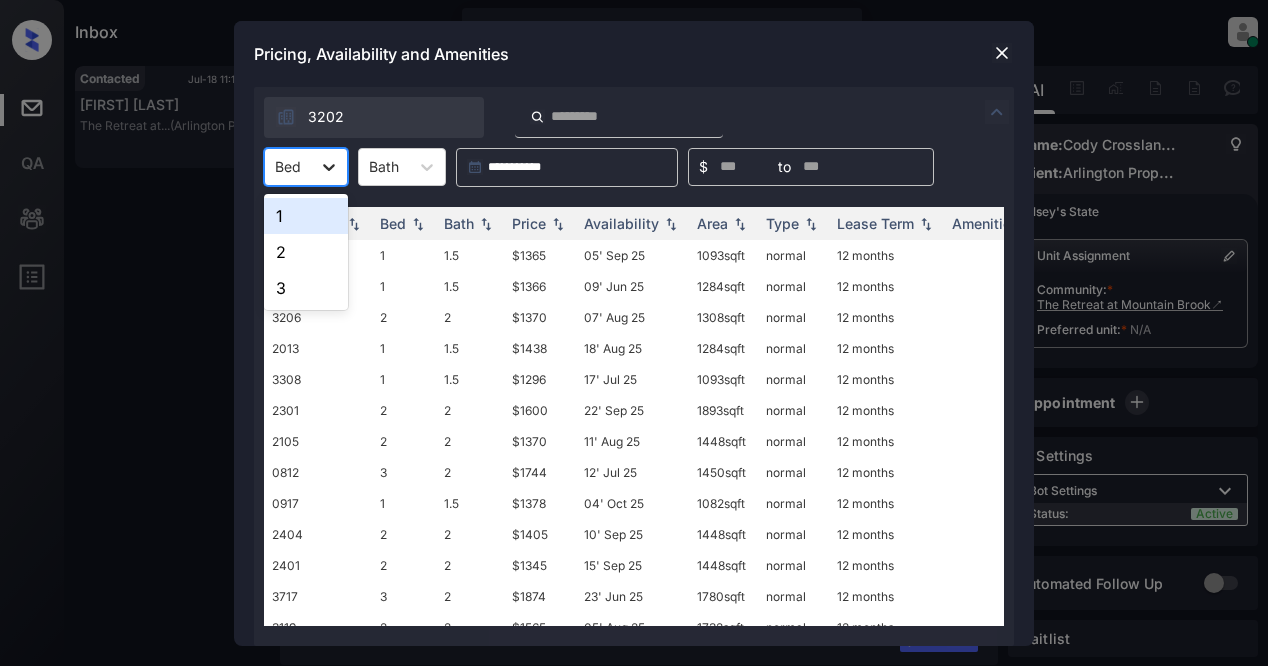 click 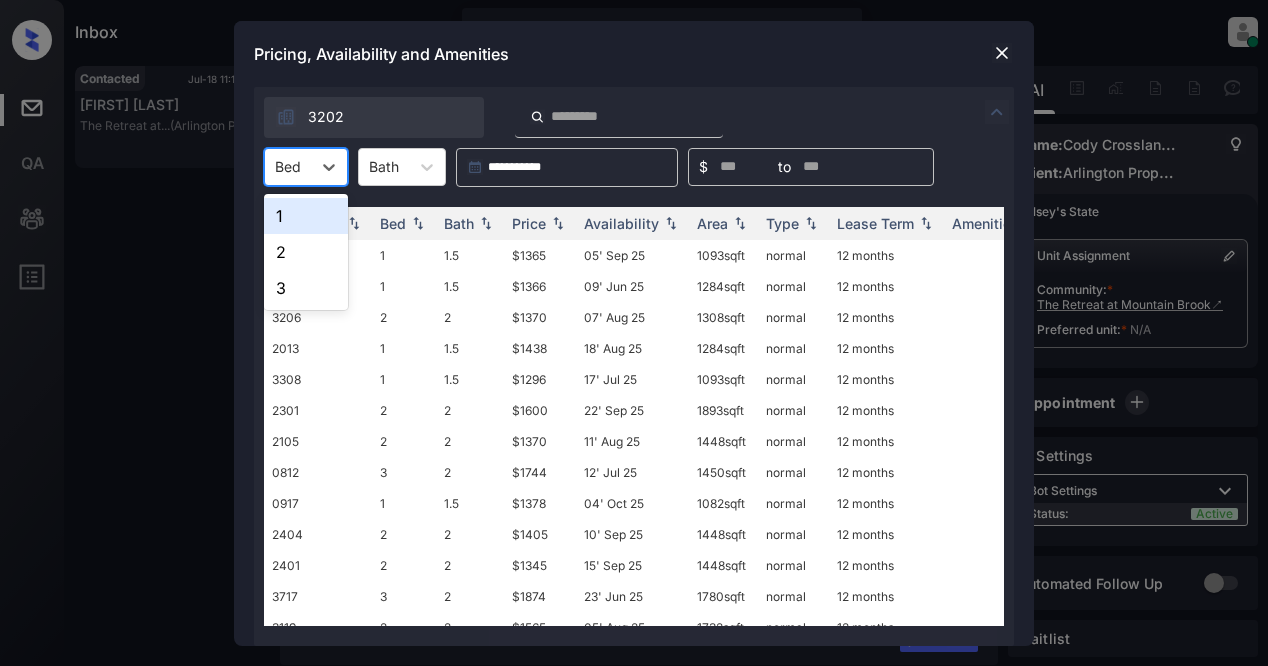 click at bounding box center (1002, 53) 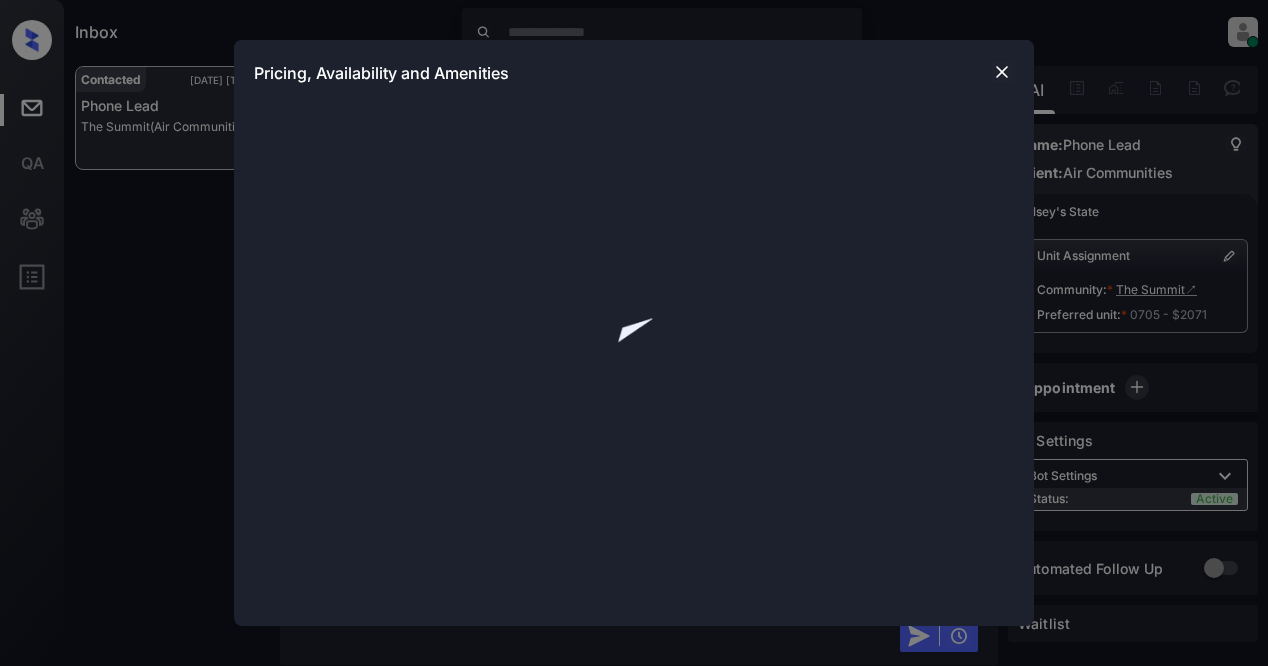 scroll, scrollTop: 0, scrollLeft: 0, axis: both 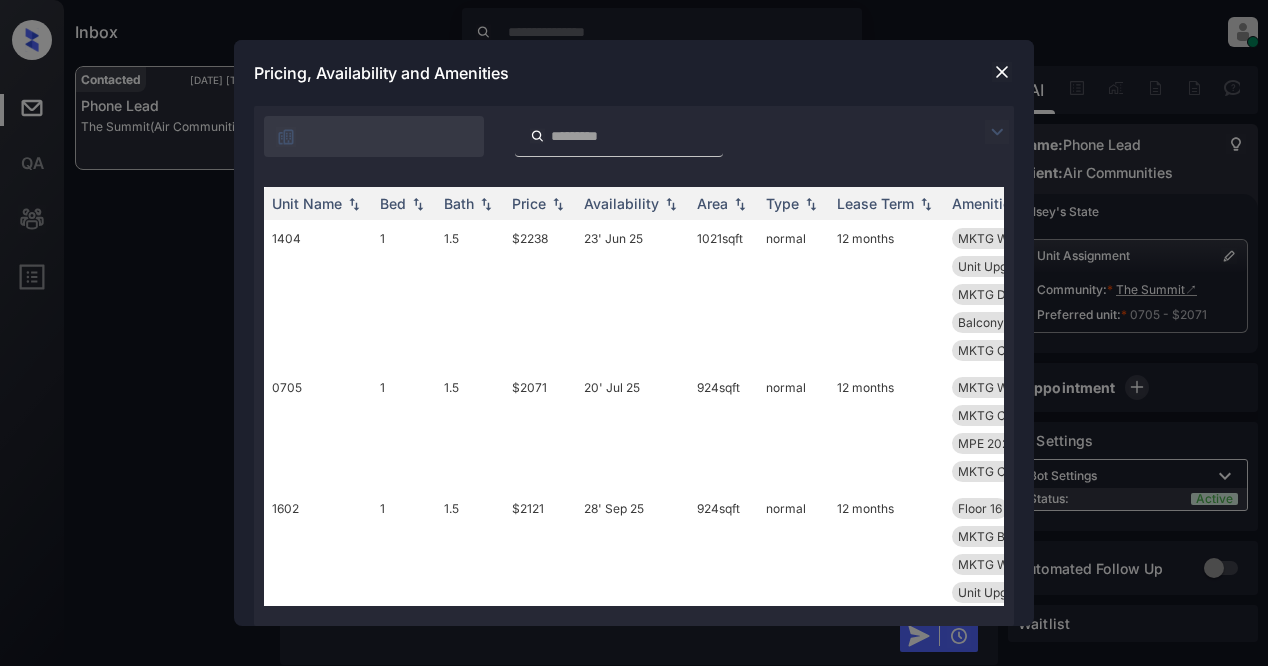 click at bounding box center [997, 132] 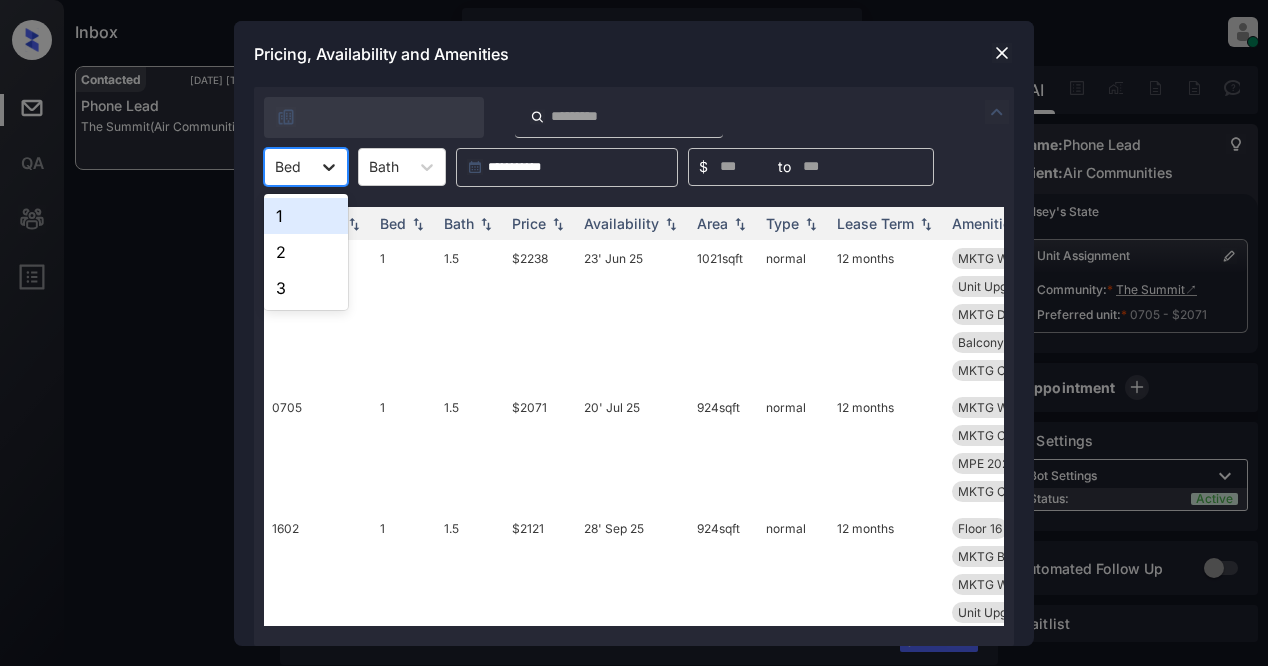 click 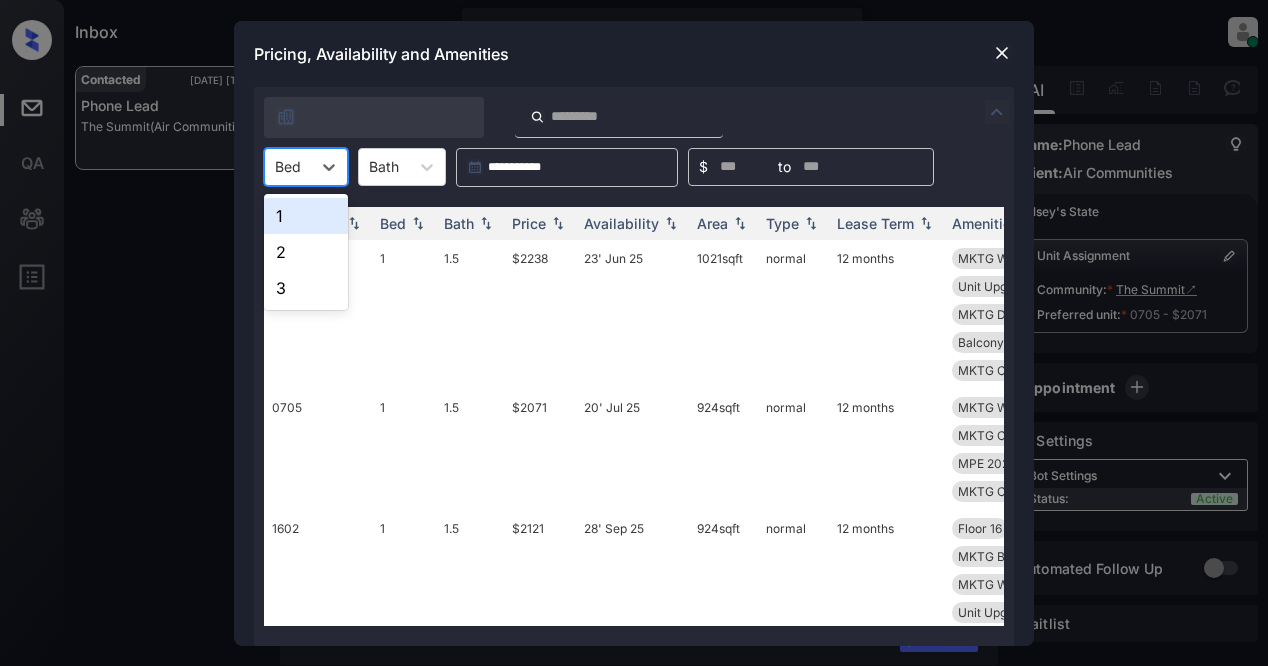 click at bounding box center [1002, 53] 